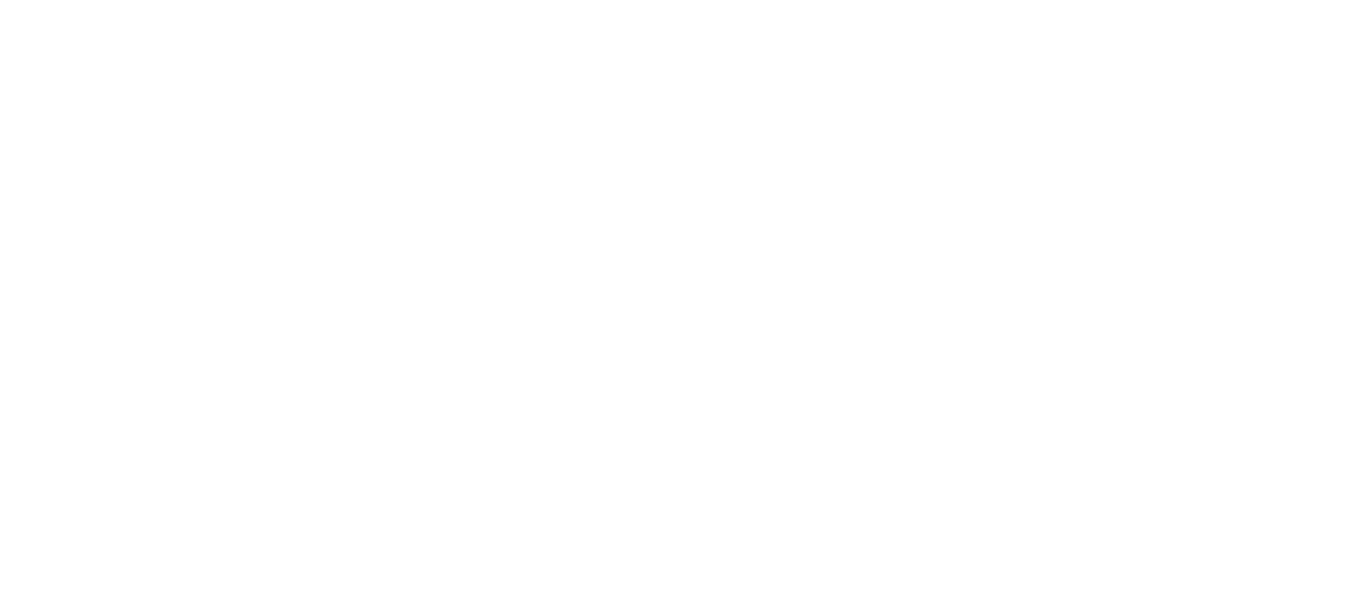 scroll, scrollTop: 0, scrollLeft: 0, axis: both 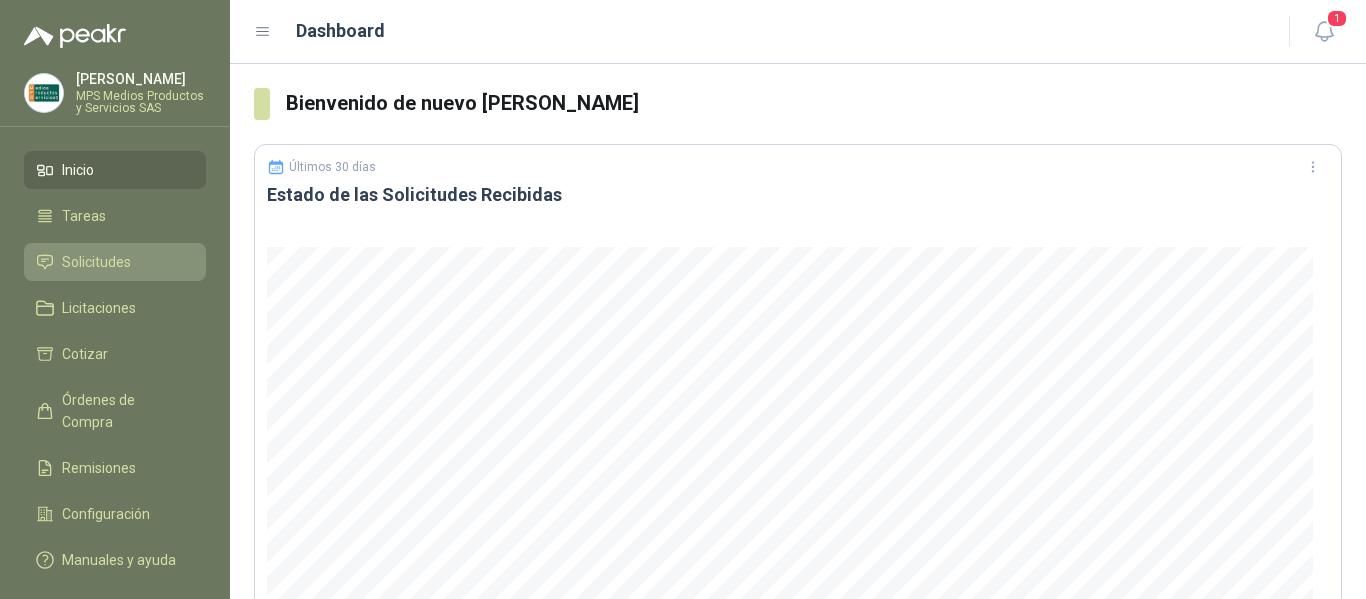 click on "Solicitudes" at bounding box center (96, 262) 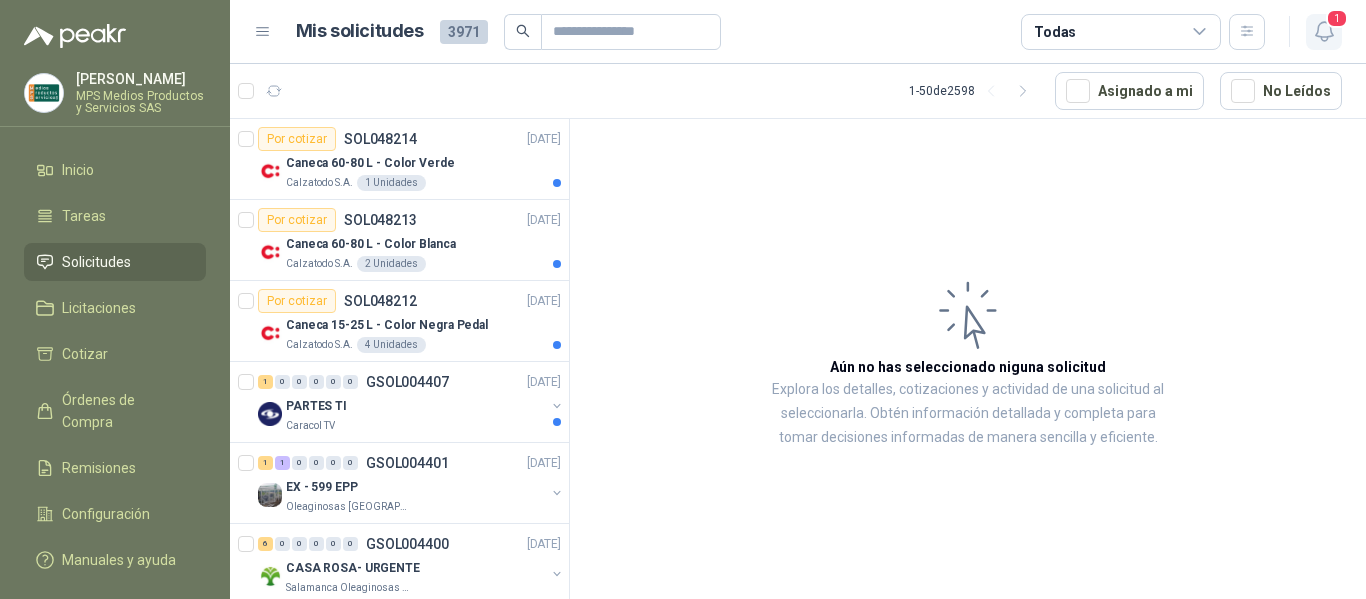 click on "1" at bounding box center [1337, 18] 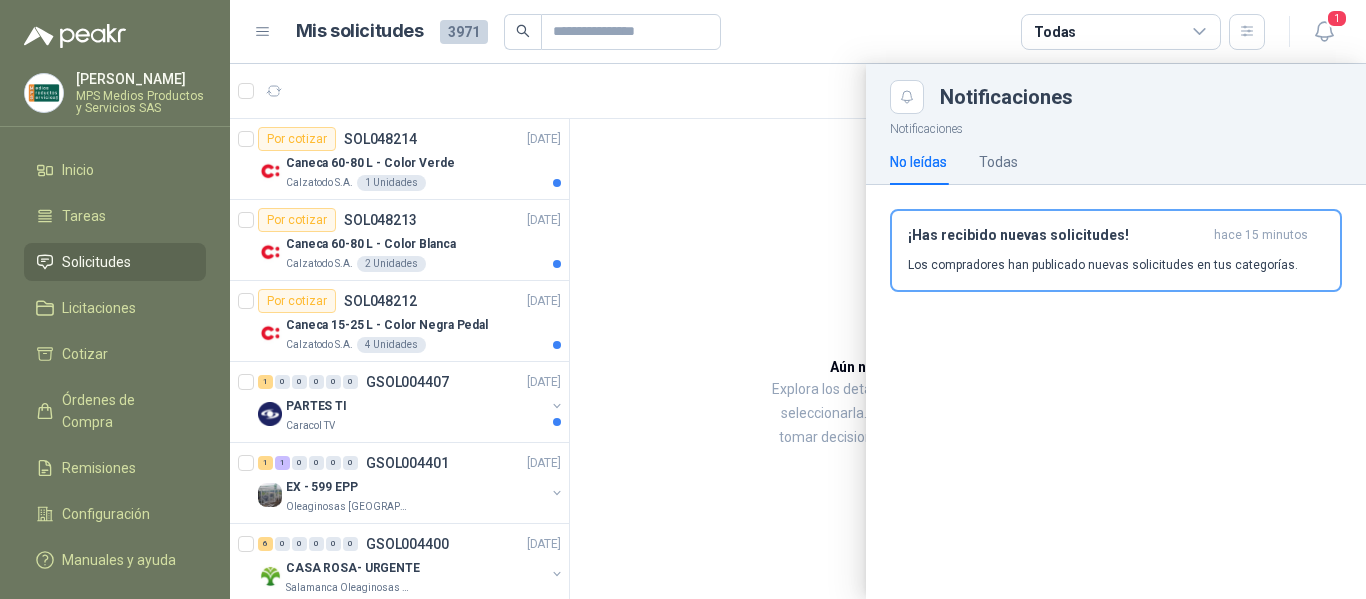 click at bounding box center [798, 331] 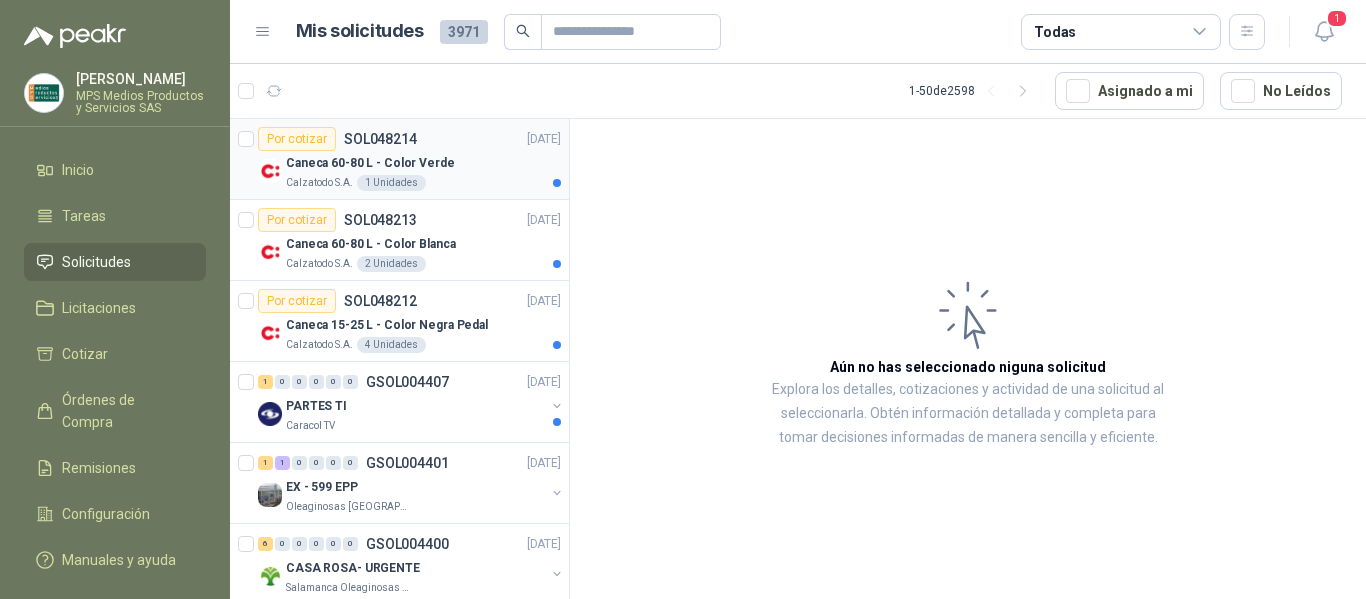 click on "Caneca 60-80 L - Color Verde" at bounding box center [423, 163] 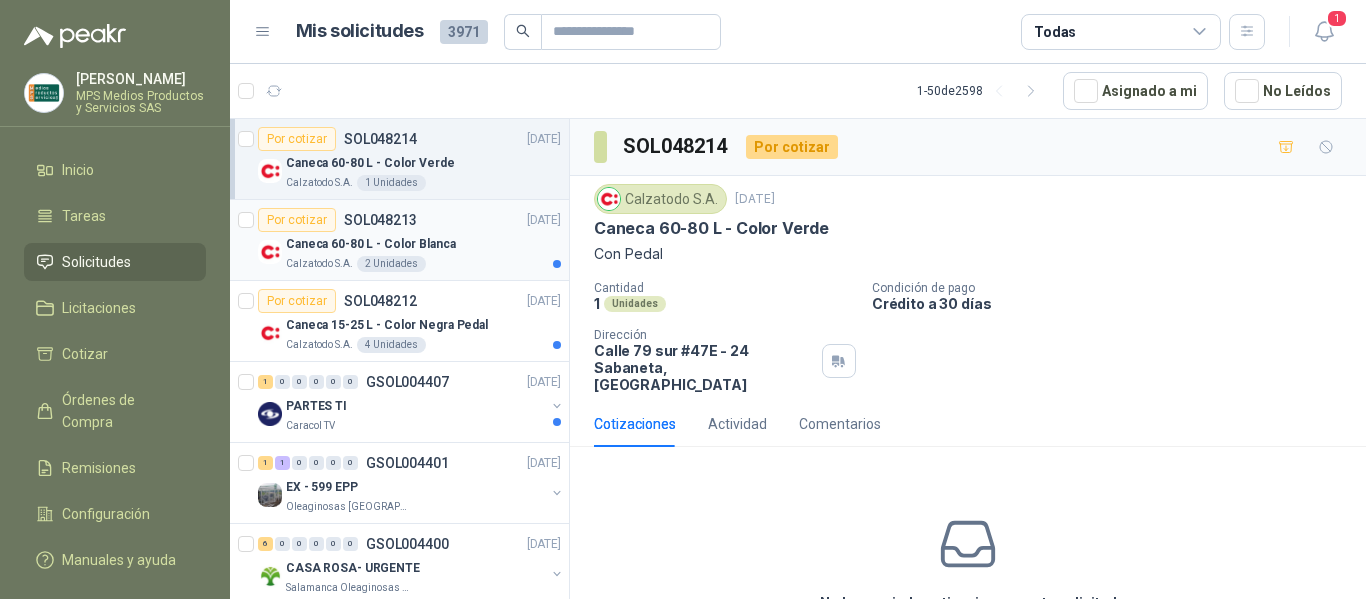 click on "Caneca 60-80 L - Color Blanca" at bounding box center [371, 244] 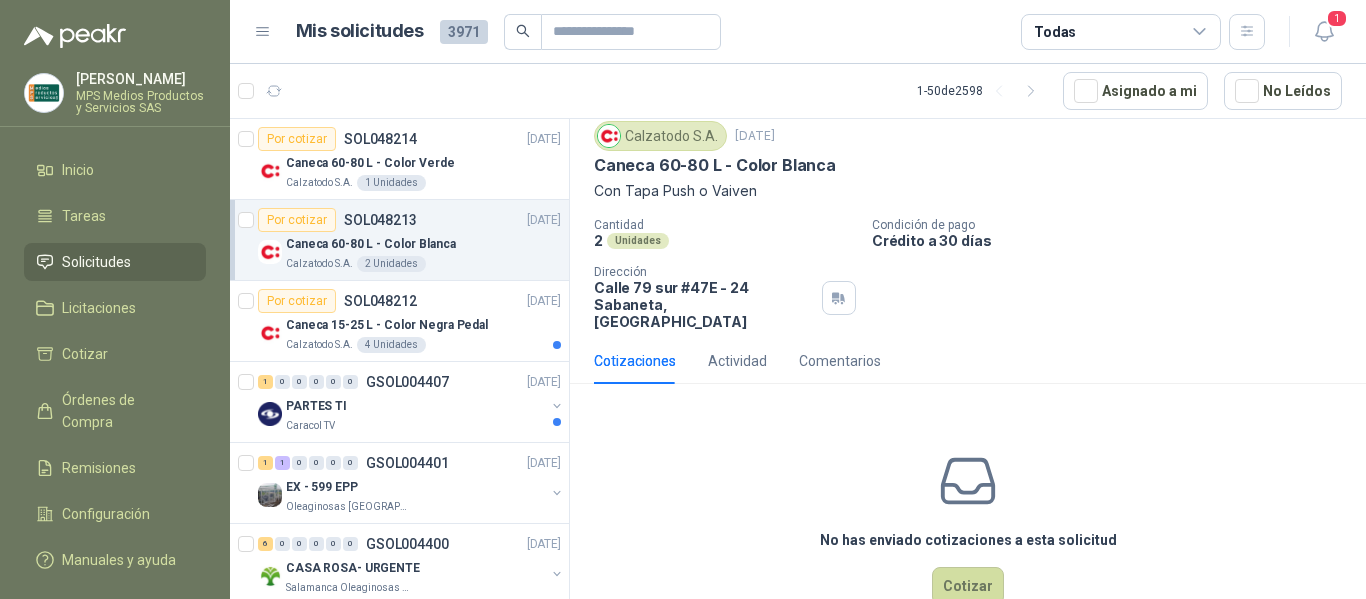 scroll, scrollTop: 96, scrollLeft: 0, axis: vertical 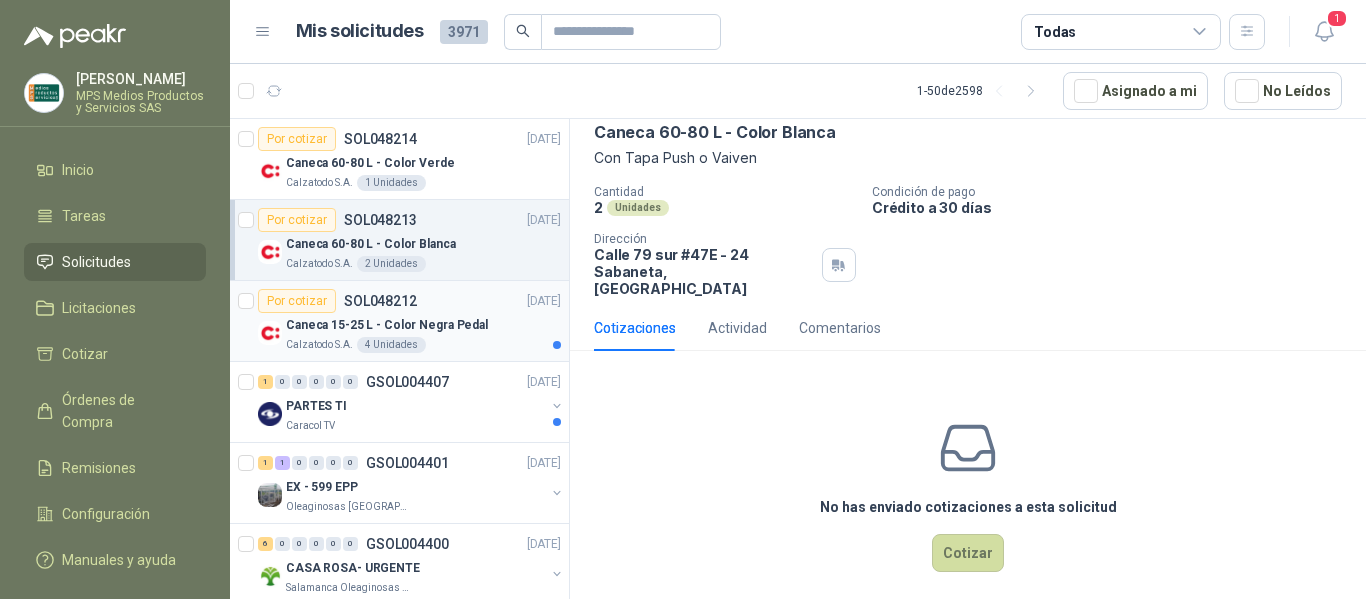 click on "Por cotizar SOL048212 [DATE]" at bounding box center (409, 301) 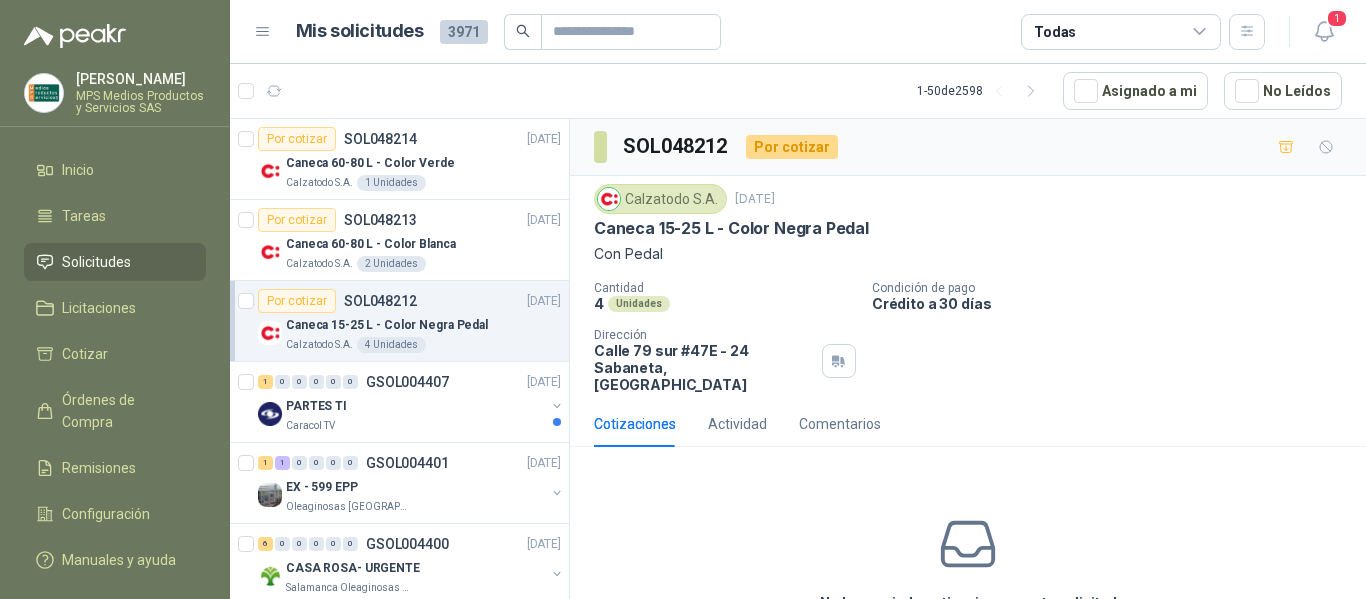 scroll, scrollTop: 96, scrollLeft: 0, axis: vertical 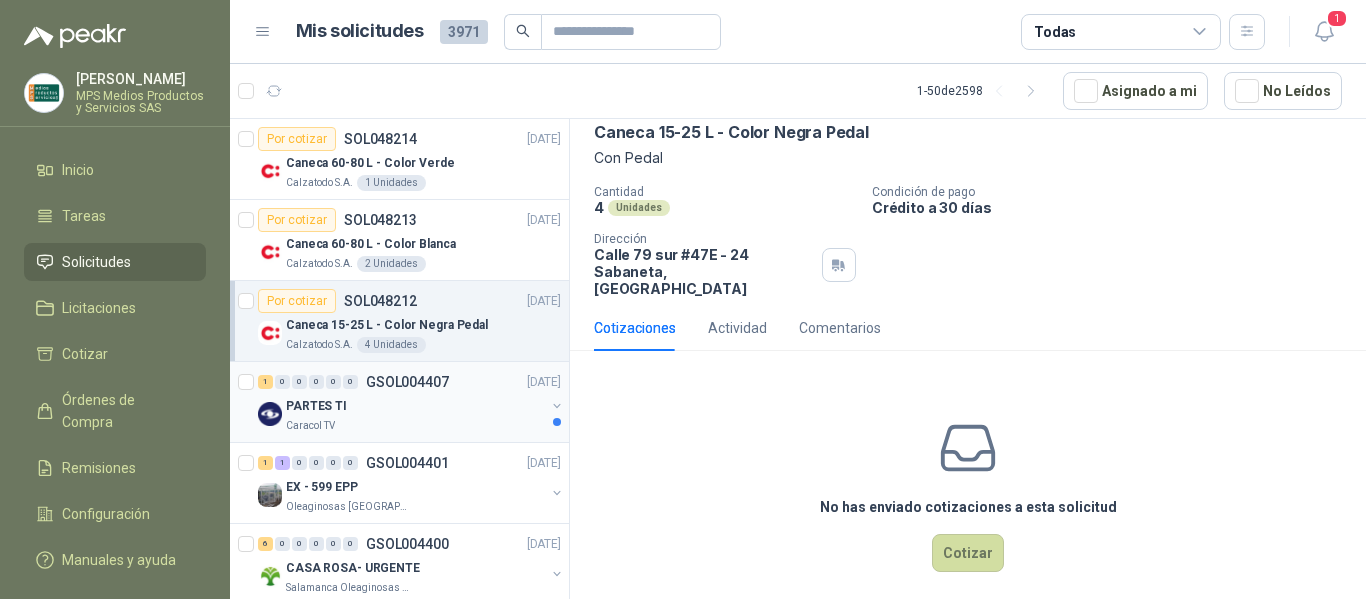 click on "PARTES TI" at bounding box center [415, 406] 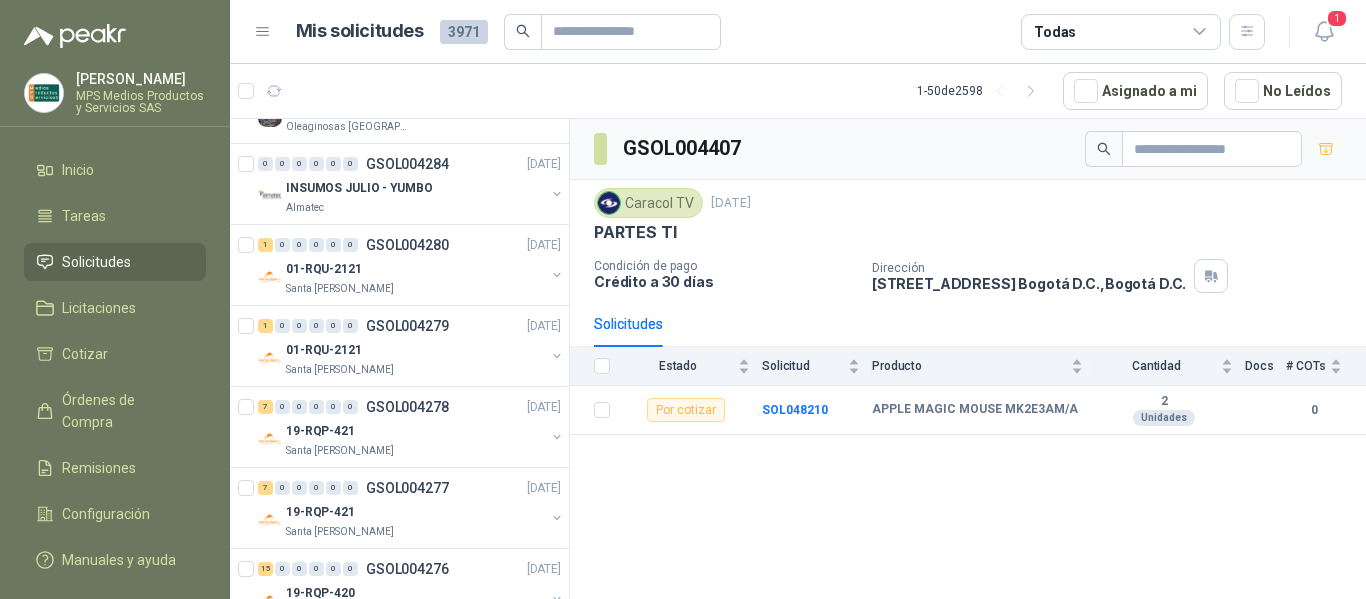 scroll, scrollTop: 2791, scrollLeft: 0, axis: vertical 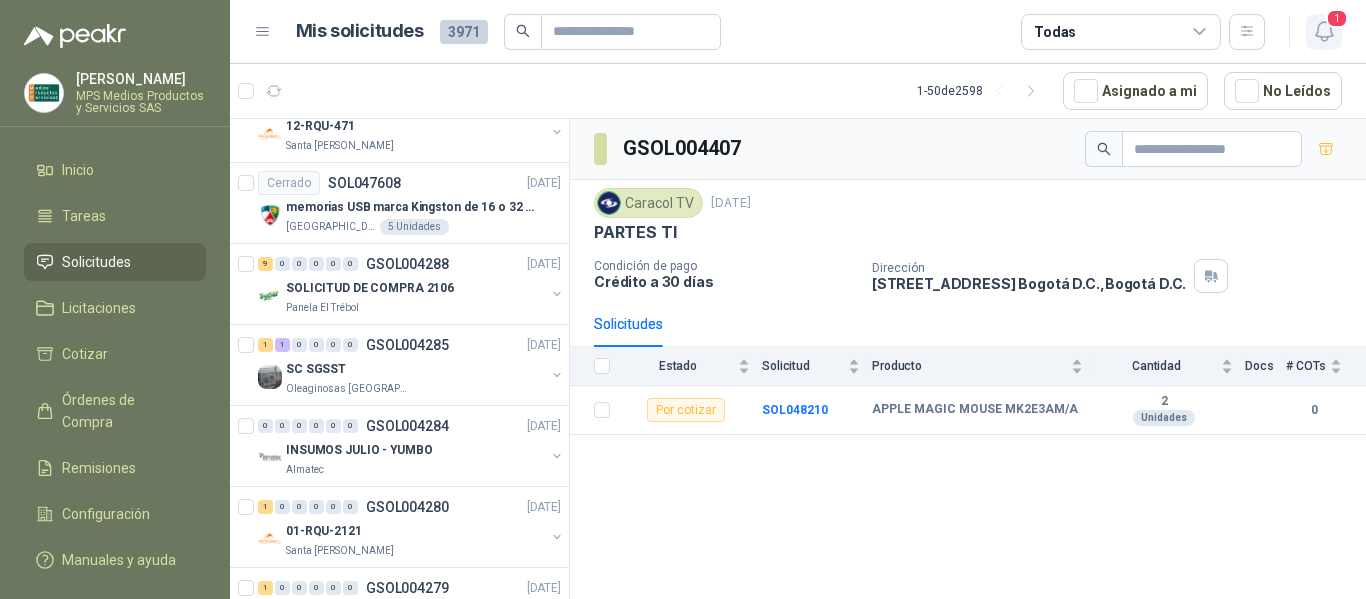 click 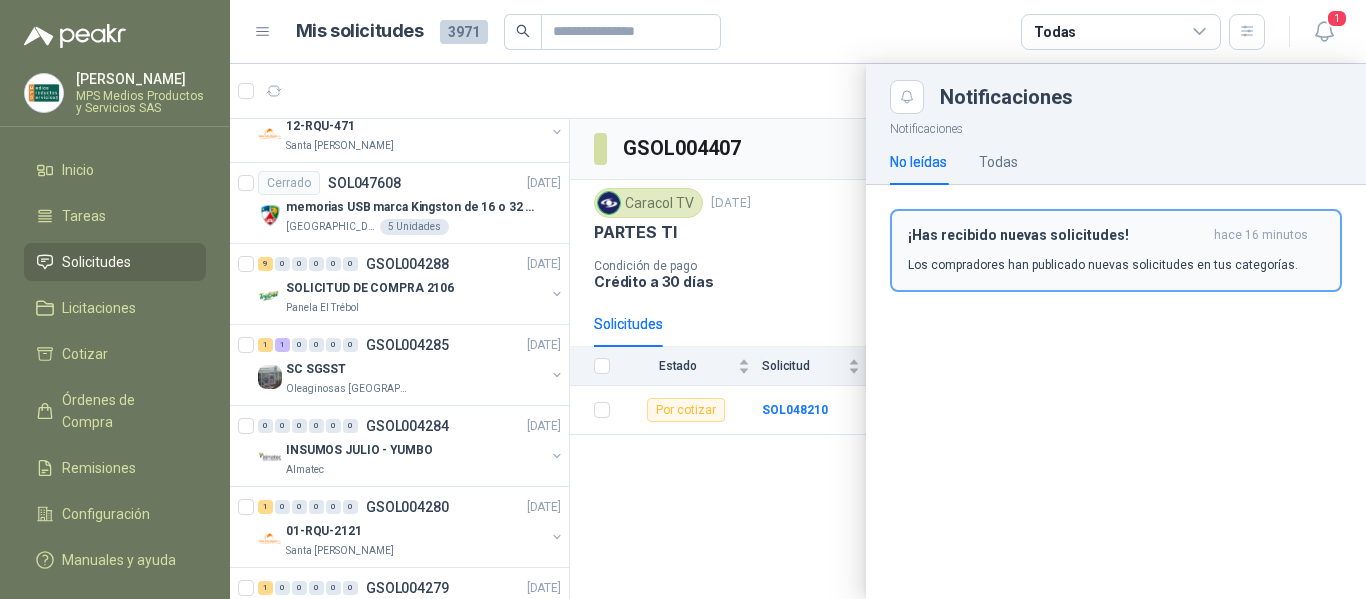 click on "¡Has recibido nuevas solicitudes! hace 16 minutos   Los compradores han publicado nuevas solicitudes en tus categorías." at bounding box center [1116, 250] 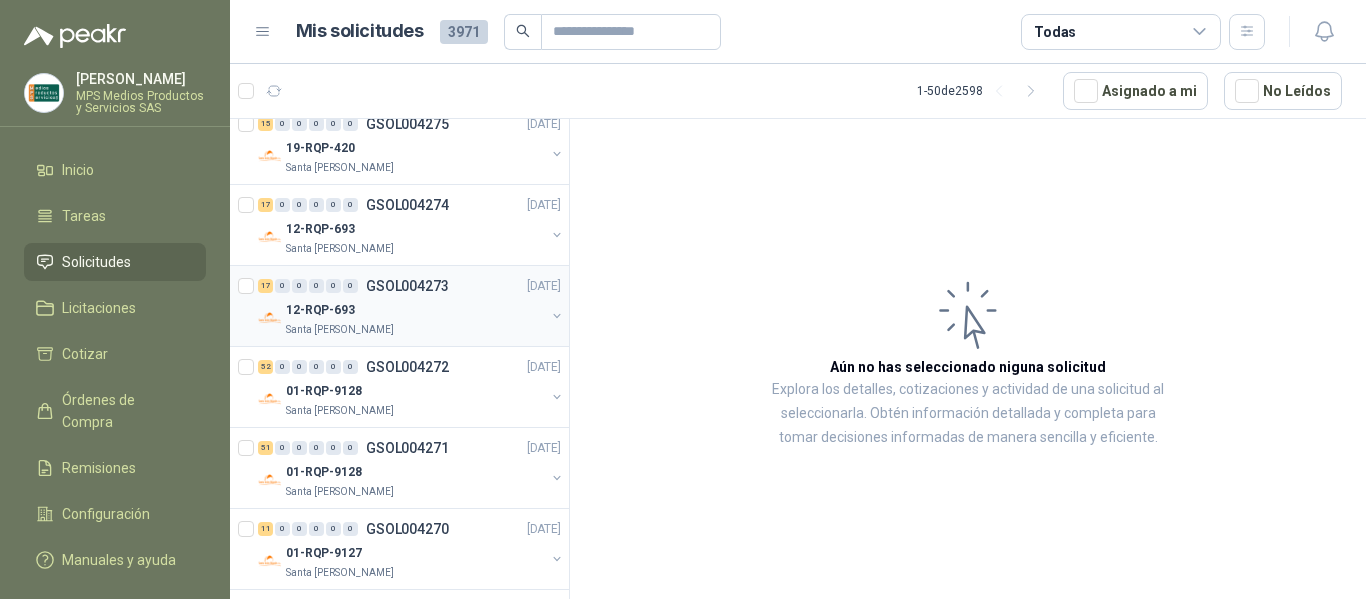 scroll, scrollTop: 3591, scrollLeft: 0, axis: vertical 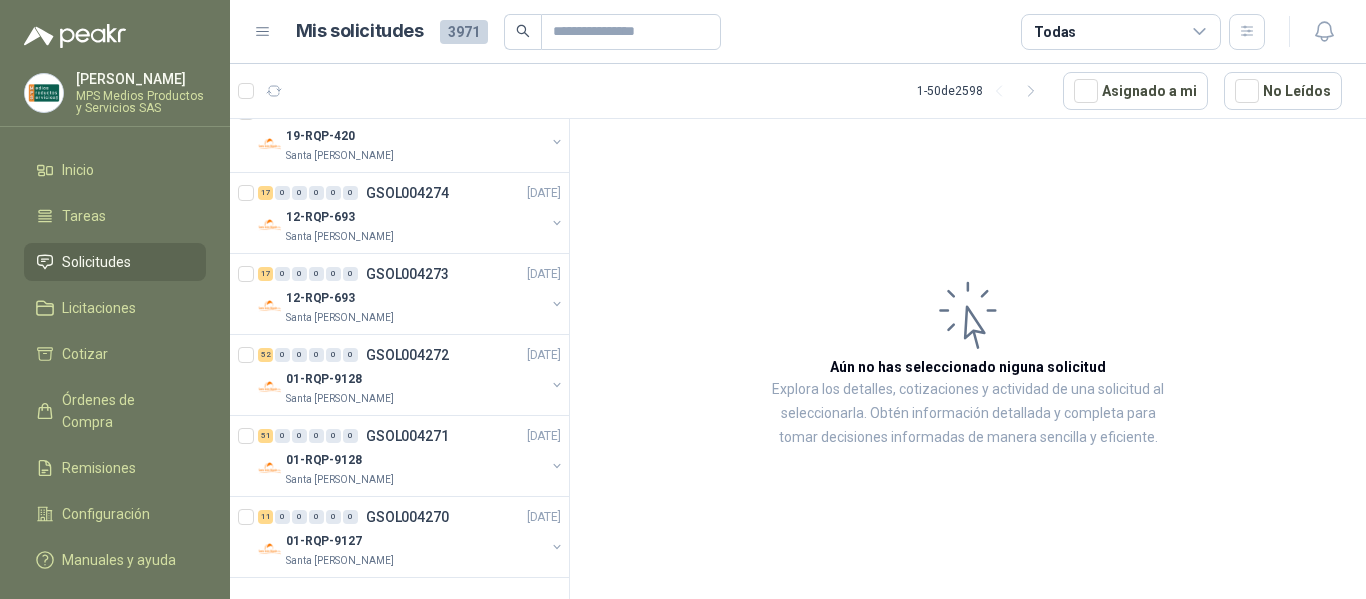 click on "3971" at bounding box center [464, 32] 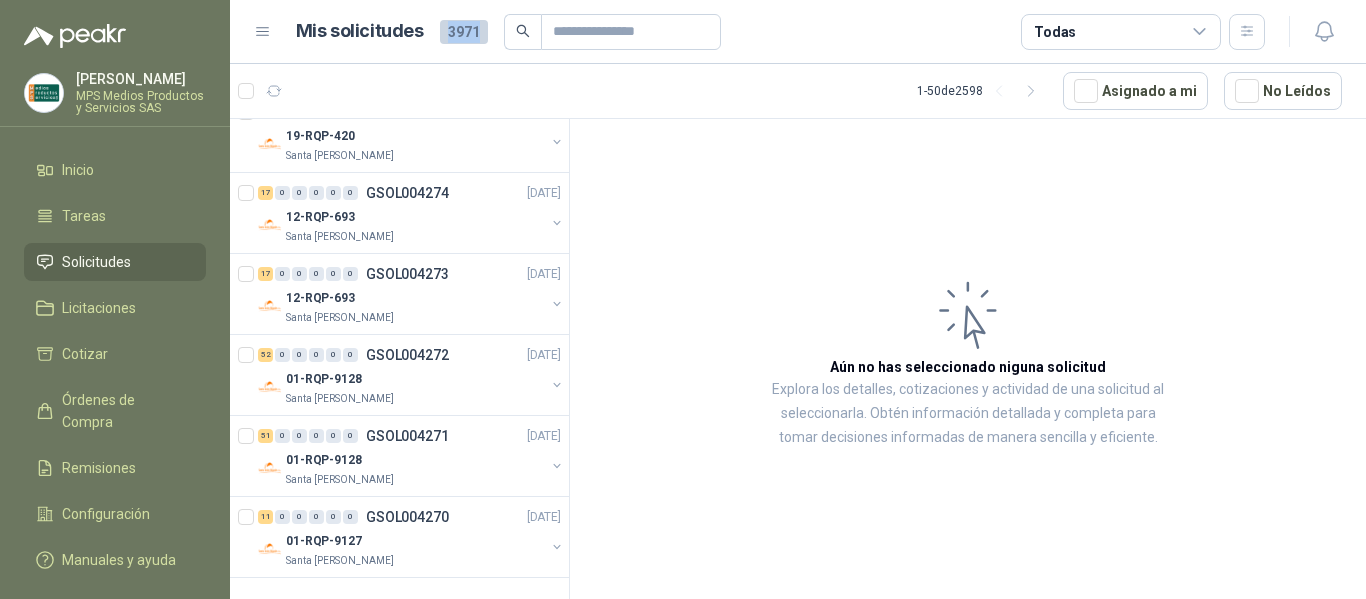 click on "3971" at bounding box center [464, 32] 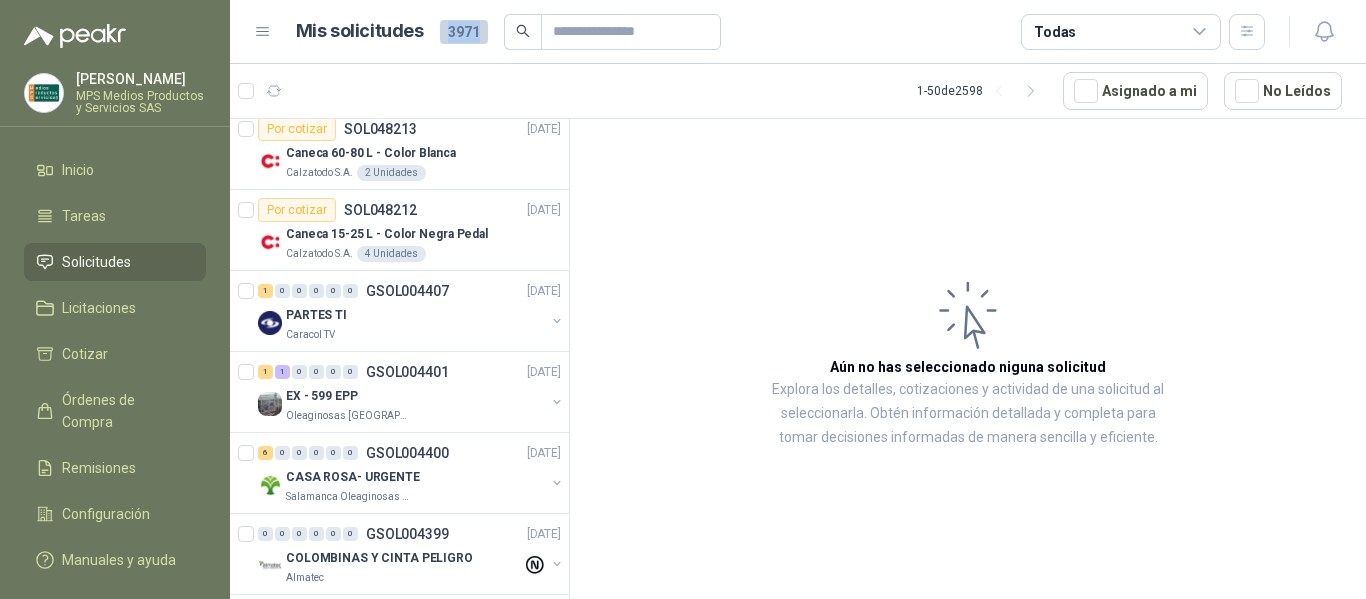 scroll, scrollTop: 0, scrollLeft: 0, axis: both 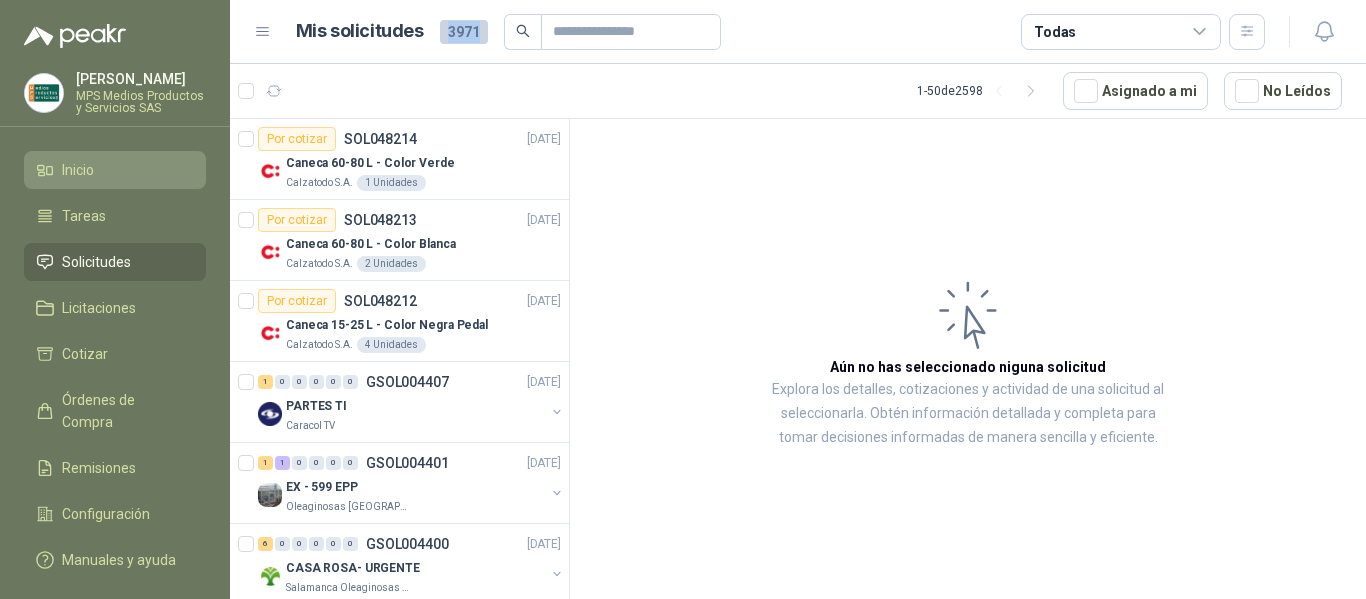 click on "Inicio" at bounding box center (78, 170) 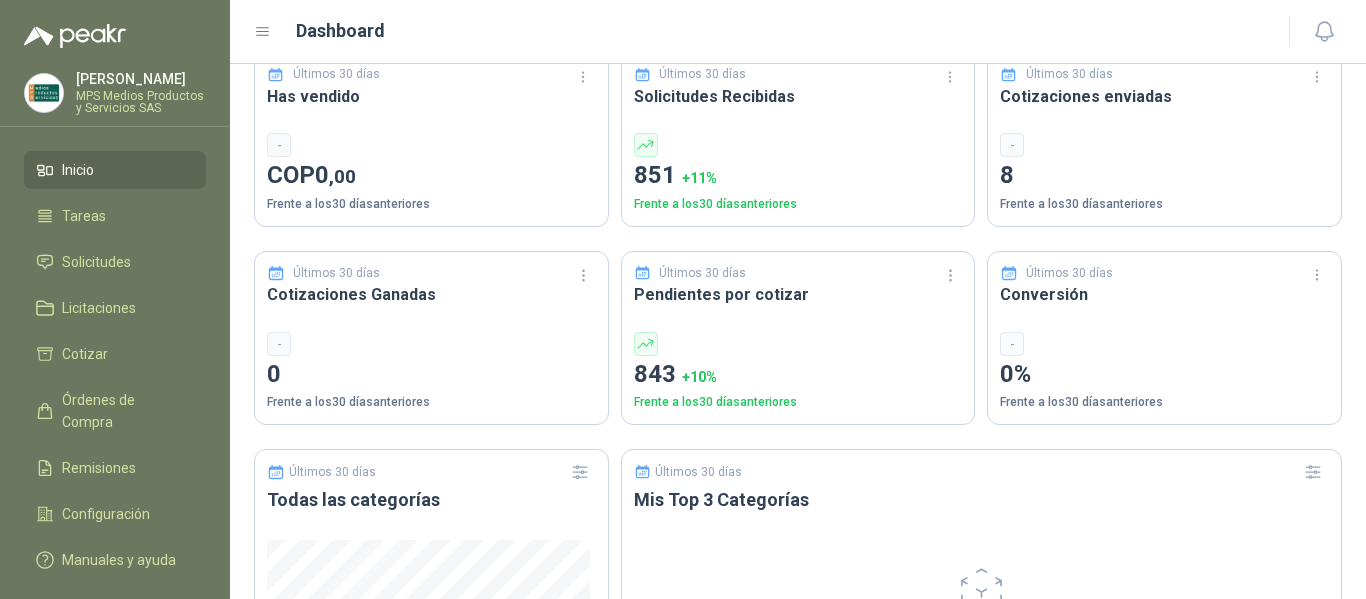 scroll, scrollTop: 500, scrollLeft: 0, axis: vertical 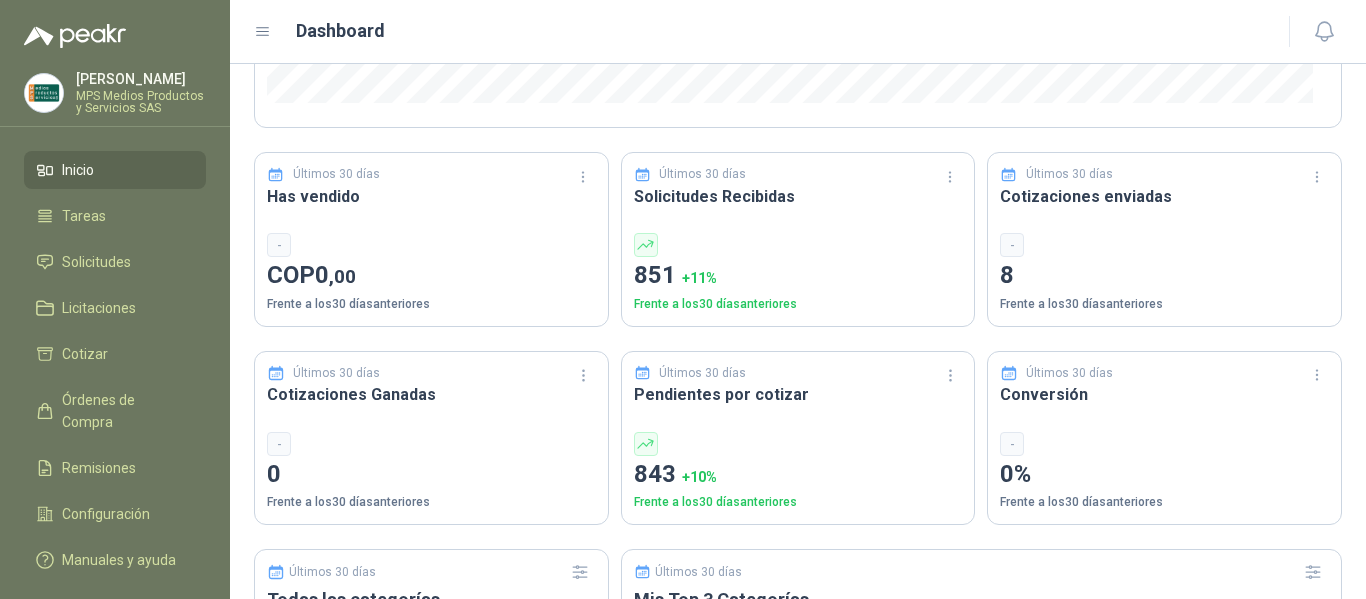 click on "+ 10 %" at bounding box center (699, 477) 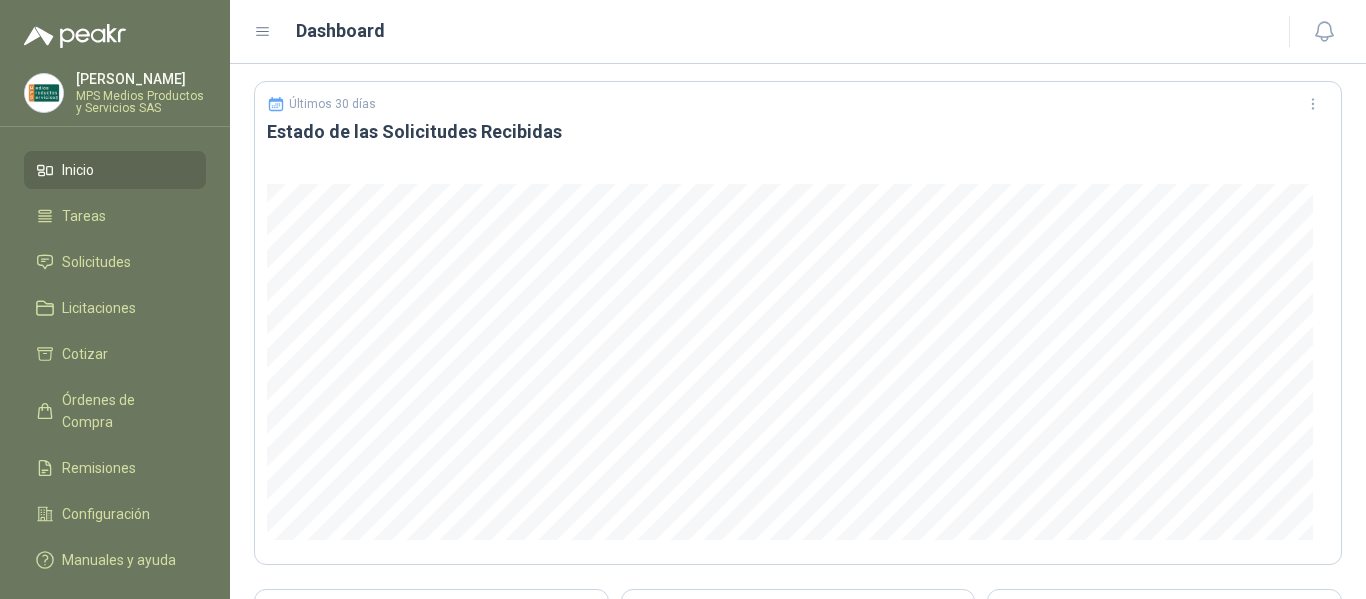 scroll, scrollTop: 0, scrollLeft: 0, axis: both 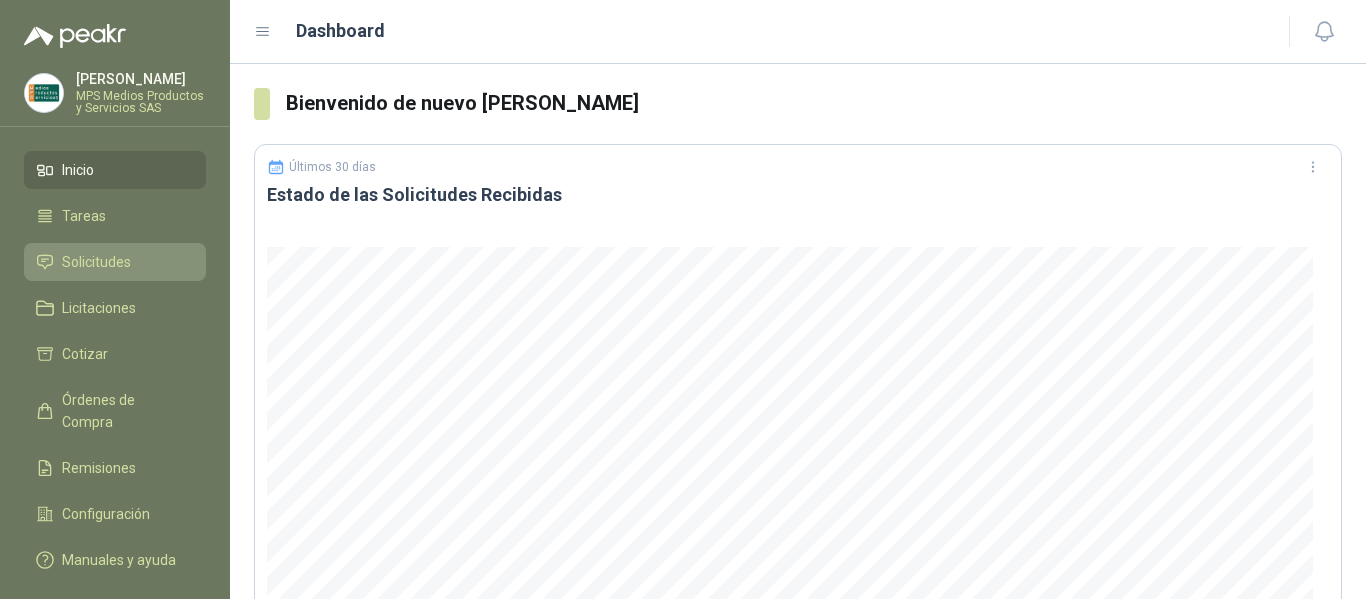 click on "Solicitudes" at bounding box center (96, 262) 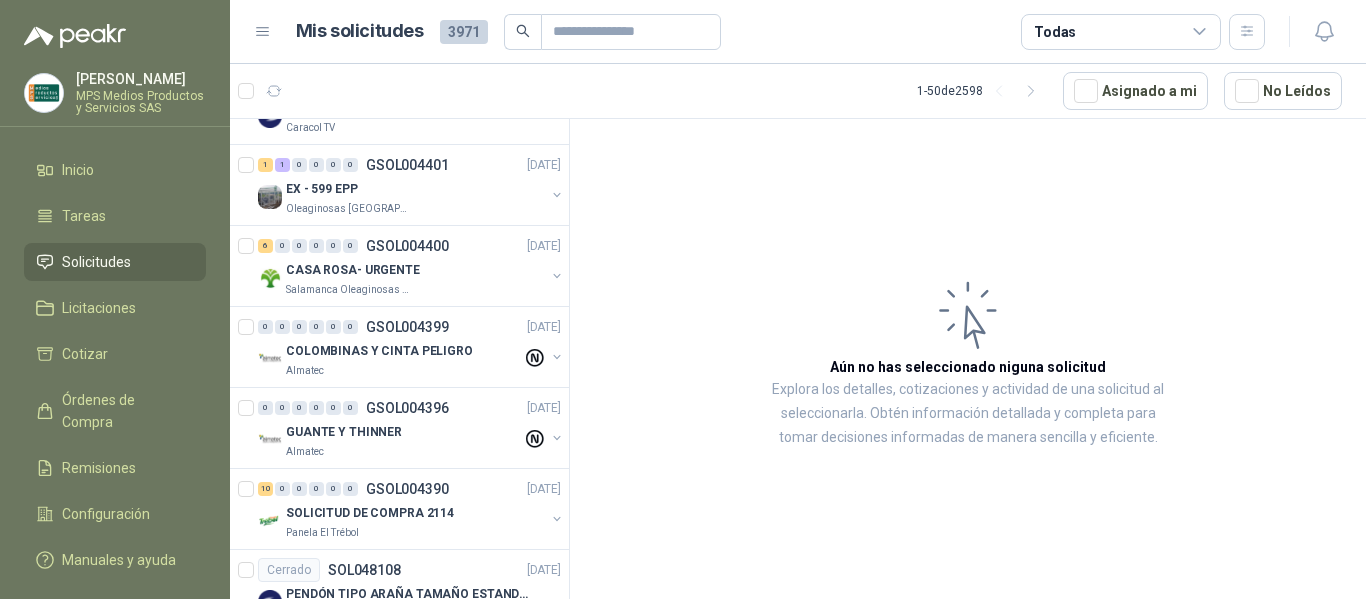 scroll, scrollTop: 0, scrollLeft: 0, axis: both 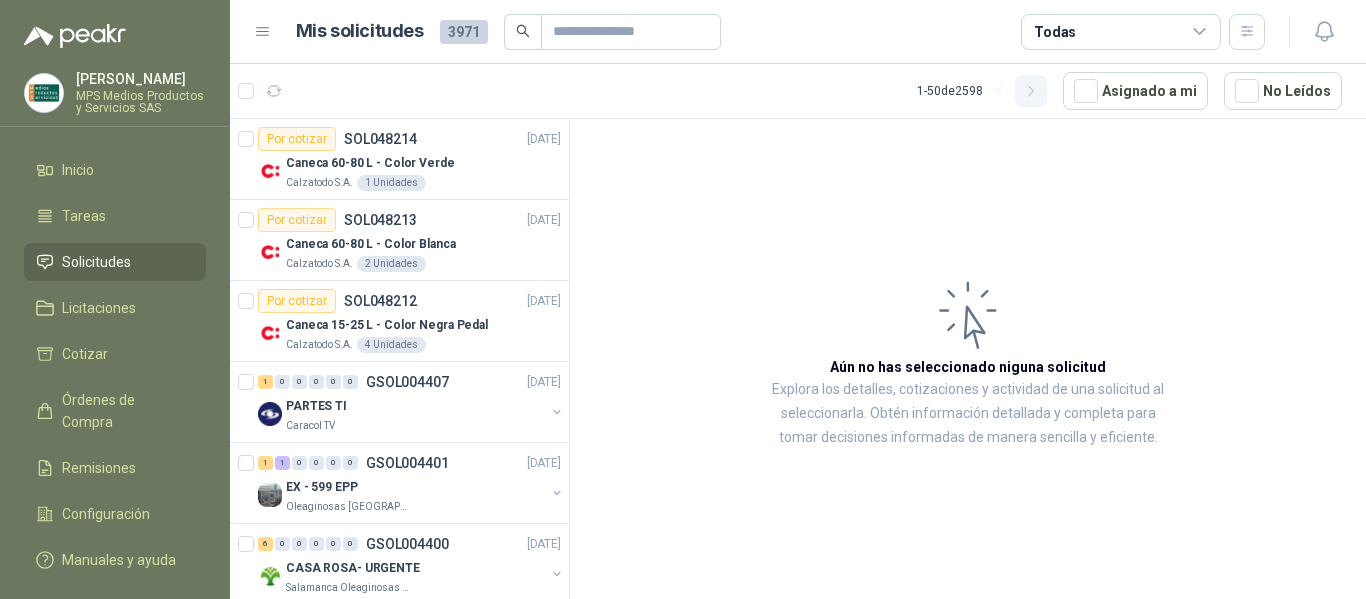 click 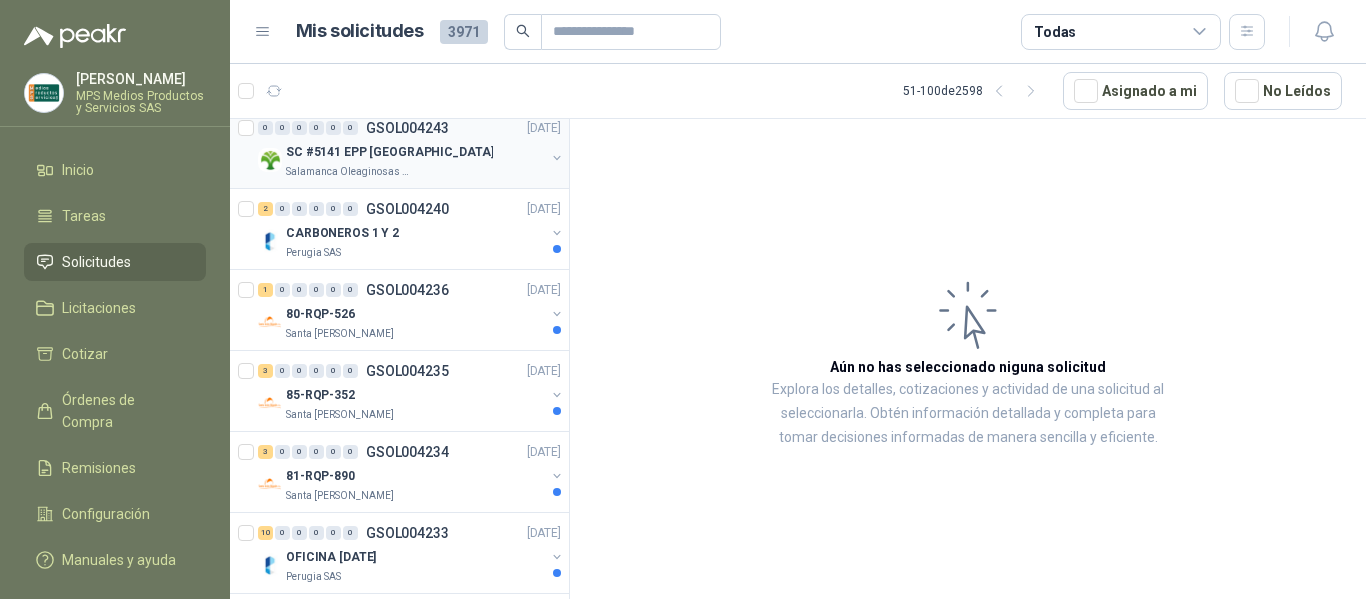 scroll, scrollTop: 900, scrollLeft: 0, axis: vertical 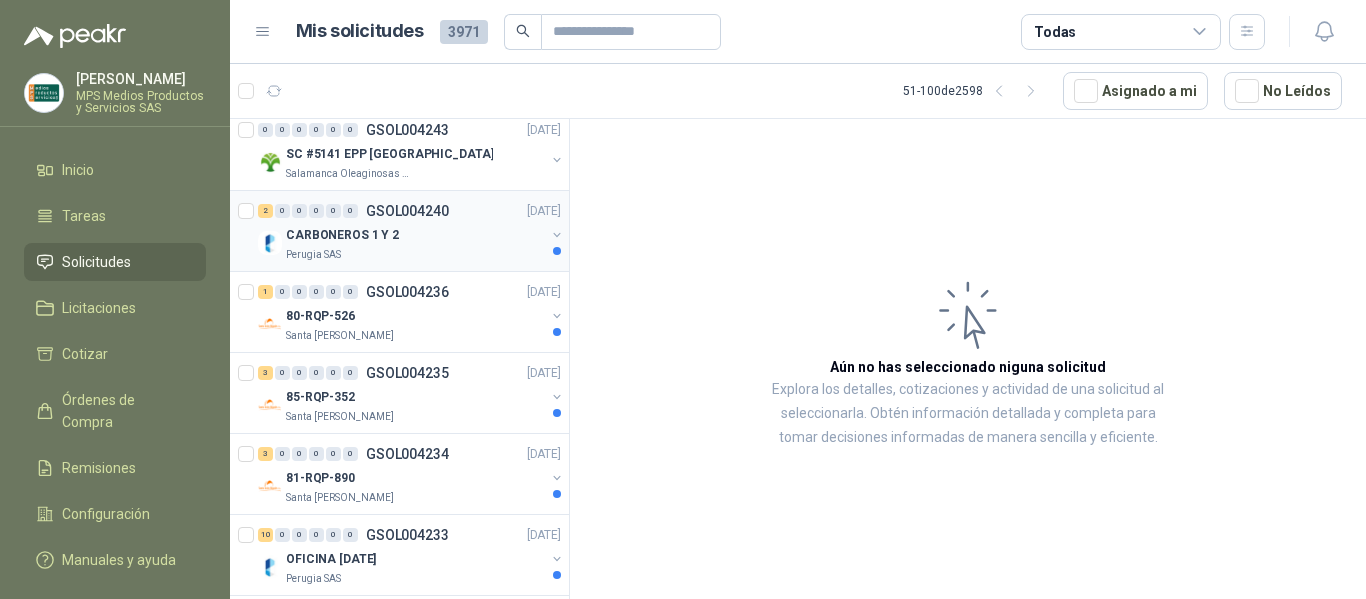 click on "Perugia SAS" at bounding box center (415, 255) 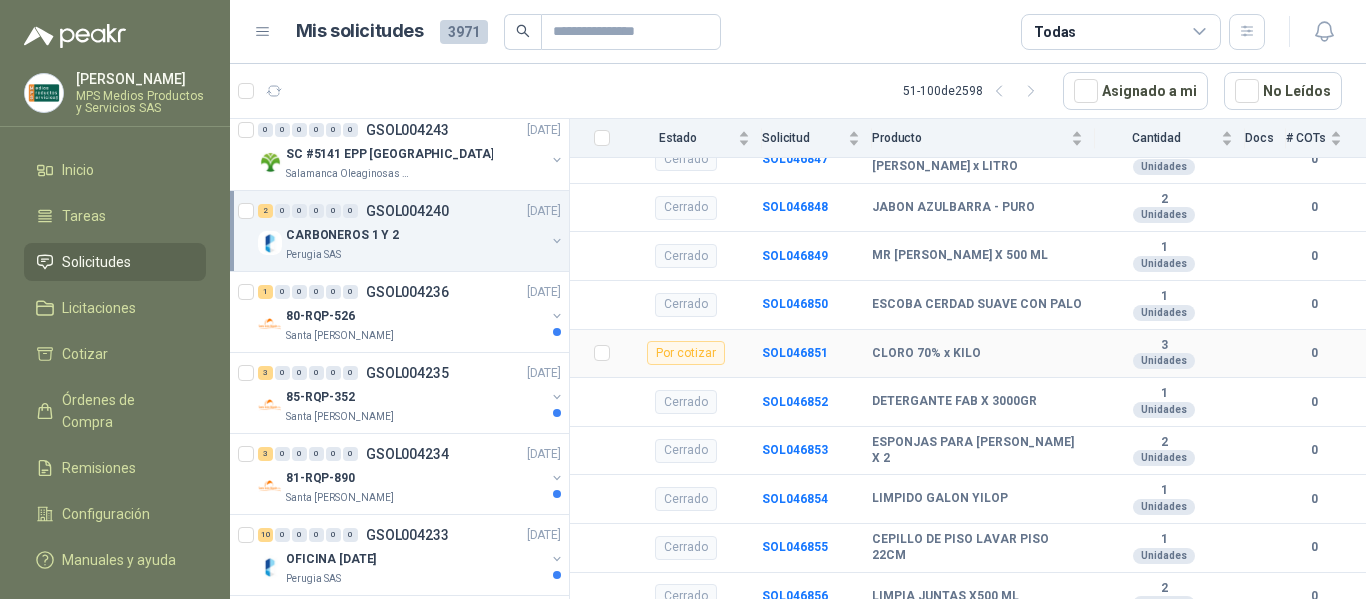 scroll, scrollTop: 509, scrollLeft: 0, axis: vertical 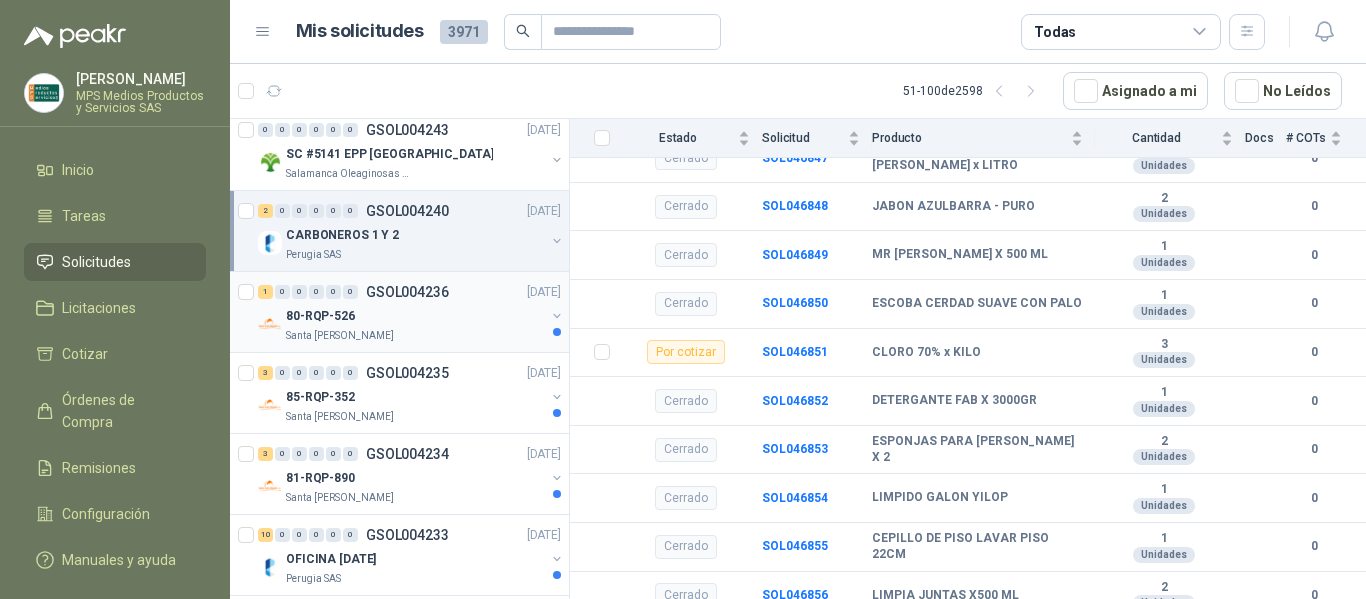 click on "1   0   0   0   0   0   GSOL004236 [DATE]   80-RQP-526 Santa [PERSON_NAME]" at bounding box center [399, 312] 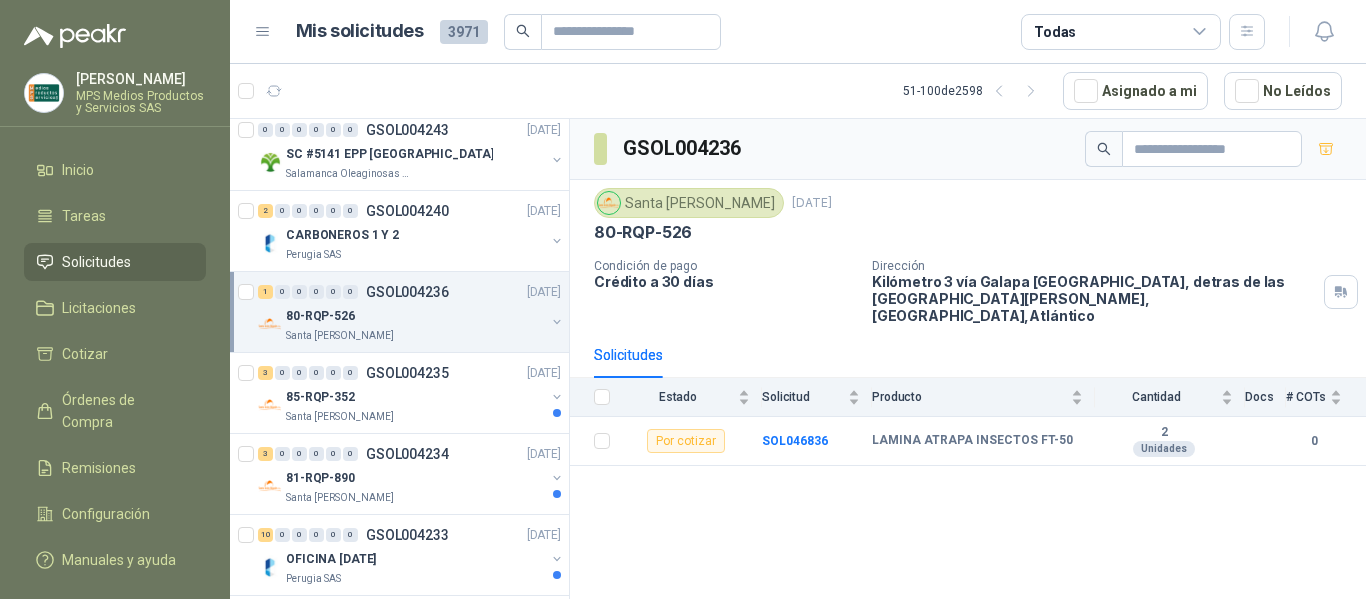 scroll, scrollTop: 1000, scrollLeft: 0, axis: vertical 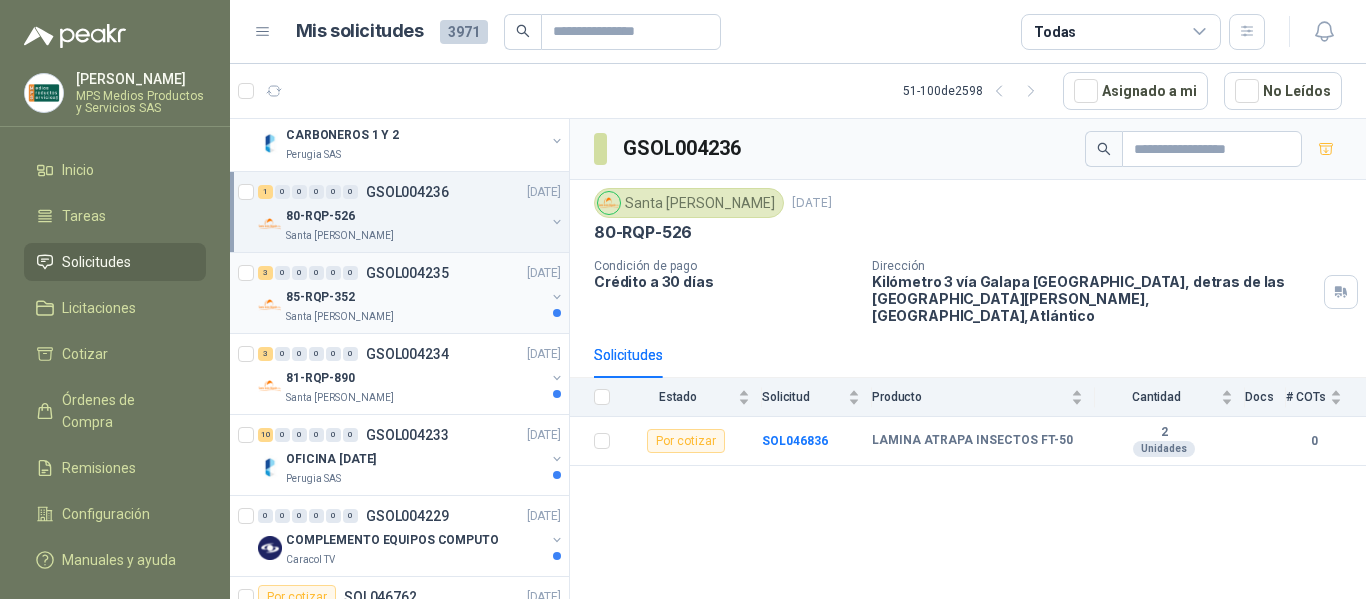 click on "Santa [PERSON_NAME]" at bounding box center (415, 317) 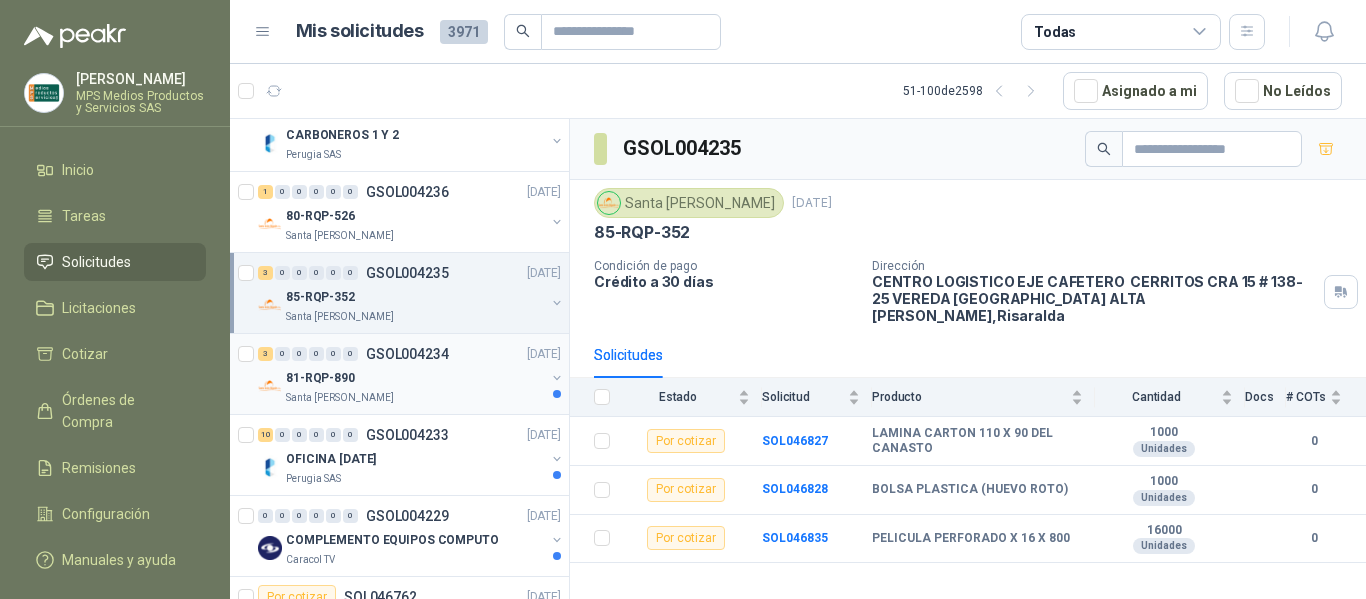 click on "81-RQP-890" at bounding box center (415, 378) 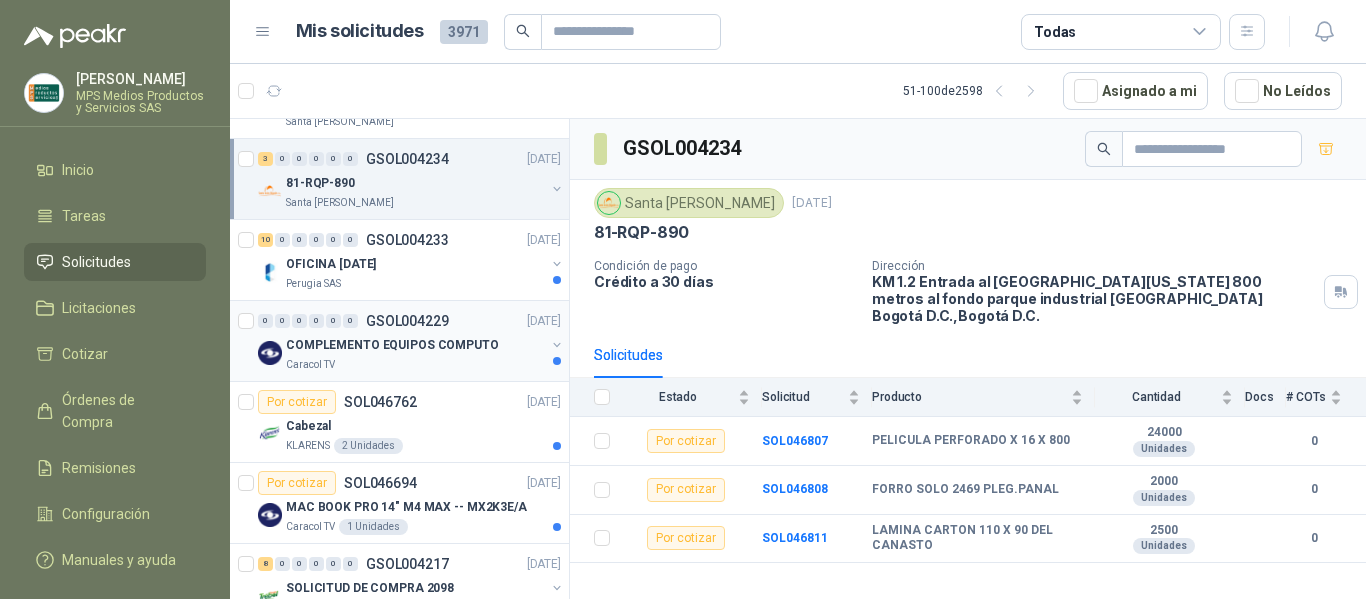 scroll, scrollTop: 1200, scrollLeft: 0, axis: vertical 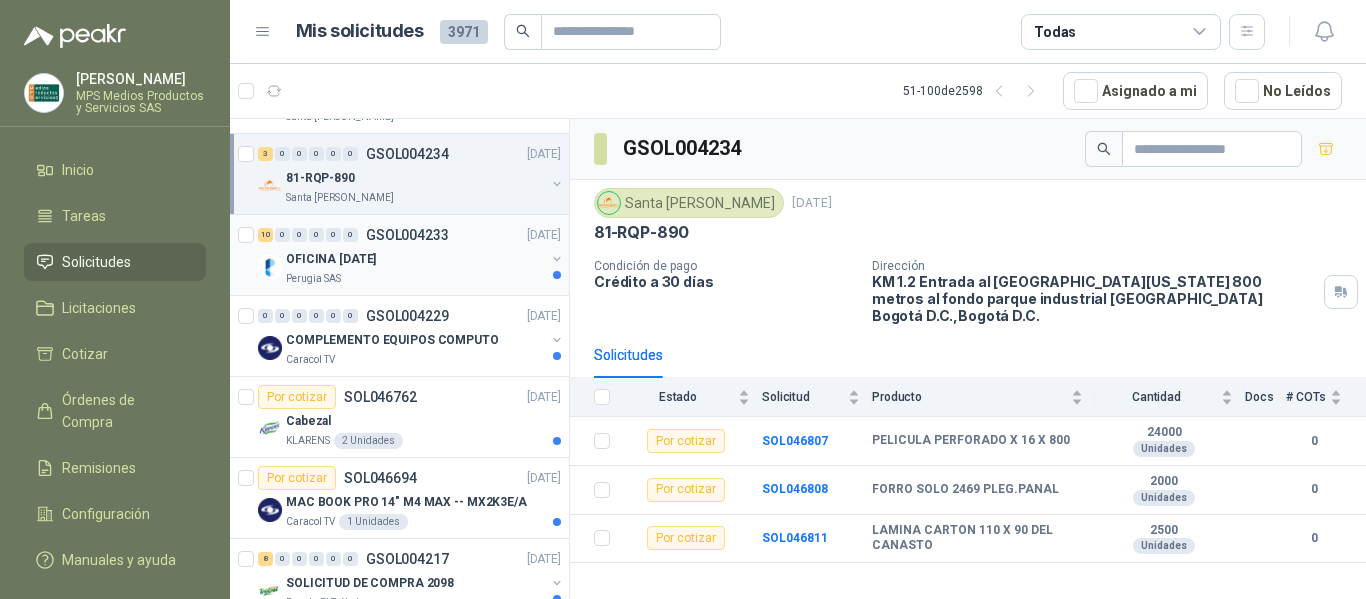 click on "OFICINA [DATE]" at bounding box center [415, 259] 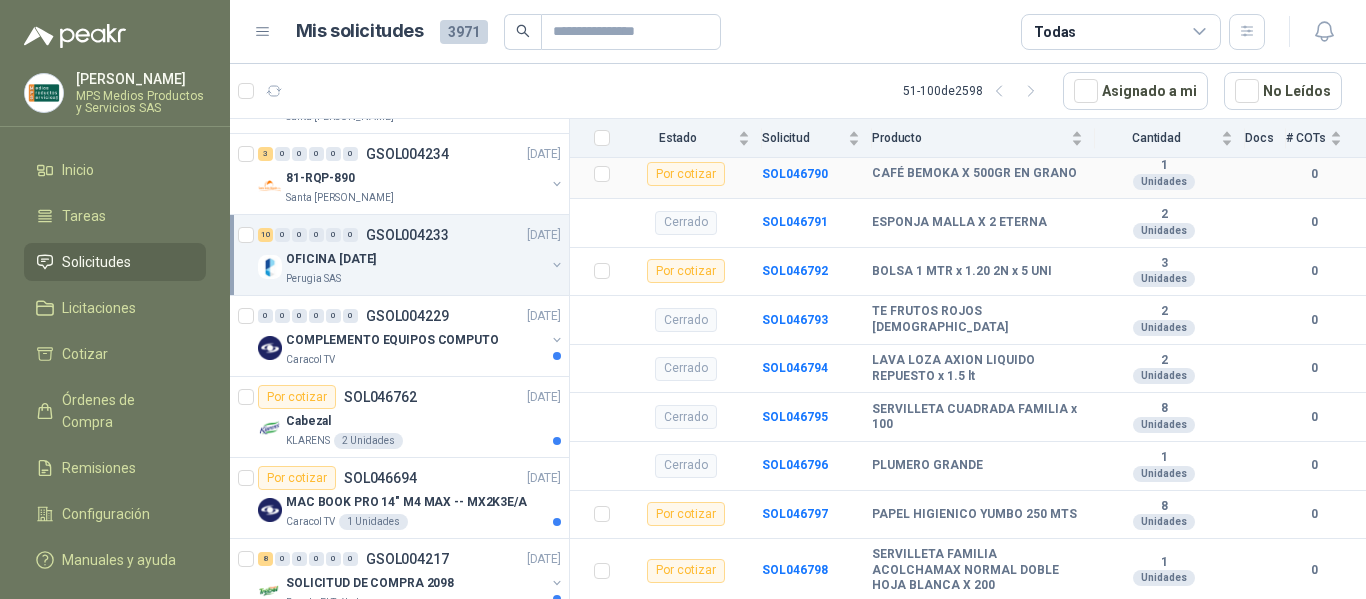 scroll, scrollTop: 1200, scrollLeft: 0, axis: vertical 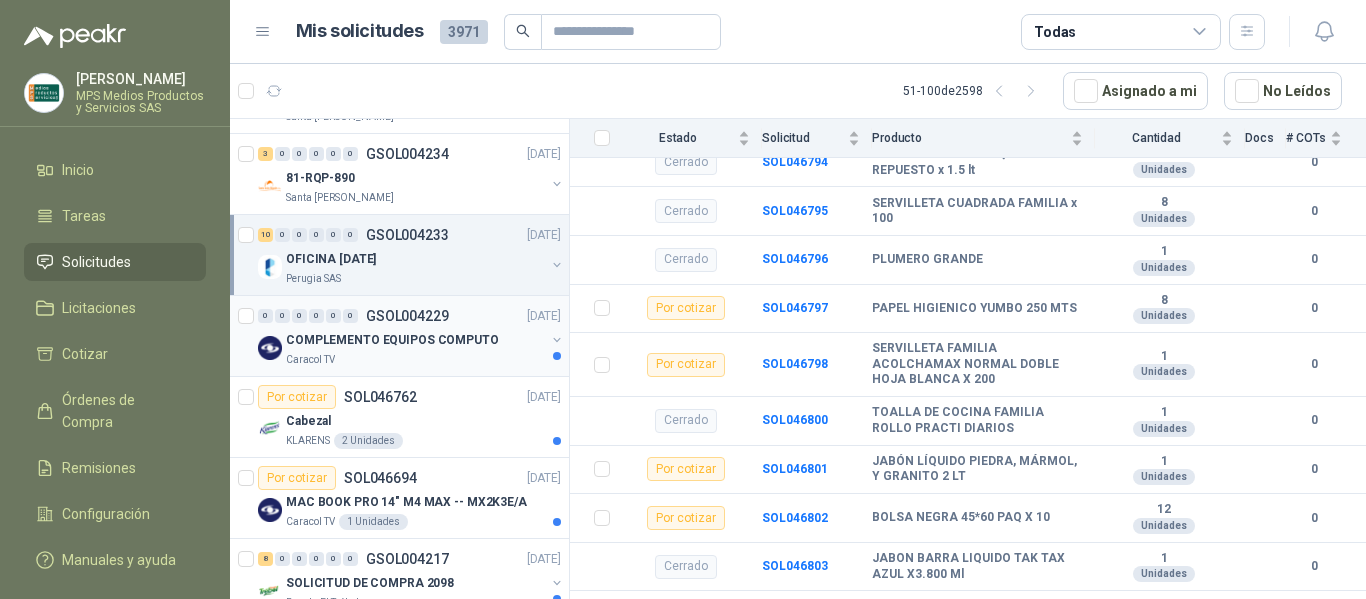 click on "COMPLEMENTO EQUIPOS COMPUTO" at bounding box center [392, 340] 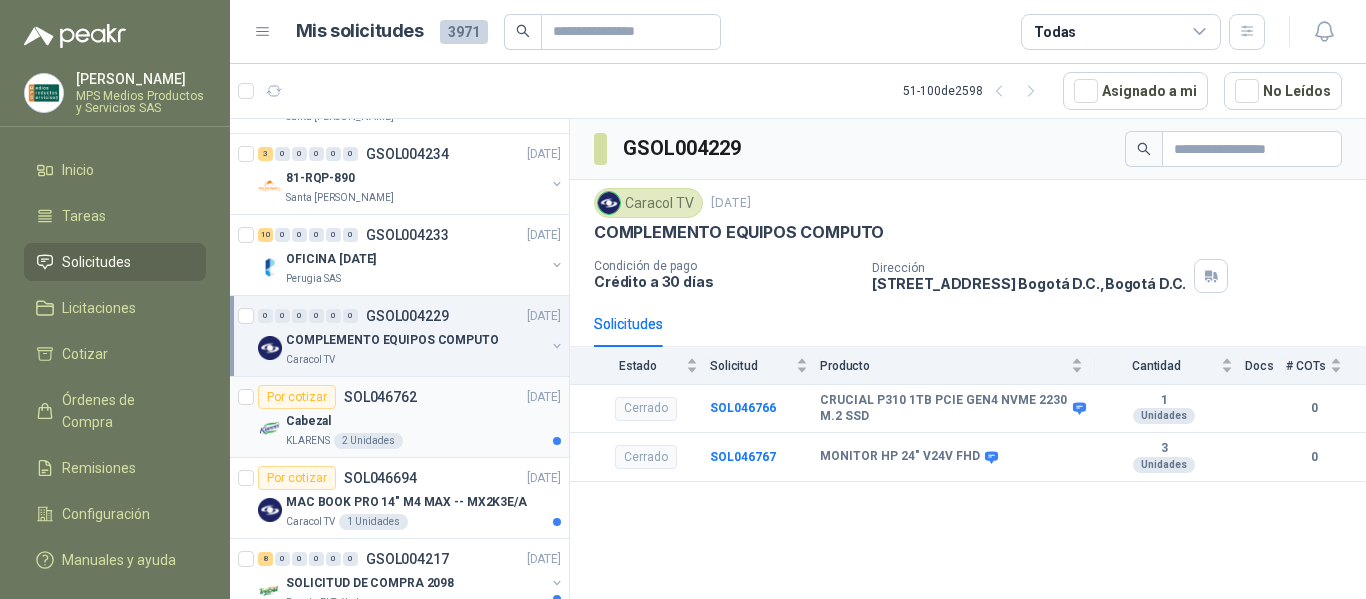 click on "Cabezal" at bounding box center [423, 421] 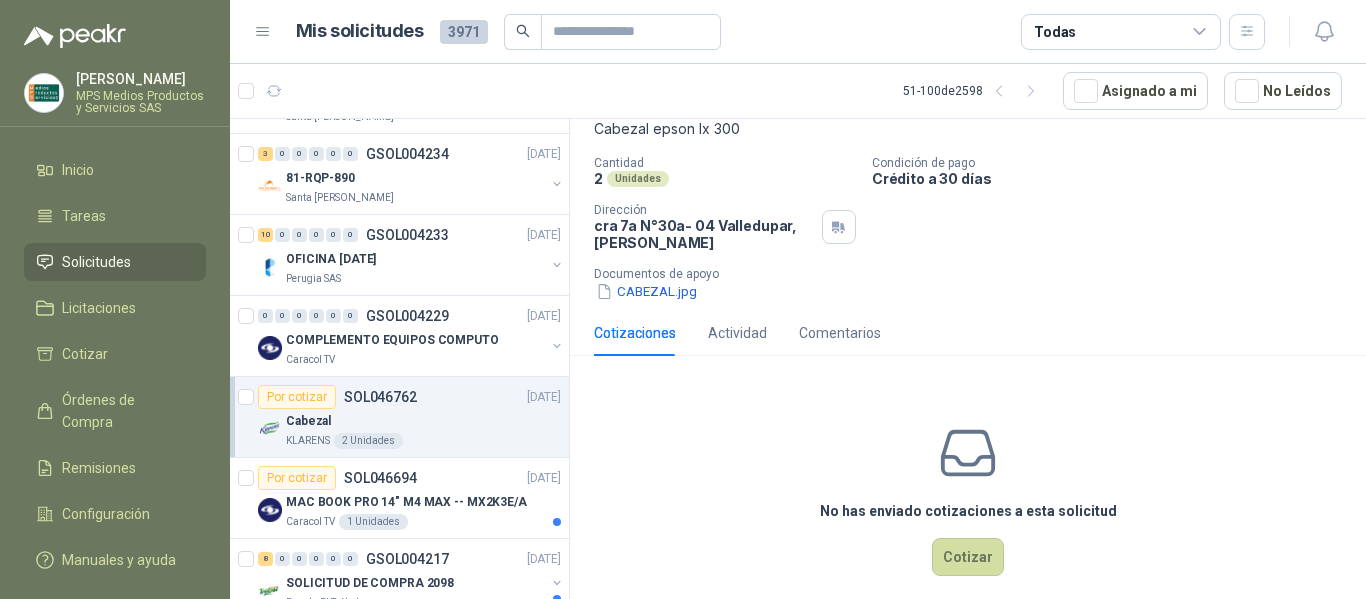 scroll, scrollTop: 146, scrollLeft: 0, axis: vertical 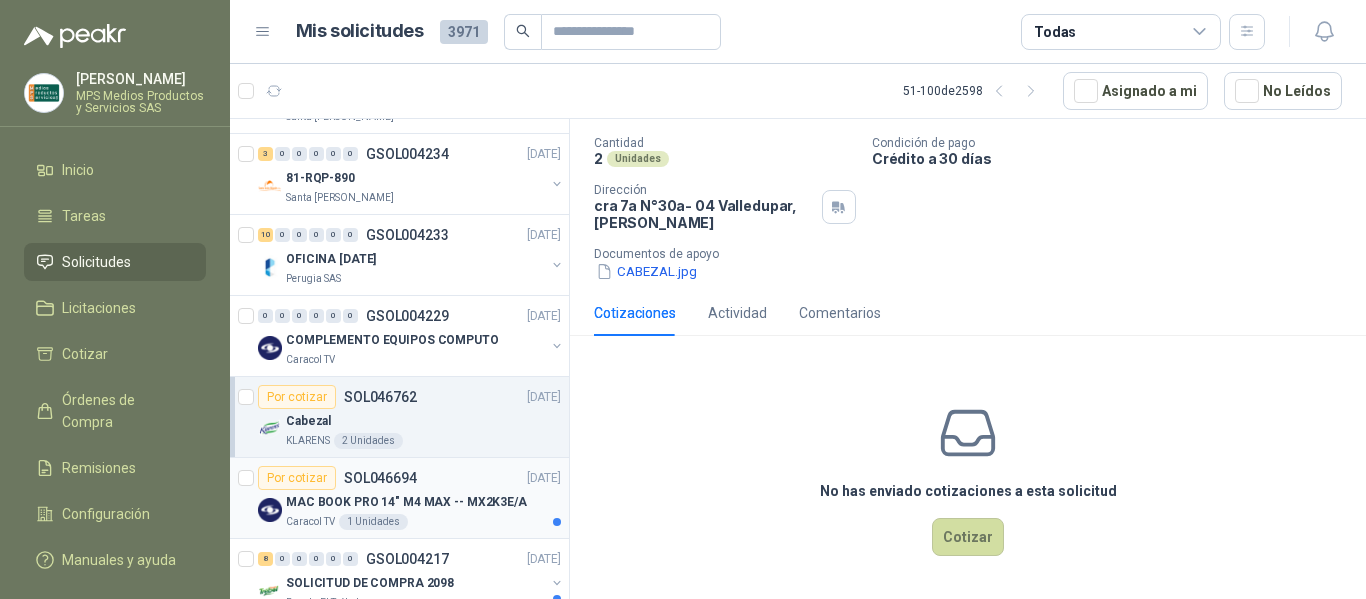 click on "MAC BOOK PRO 14" M4 MAX -- MX2K3E/A" at bounding box center (423, 502) 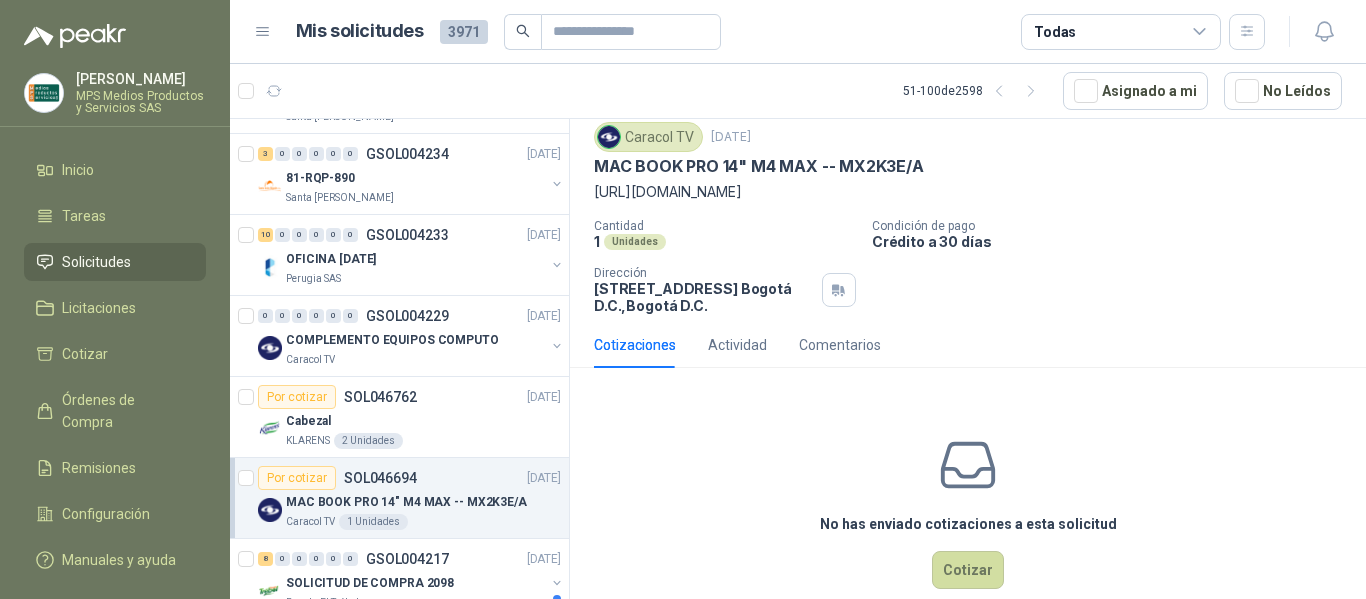 scroll, scrollTop: 96, scrollLeft: 0, axis: vertical 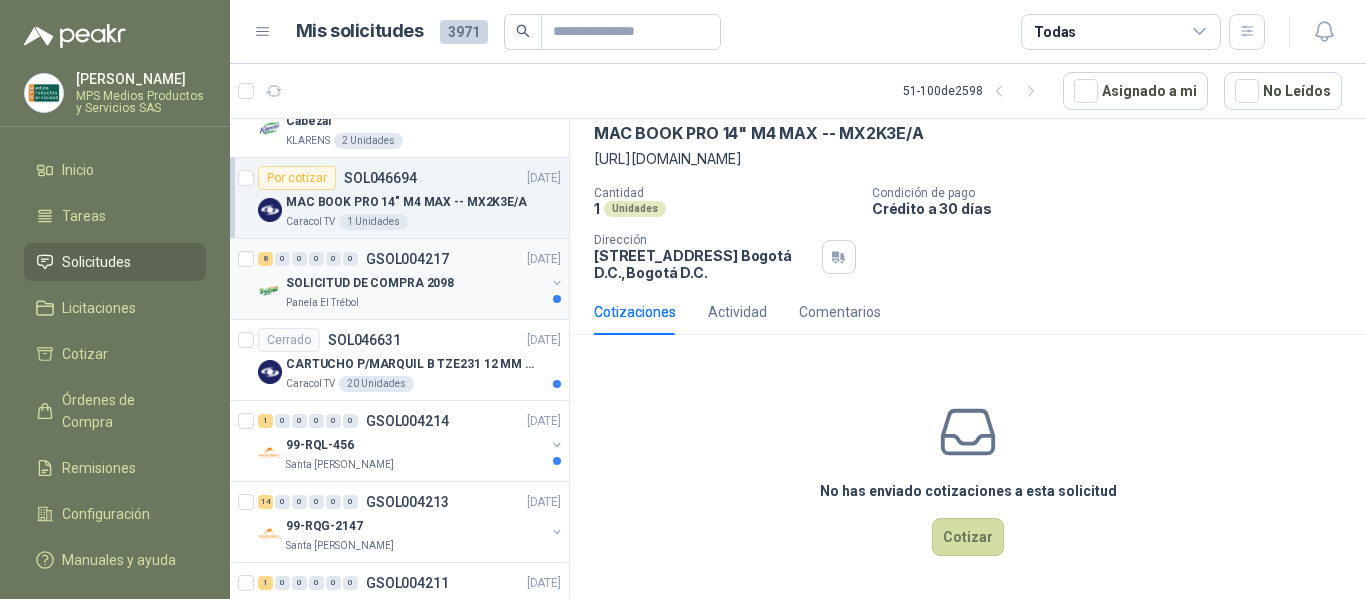 click on "Panela El Trébol" at bounding box center (415, 303) 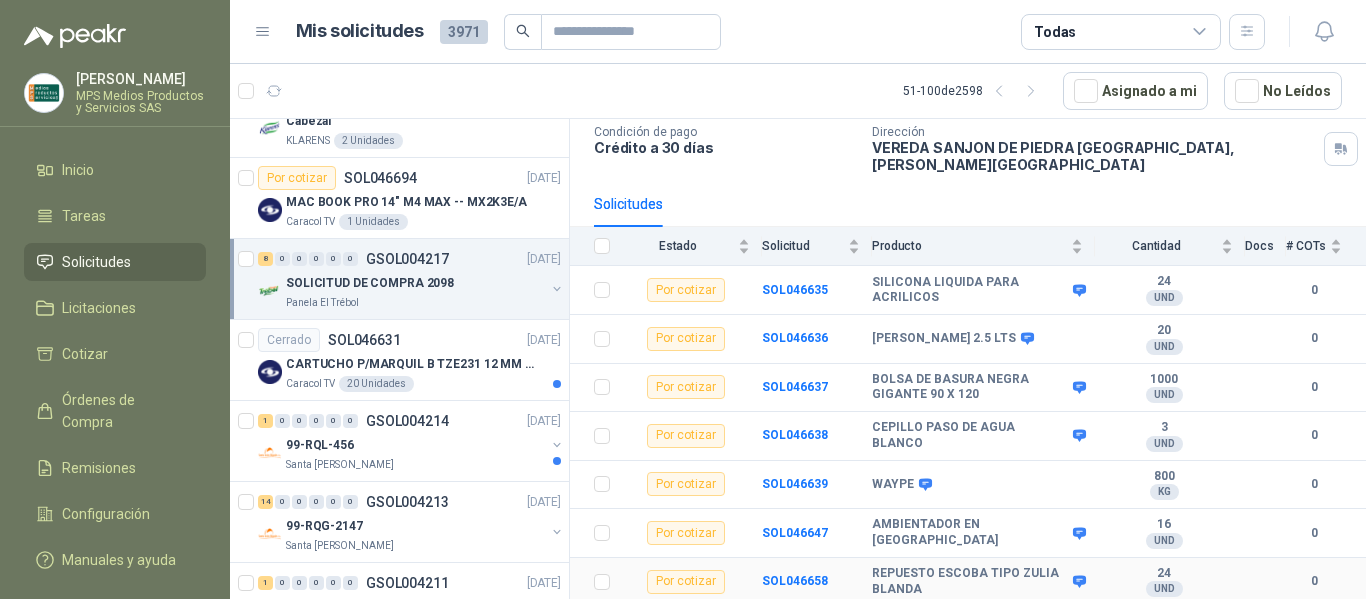 scroll, scrollTop: 169, scrollLeft: 0, axis: vertical 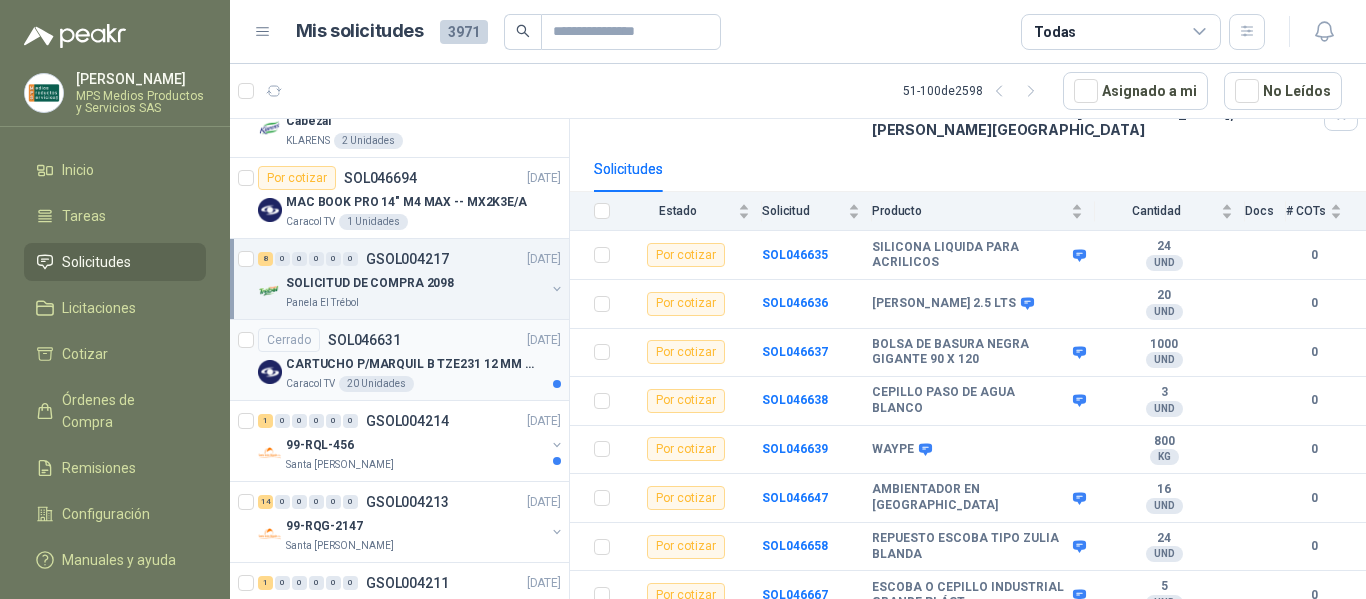 click on "CARTUCHO P/MARQUIL B TZE231 12 MM X 8MM" at bounding box center [410, 364] 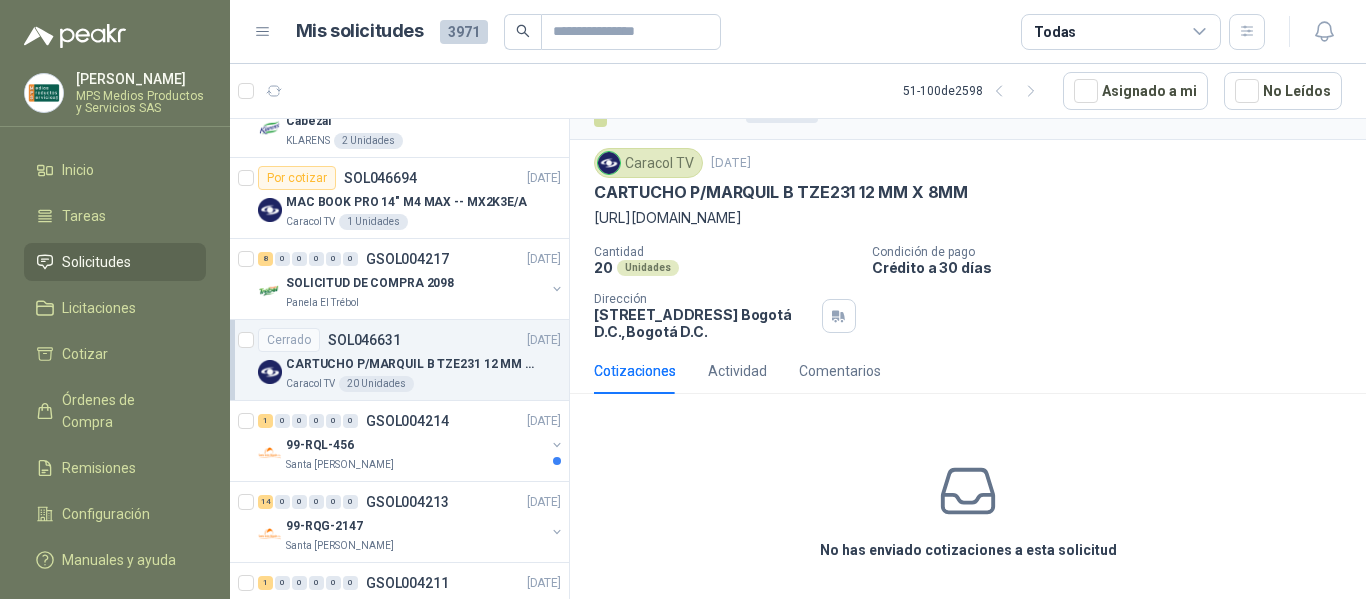 scroll, scrollTop: 41, scrollLeft: 0, axis: vertical 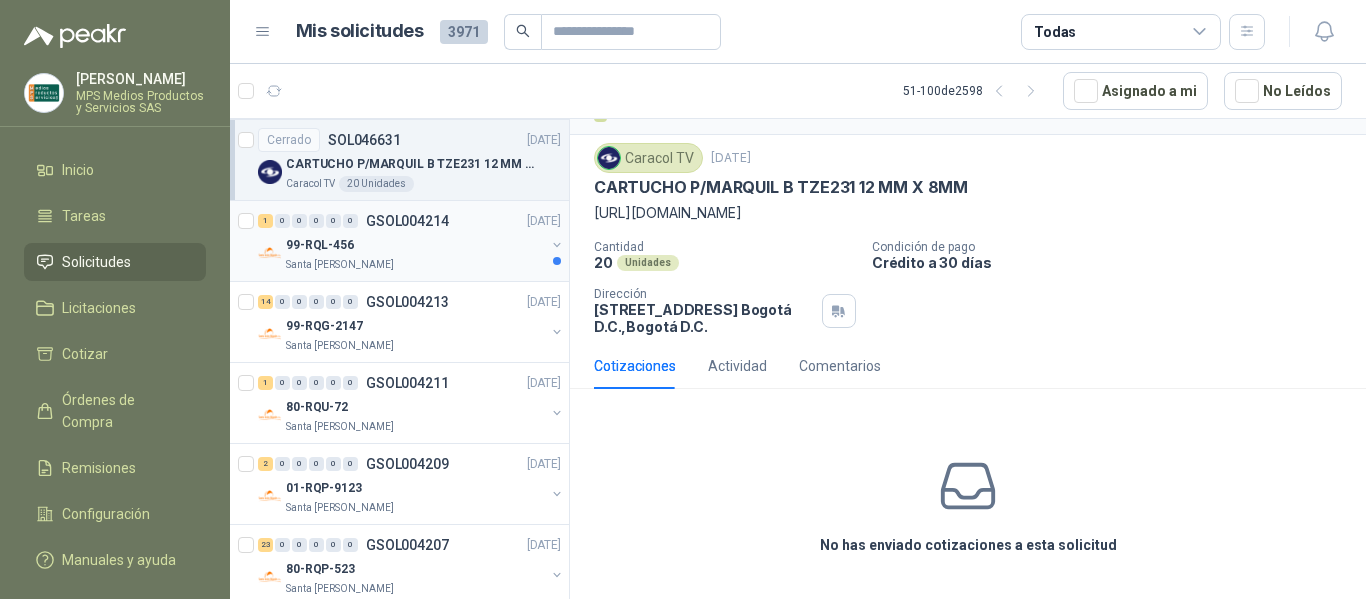 click on "Santa [PERSON_NAME]" at bounding box center [415, 265] 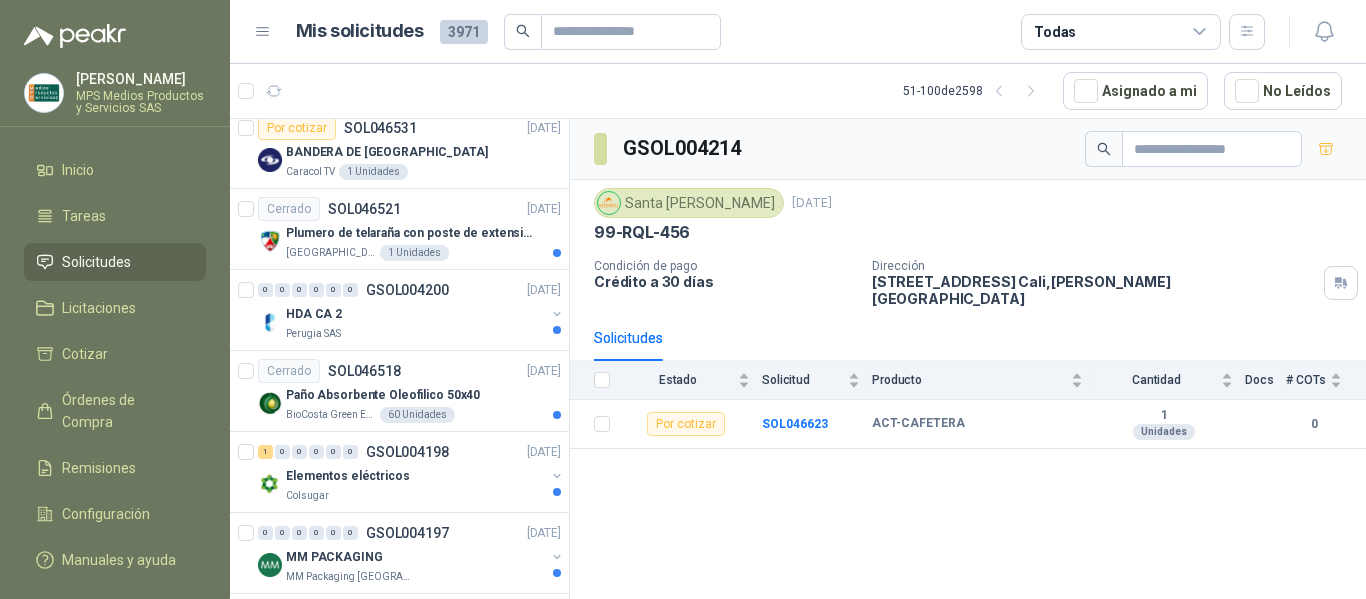 scroll, scrollTop: 2600, scrollLeft: 0, axis: vertical 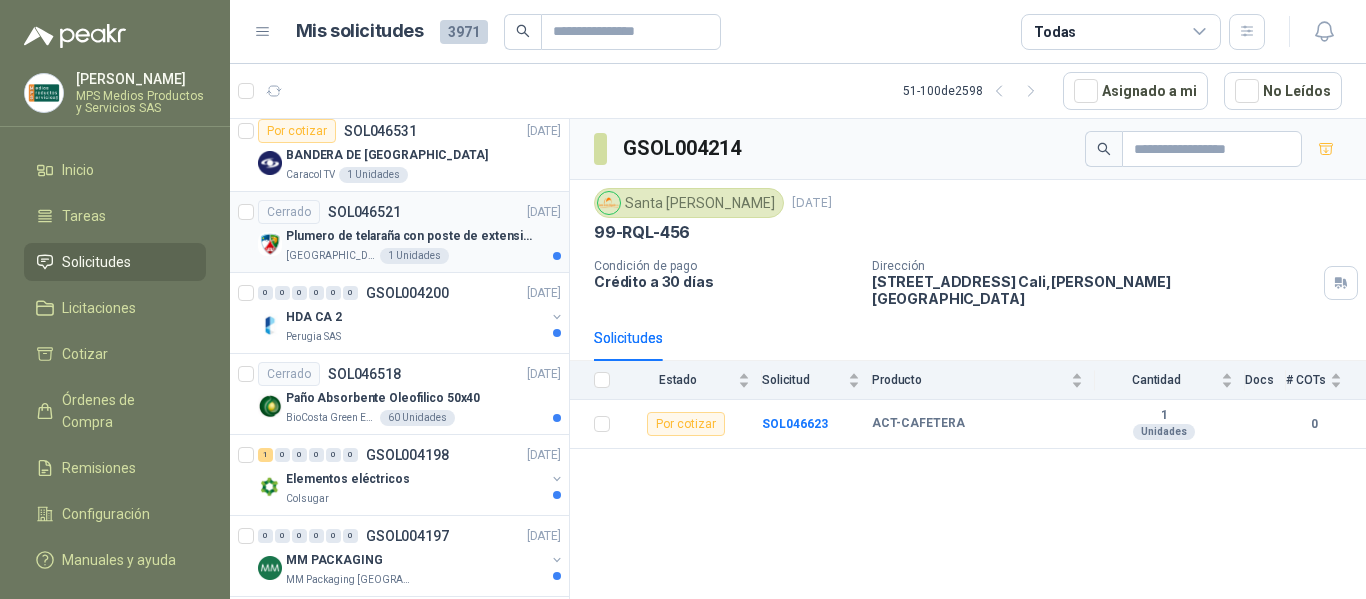 click on "[GEOGRAPHIC_DATA][PERSON_NAME]" at bounding box center (423, 256) 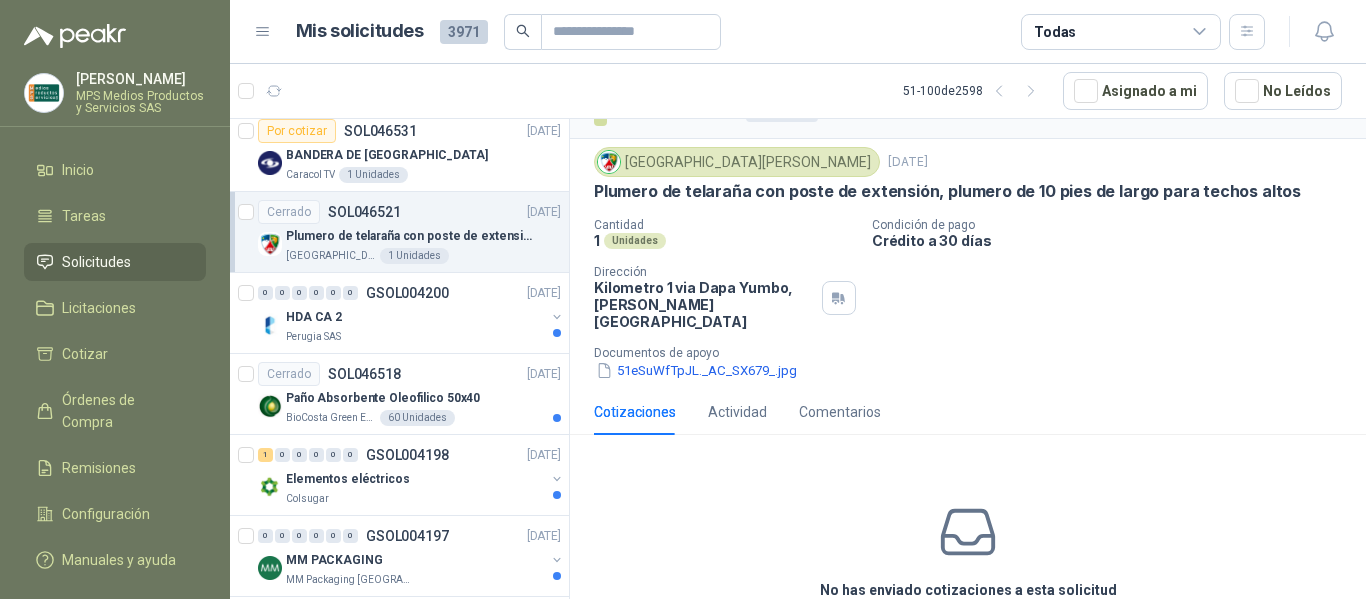 scroll, scrollTop: 65, scrollLeft: 0, axis: vertical 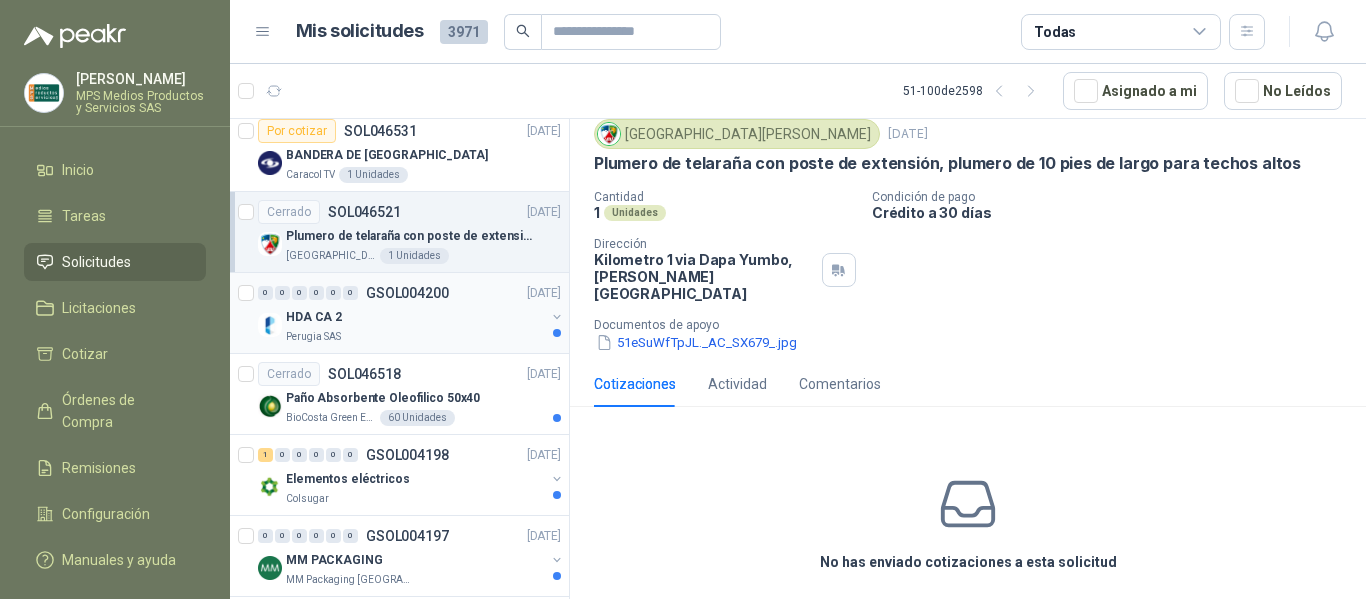click on "Perugia SAS" at bounding box center (415, 337) 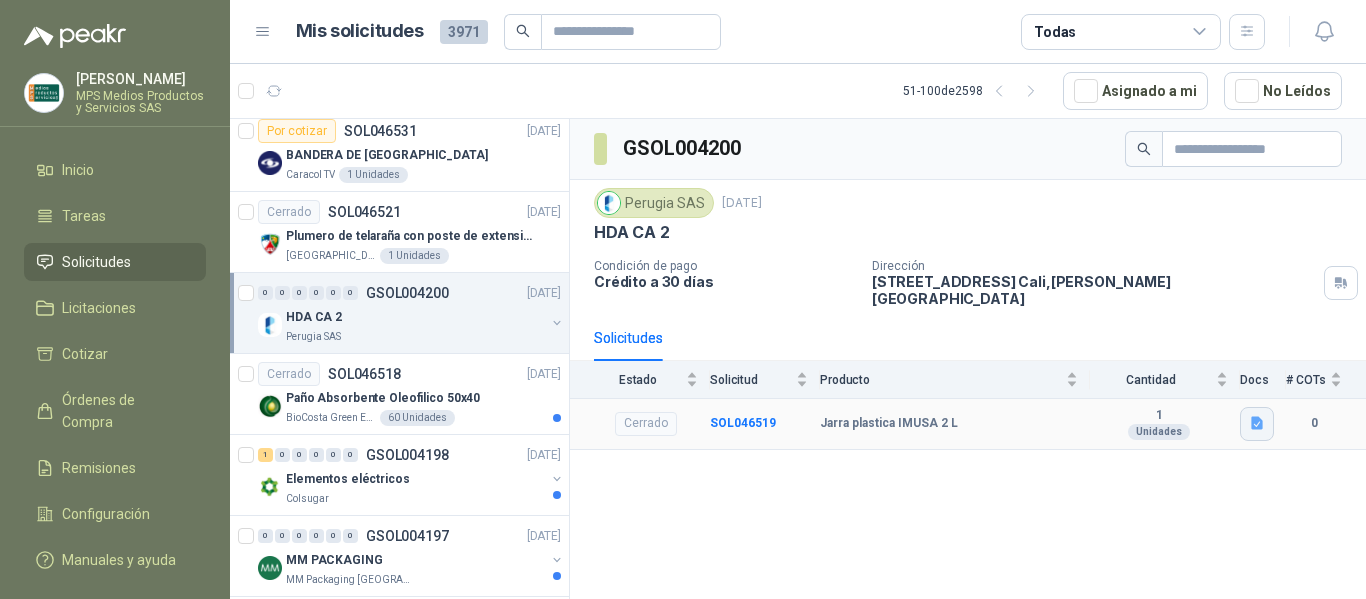click 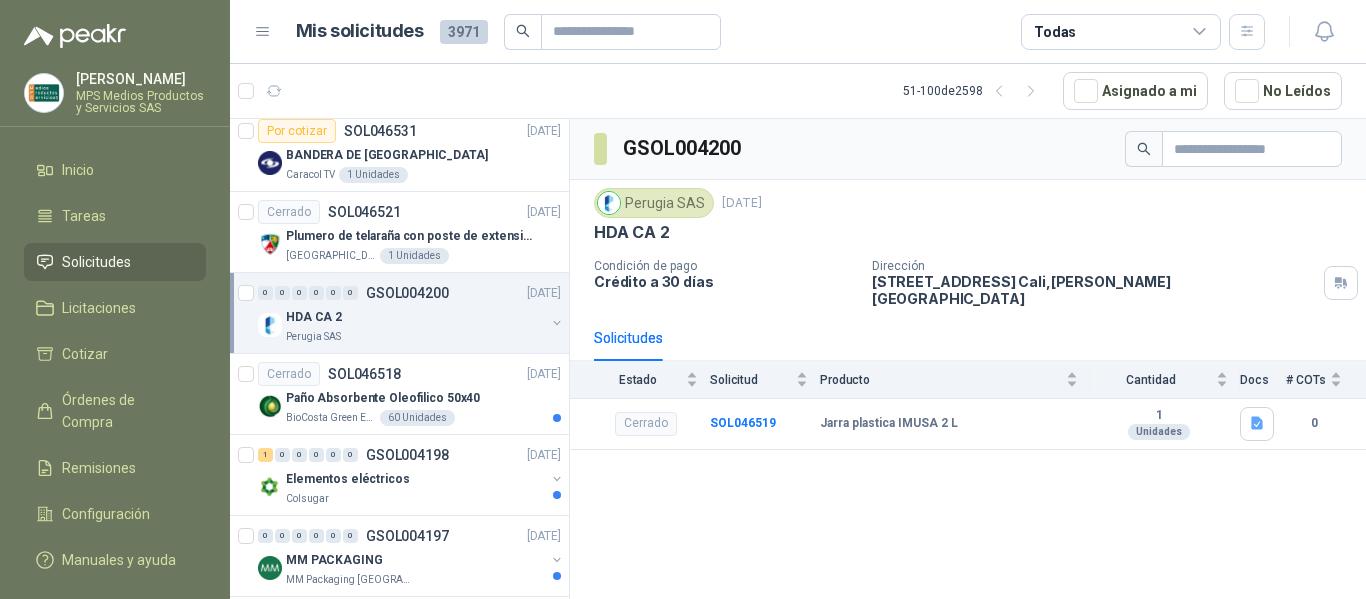 click on "Dirección [STREET_ADDRESS][PERSON_NAME]" at bounding box center (1115, 283) 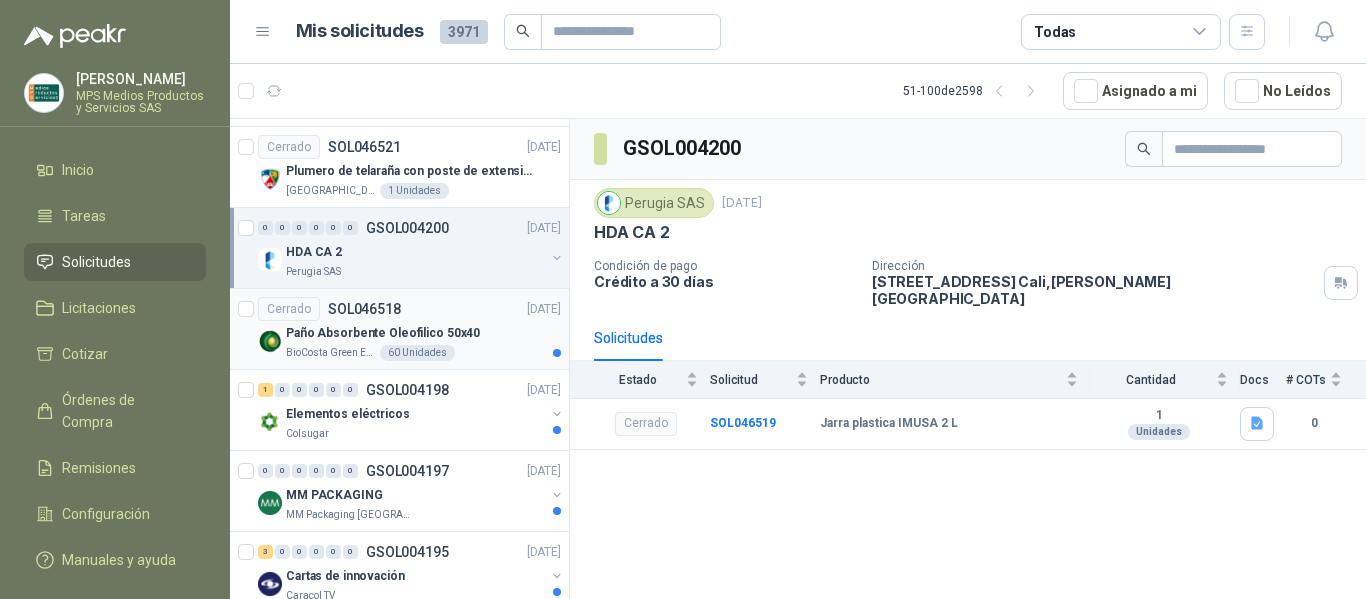scroll, scrollTop: 2700, scrollLeft: 0, axis: vertical 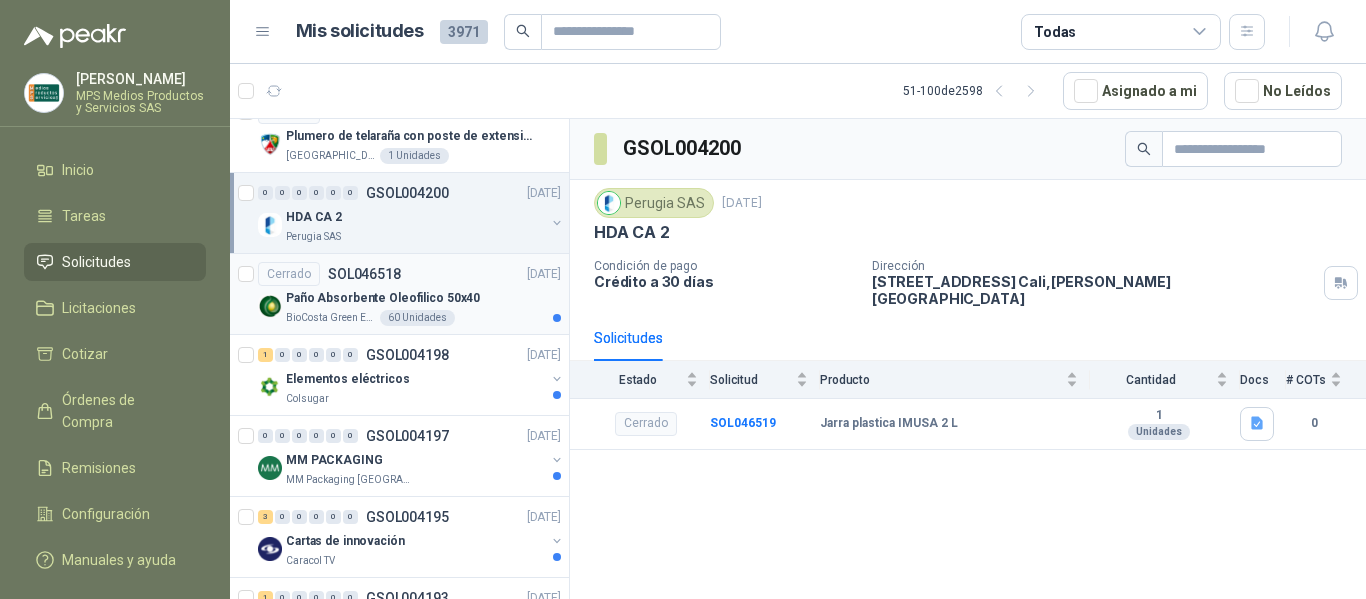 click on "Cerrado SOL046518 [DATE]" at bounding box center (409, 274) 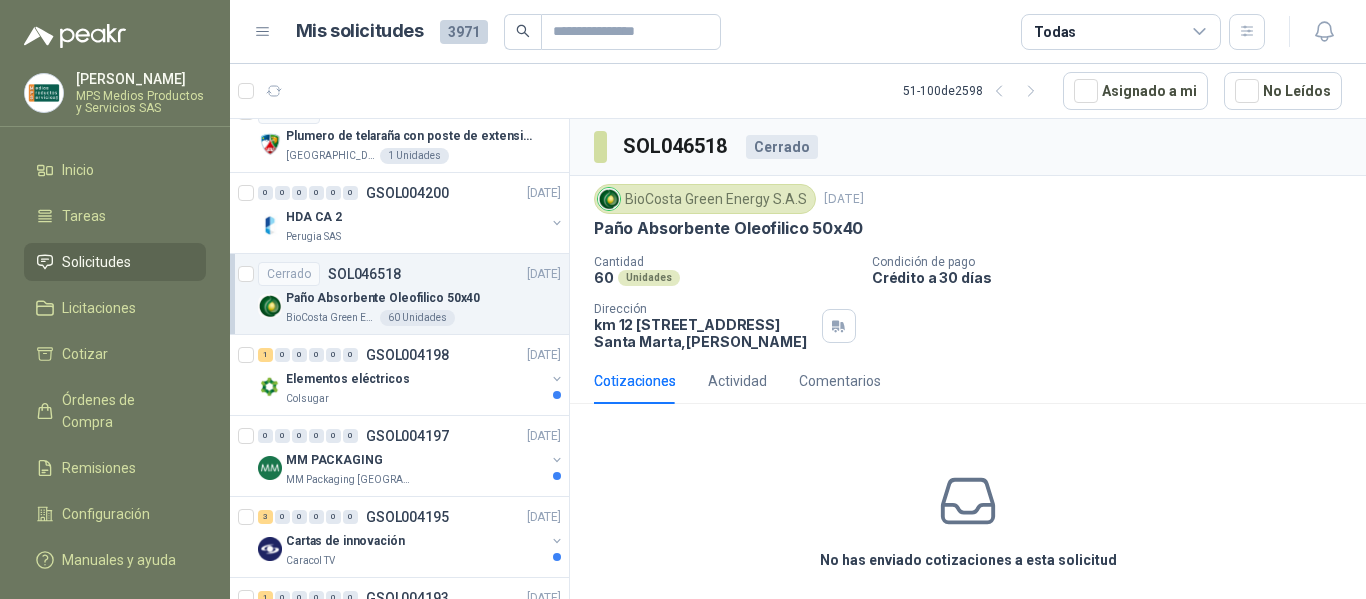 scroll, scrollTop: 32, scrollLeft: 0, axis: vertical 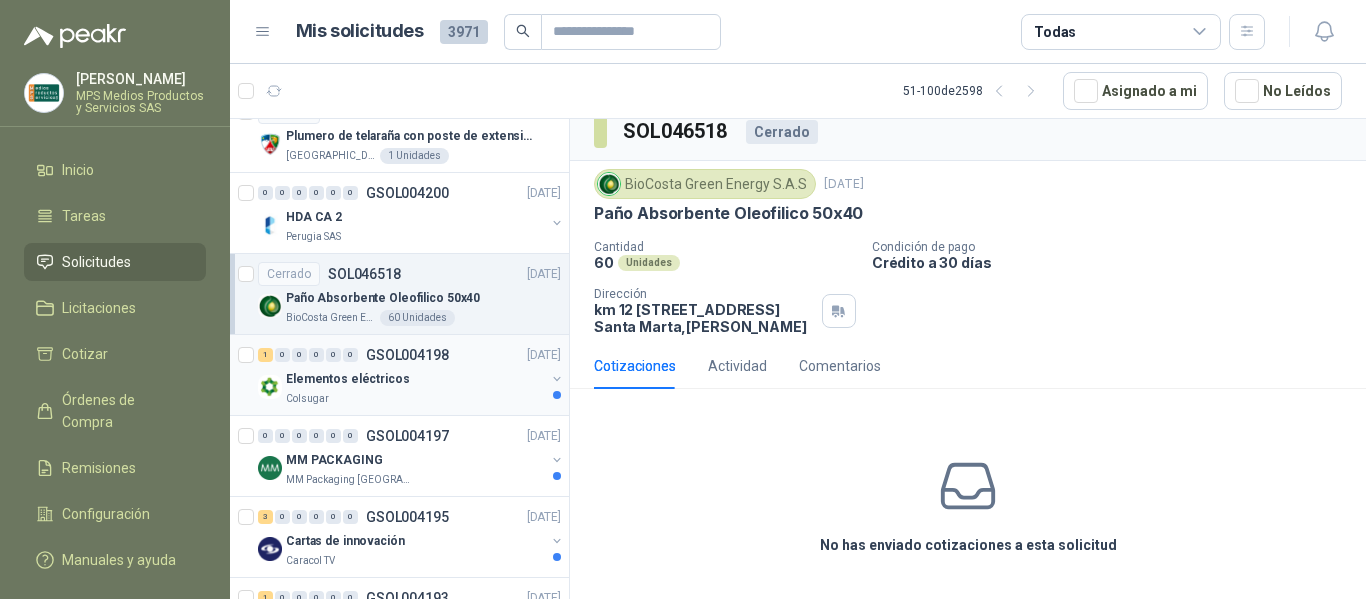 click on "Elementos eléctricos" at bounding box center [415, 379] 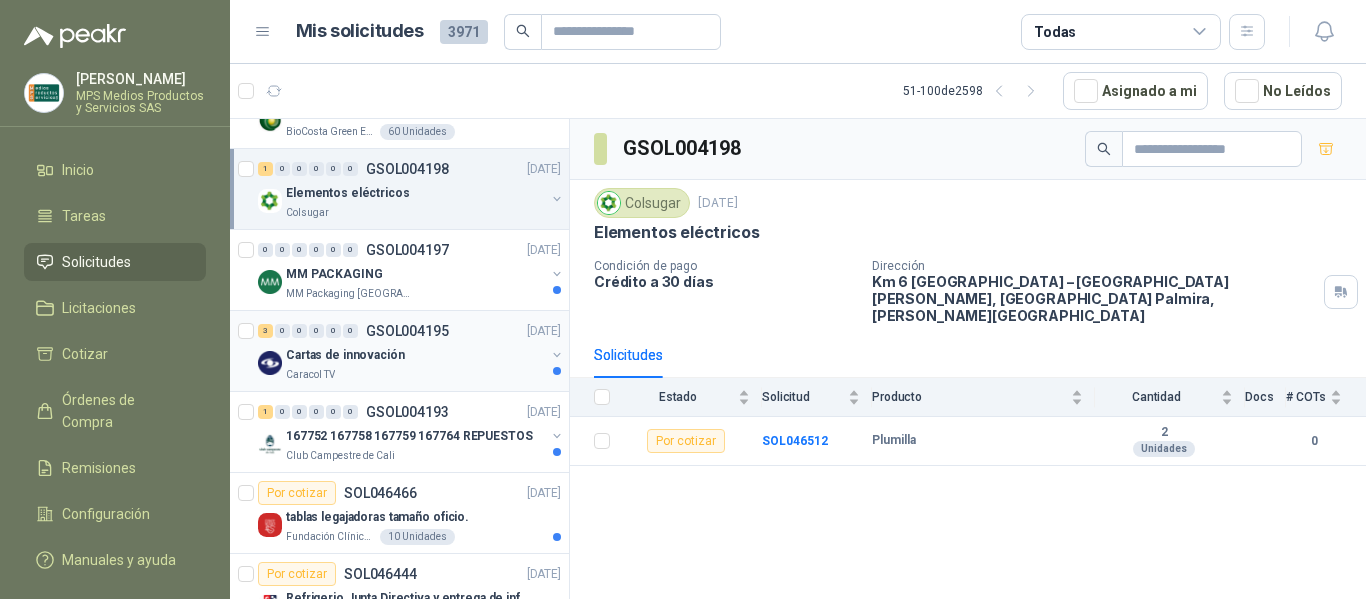 scroll, scrollTop: 2900, scrollLeft: 0, axis: vertical 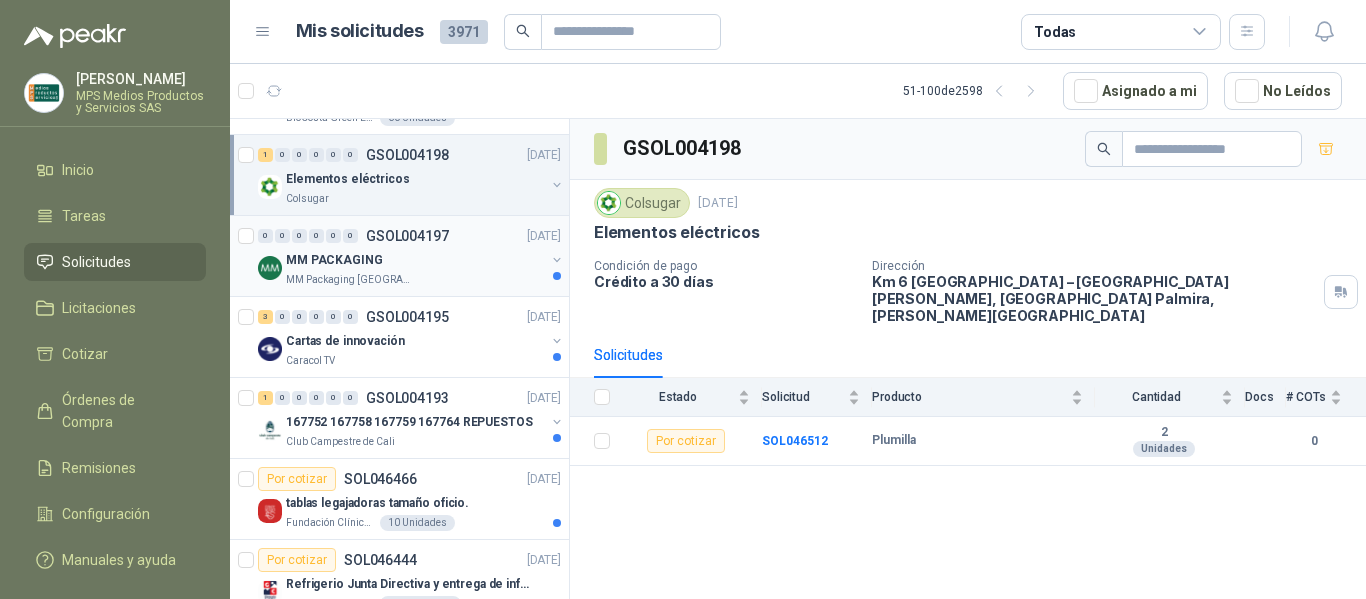 click on "MM Packaging [GEOGRAPHIC_DATA]" at bounding box center (415, 280) 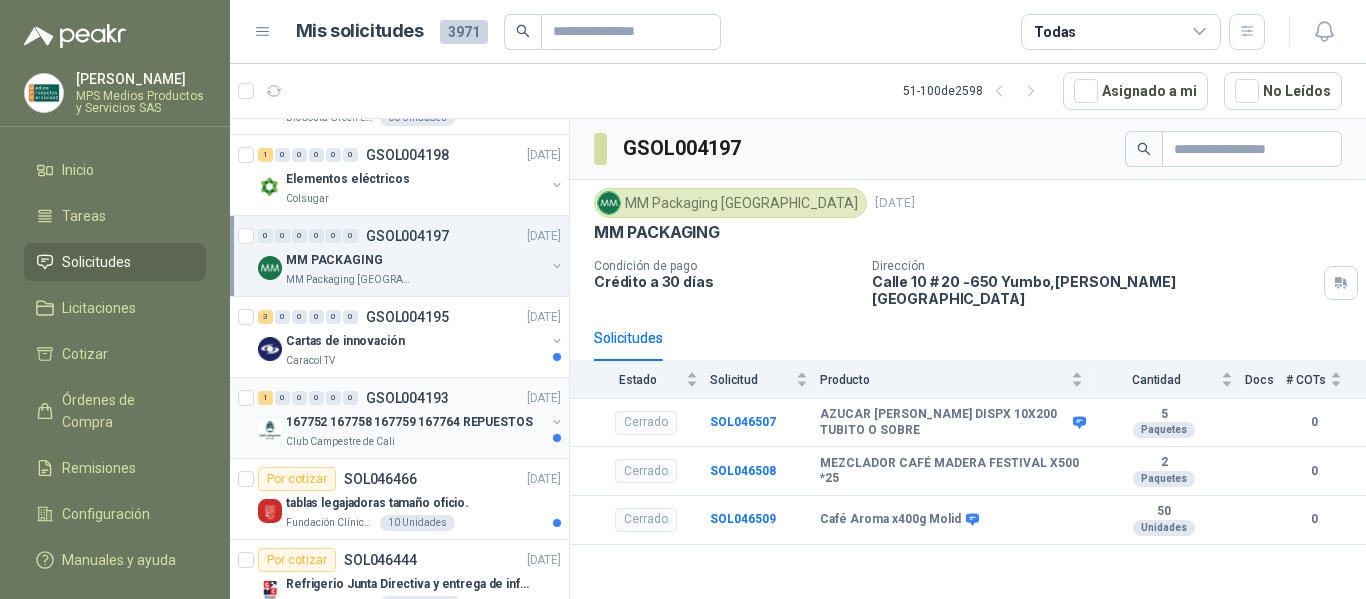 click on "Club Campestre de Cali" at bounding box center [415, 442] 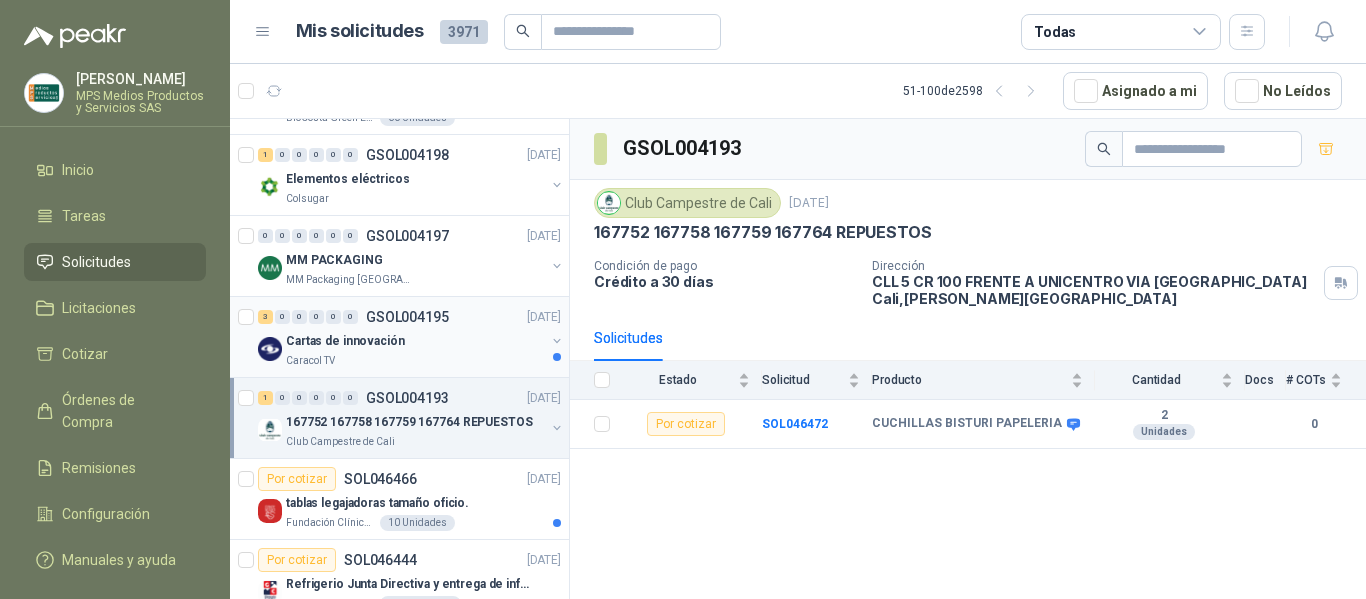 click on "Caracol TV" at bounding box center (415, 361) 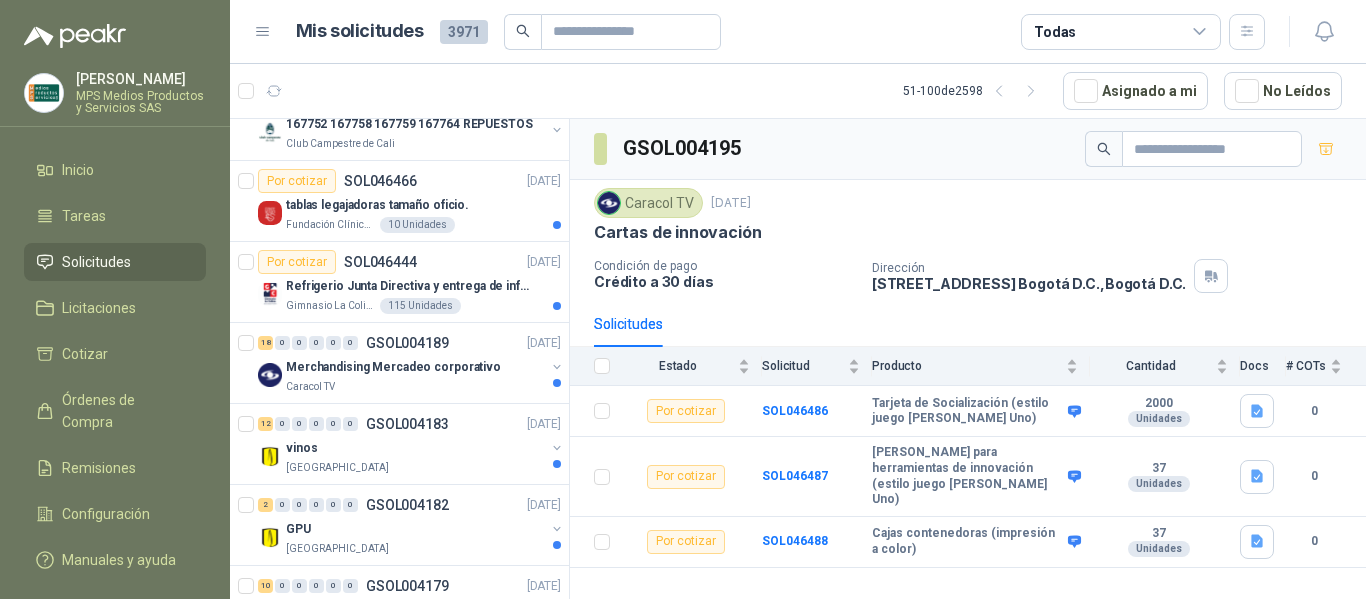 scroll, scrollTop: 3298, scrollLeft: 0, axis: vertical 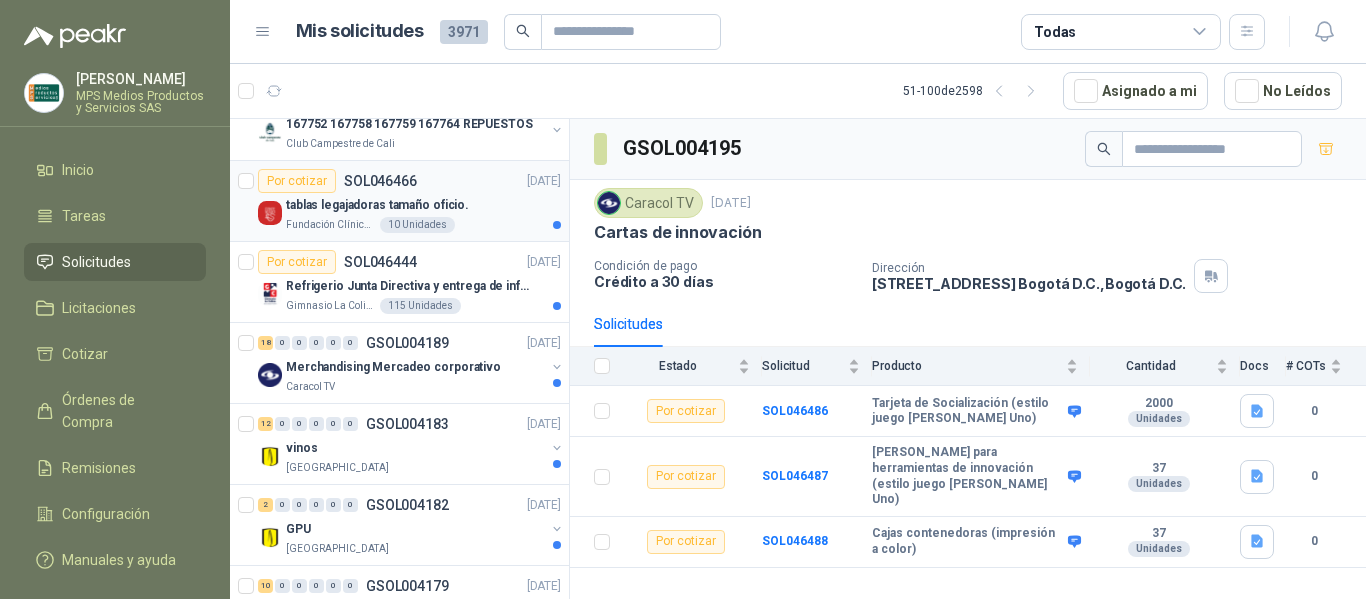 click on "tablas legajadoras tamaño oficio." at bounding box center (423, 205) 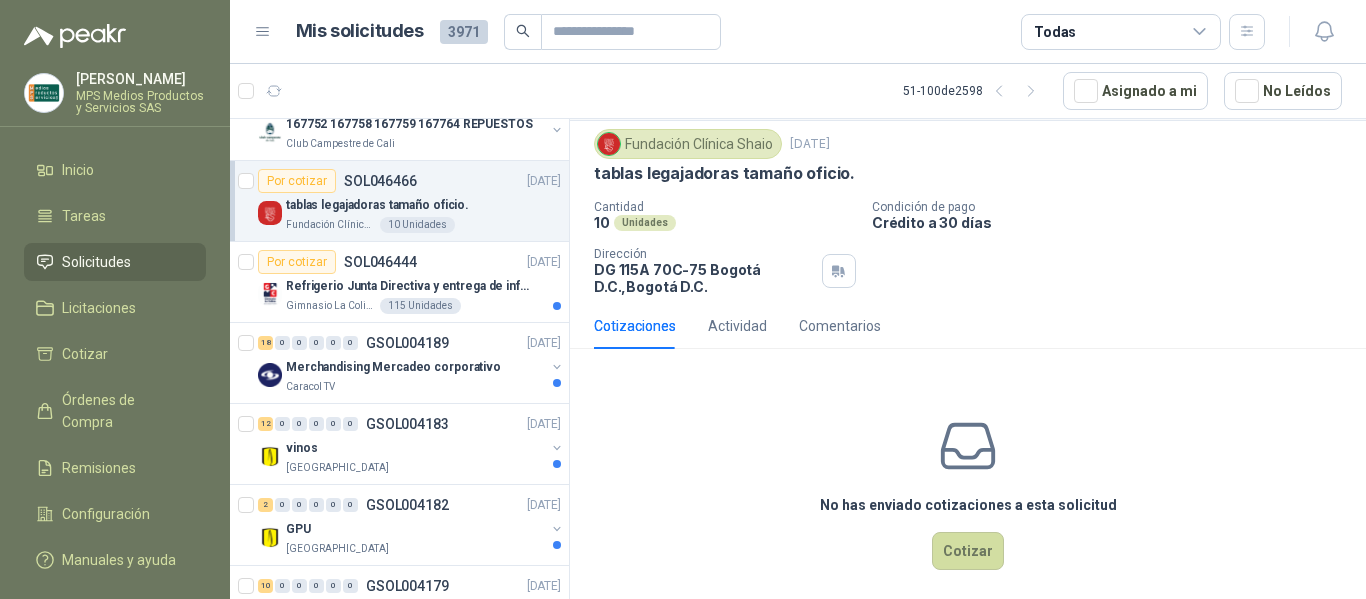 scroll, scrollTop: 70, scrollLeft: 0, axis: vertical 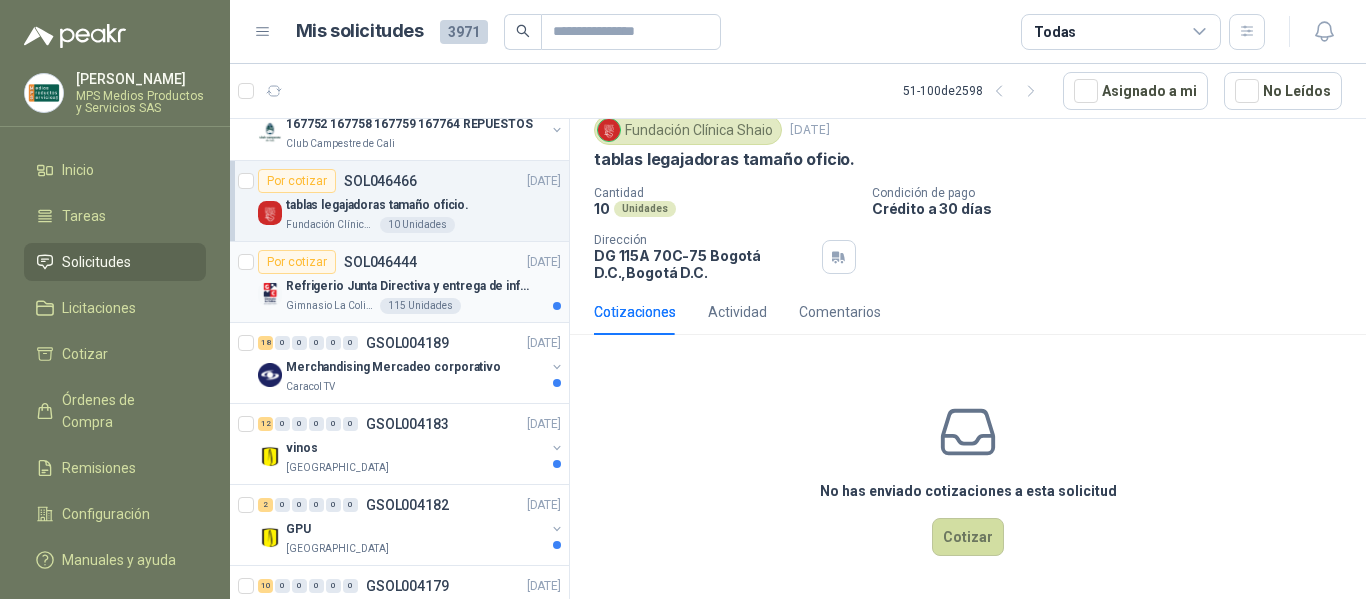 click on "Por cotizar SOL046444 [DATE]" at bounding box center (409, 262) 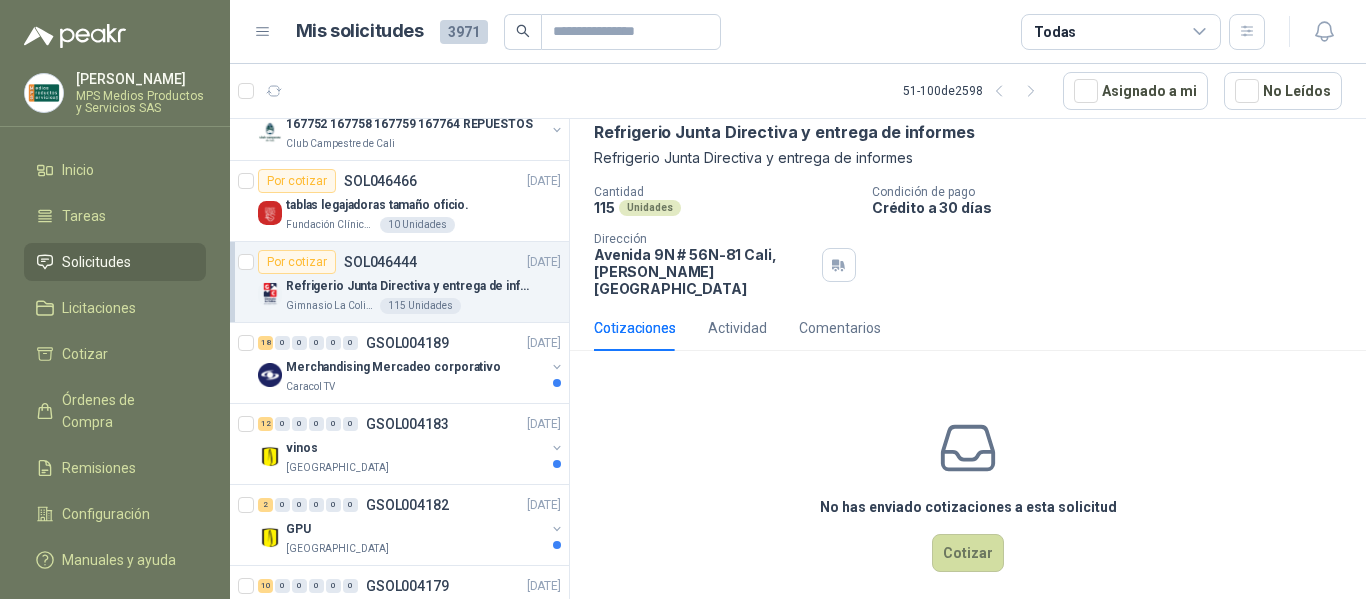 scroll, scrollTop: 0, scrollLeft: 0, axis: both 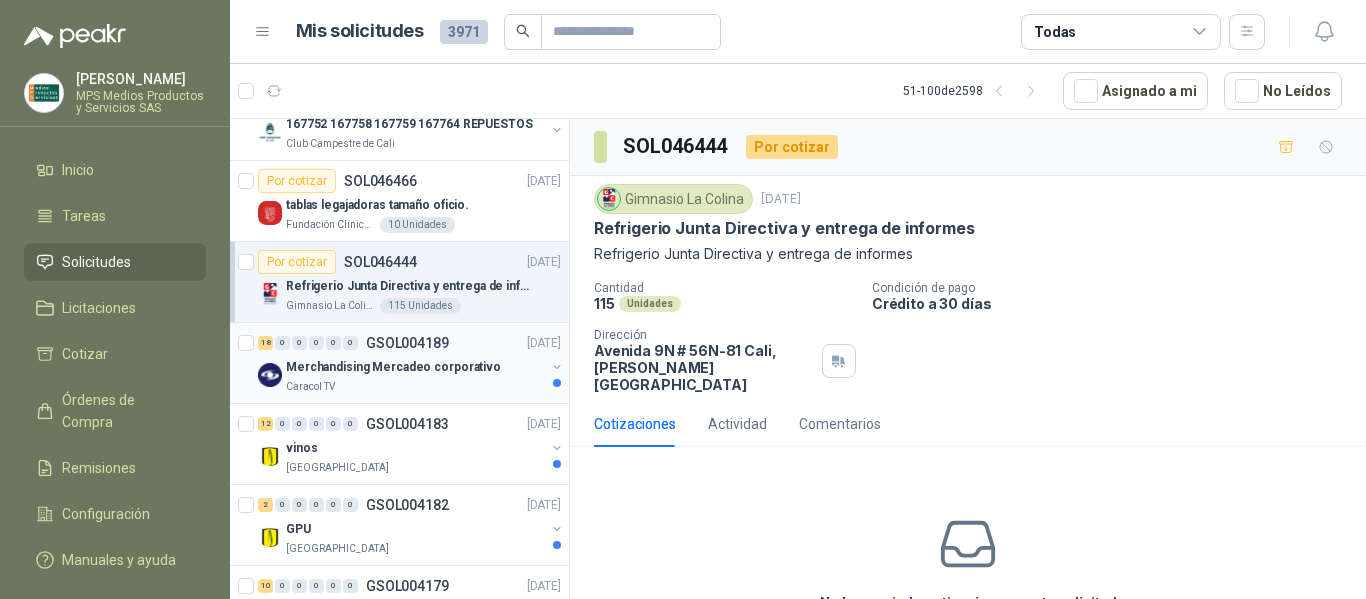 click on "Merchandising Mercadeo corporativo" at bounding box center [415, 367] 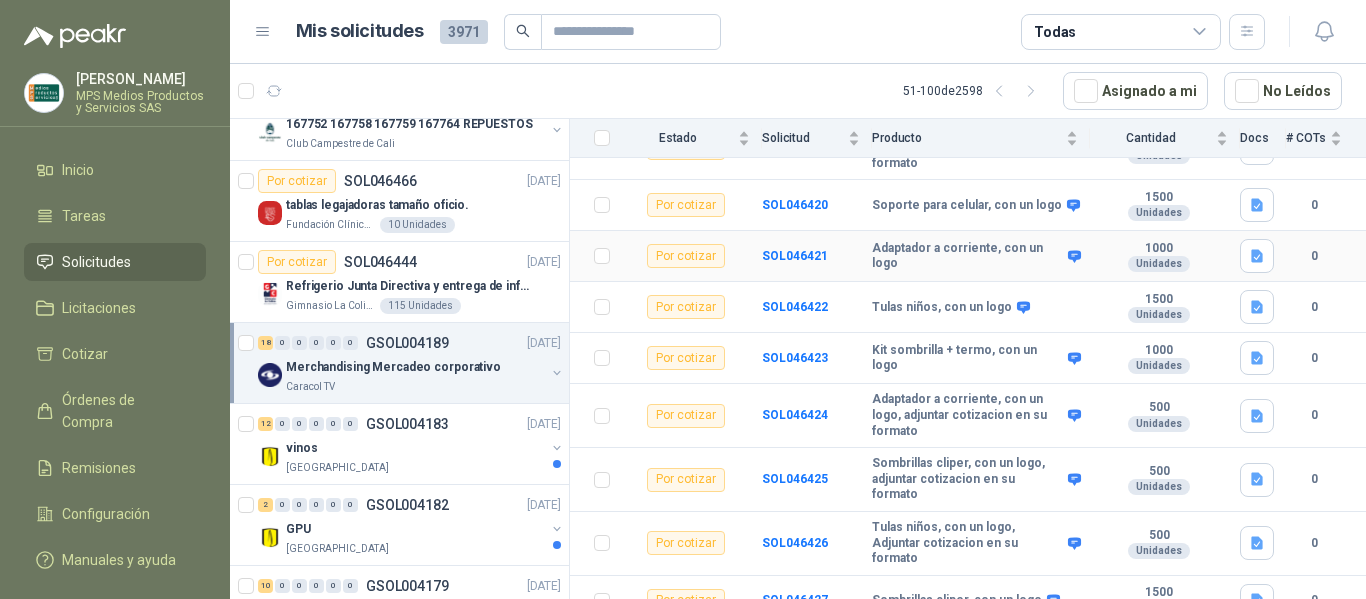 scroll, scrollTop: 500, scrollLeft: 0, axis: vertical 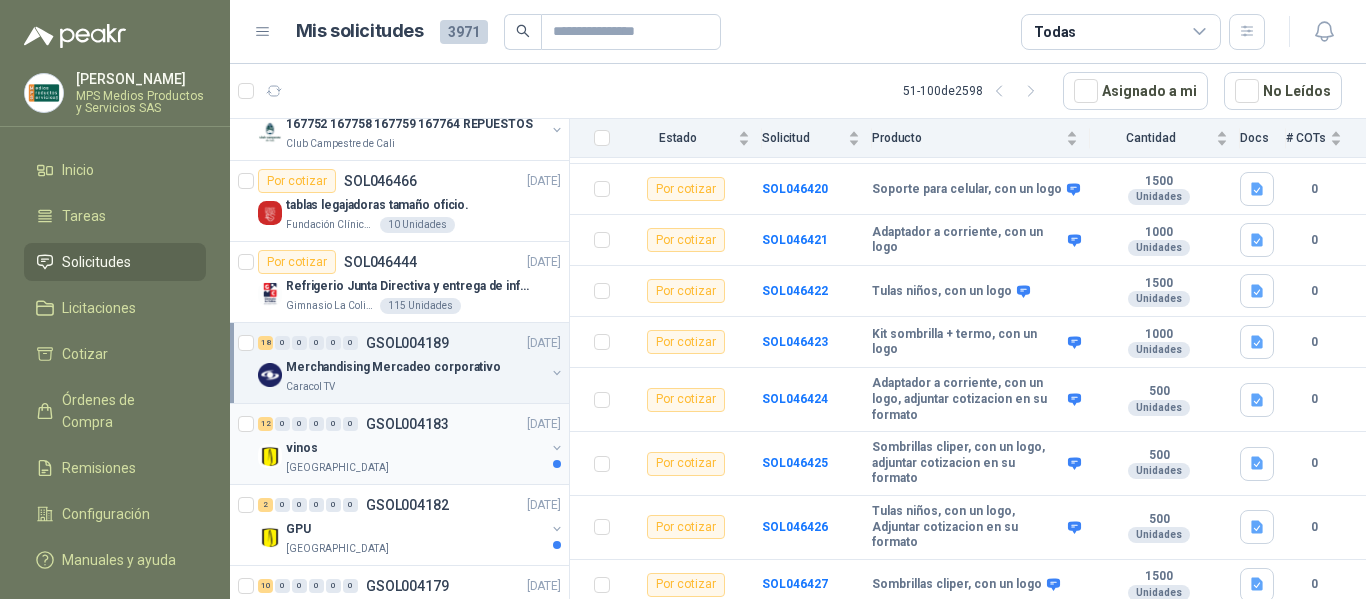 click on "GSOL004183" at bounding box center (407, 424) 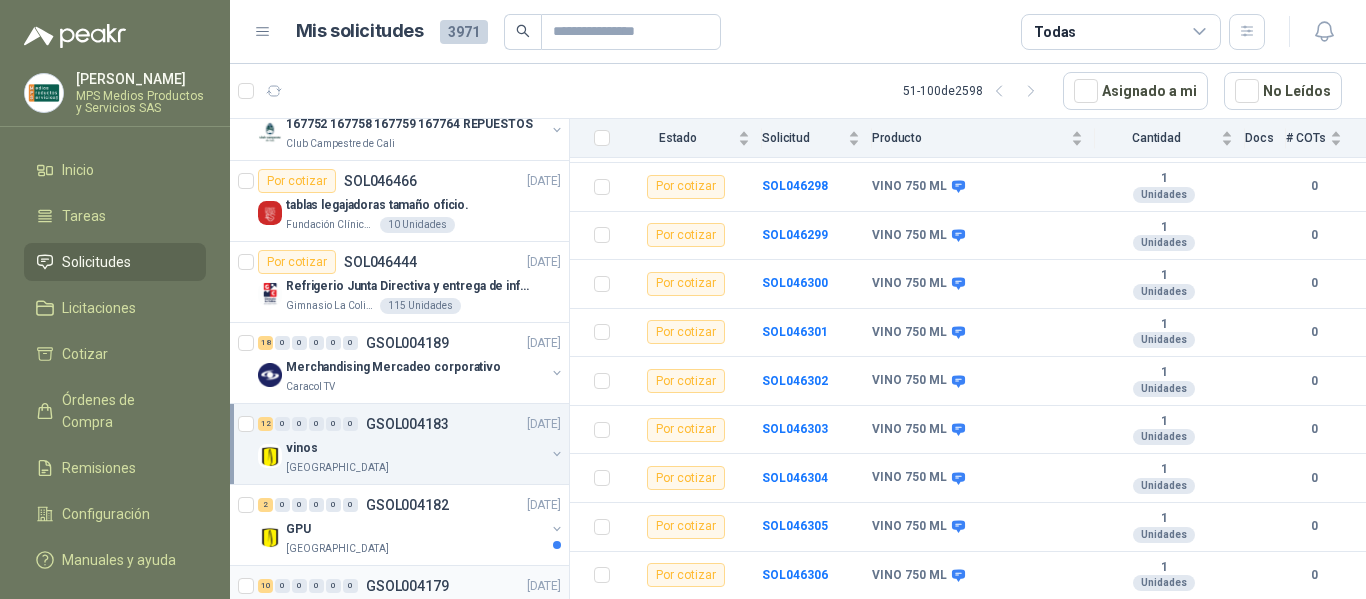 scroll, scrollTop: 263, scrollLeft: 0, axis: vertical 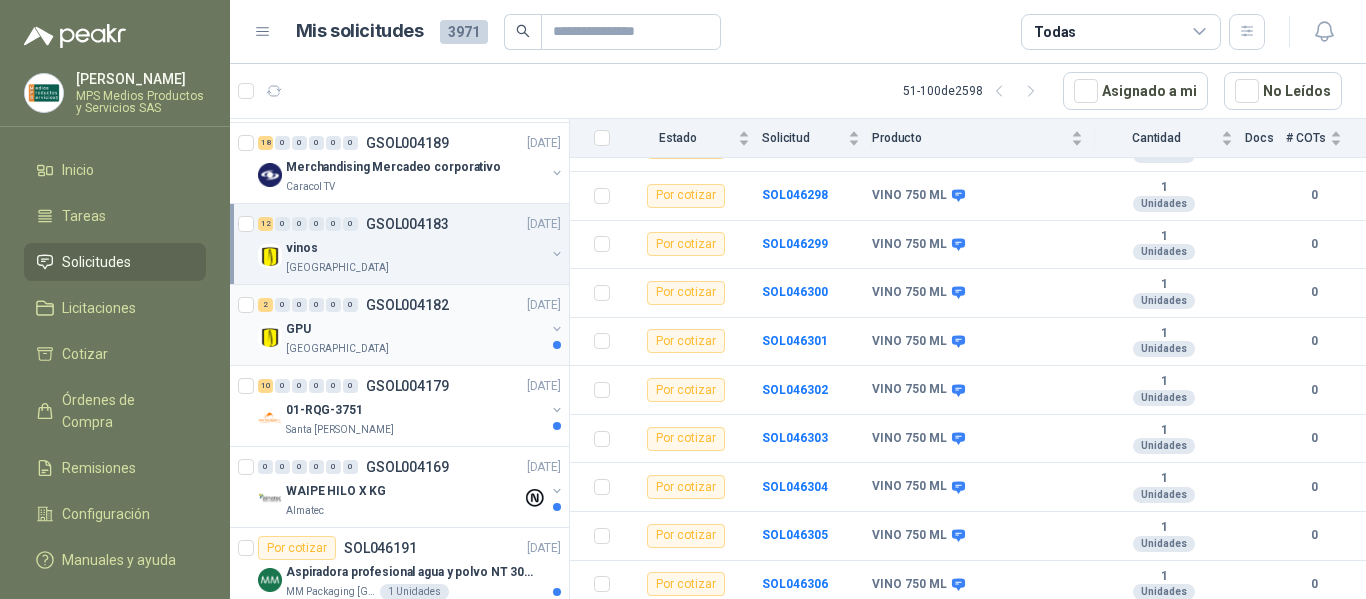 click on "GPU" at bounding box center [415, 329] 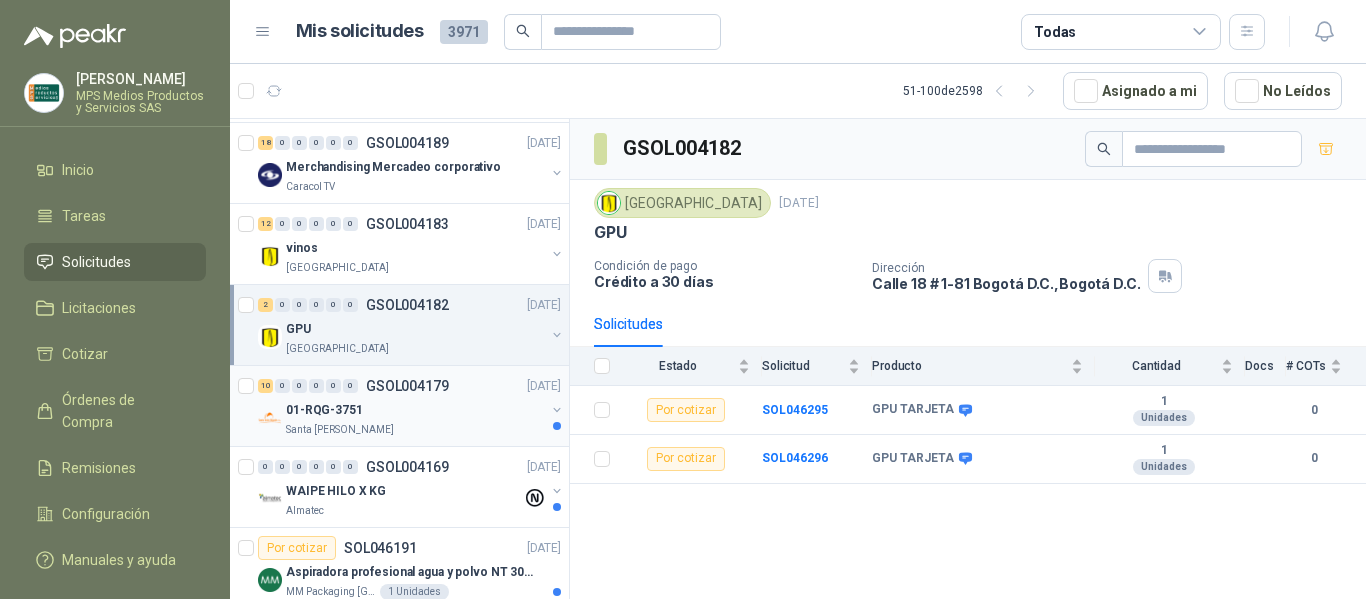 click on "Santa [PERSON_NAME]" at bounding box center [415, 430] 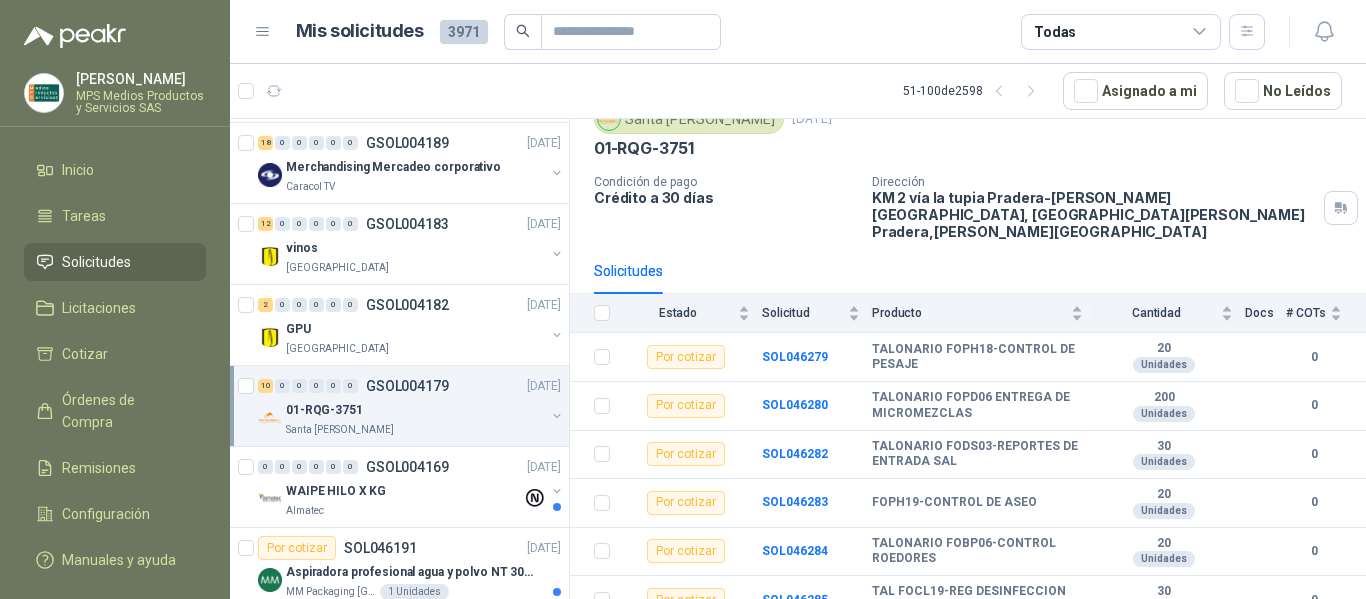 scroll, scrollTop: 100, scrollLeft: 0, axis: vertical 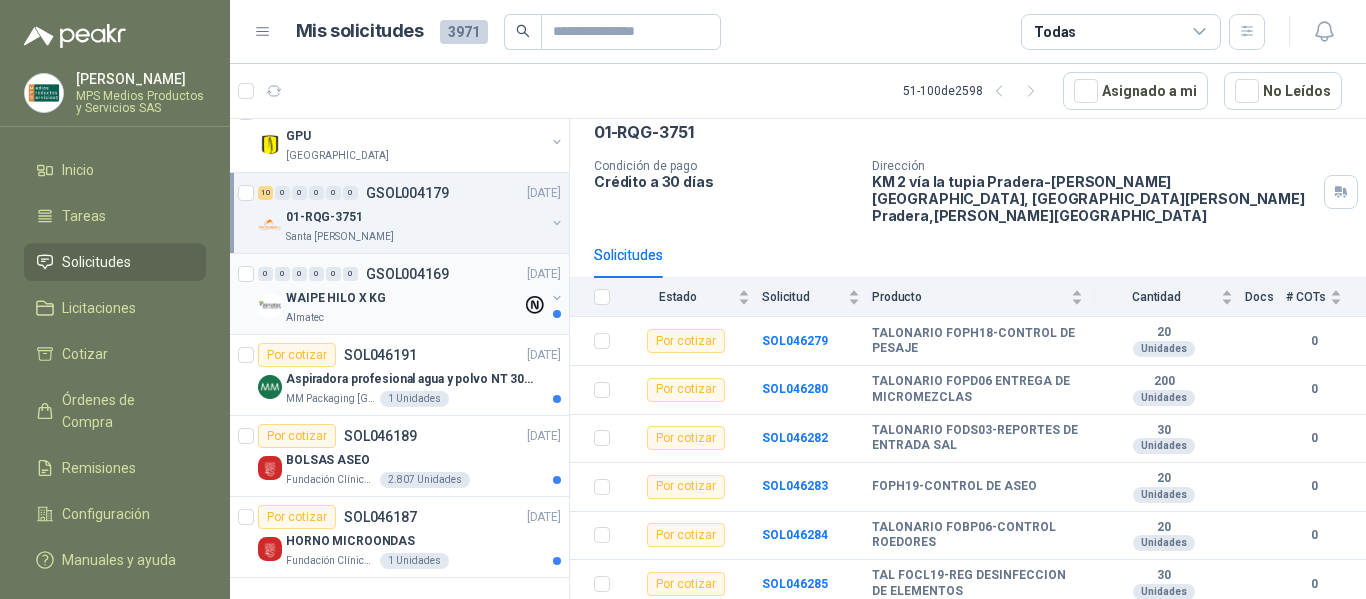click on "0   0   0   0   0   0   GSOL004169 [DATE]" at bounding box center [411, 274] 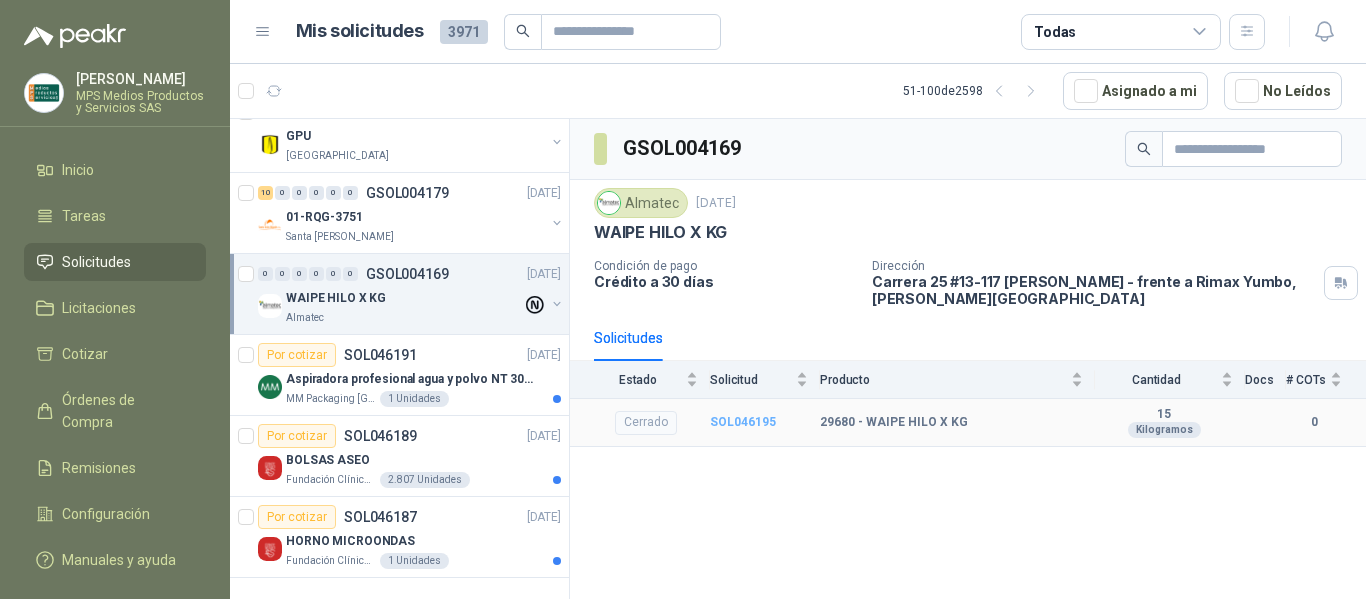 click on "SOL046195" at bounding box center [743, 422] 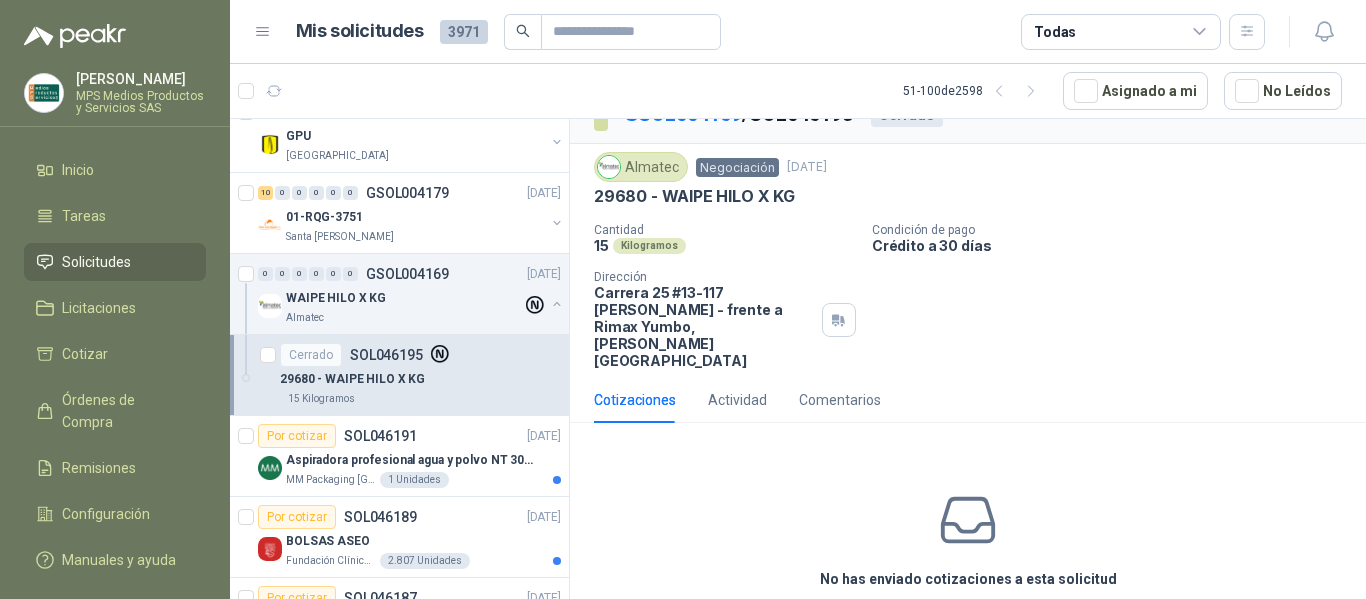 scroll, scrollTop: 0, scrollLeft: 0, axis: both 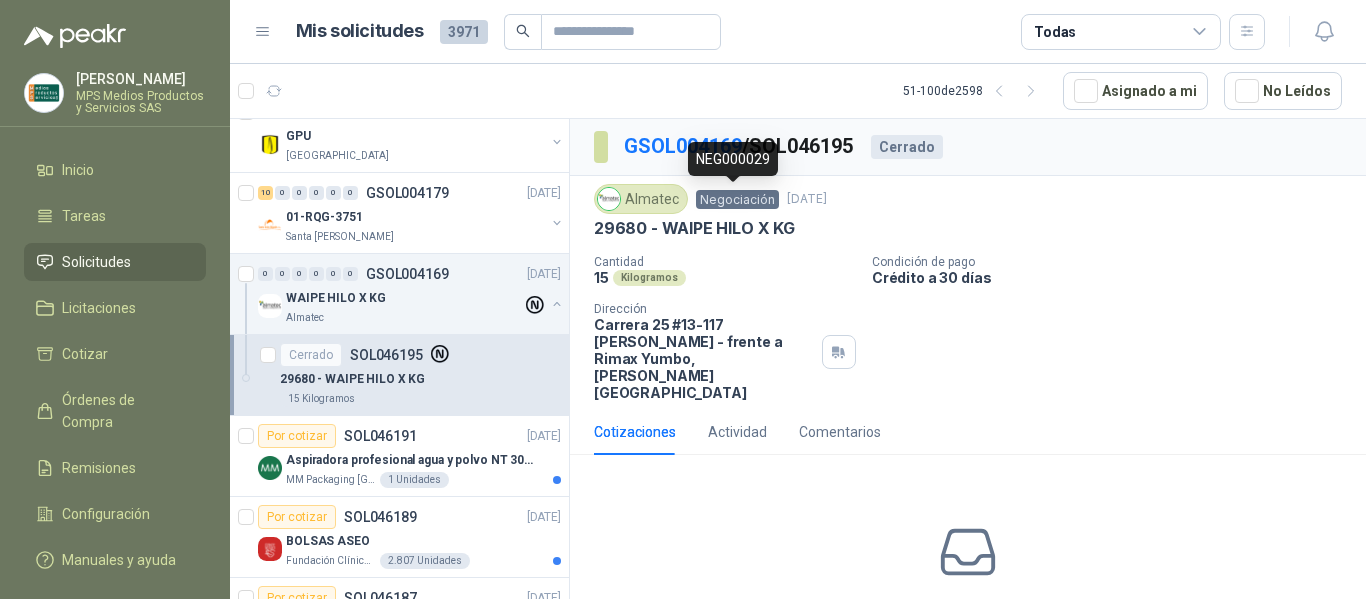 click on "Negociación" at bounding box center [737, 199] 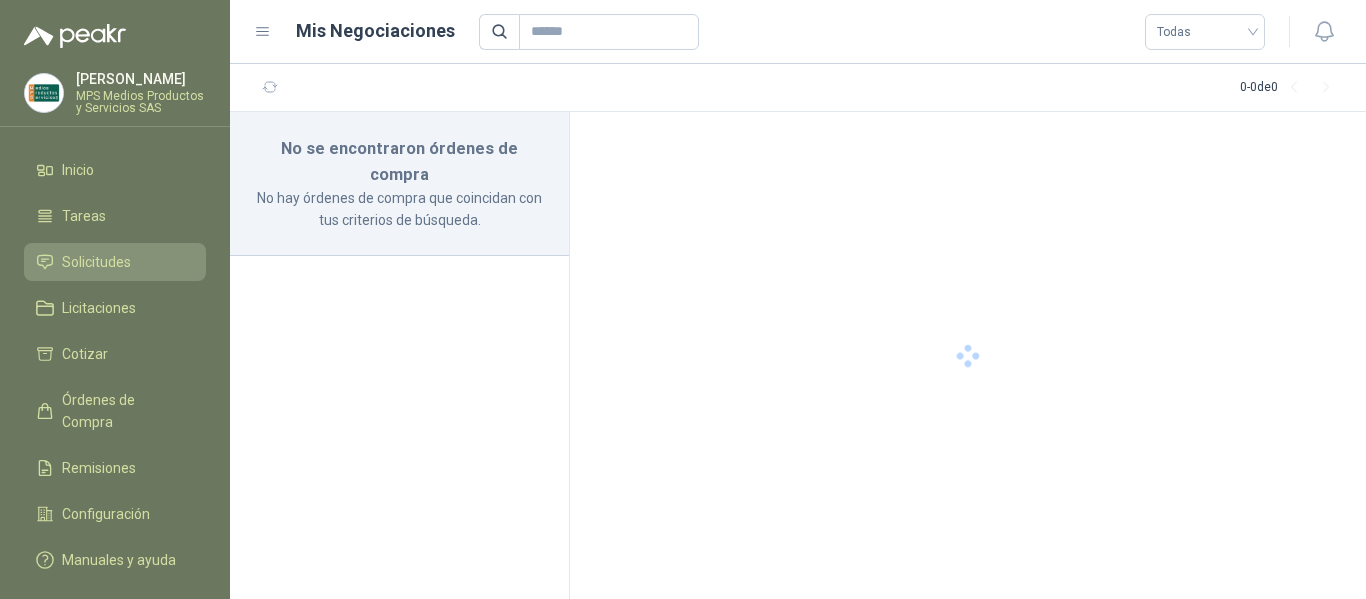 click on "Solicitudes" at bounding box center [96, 262] 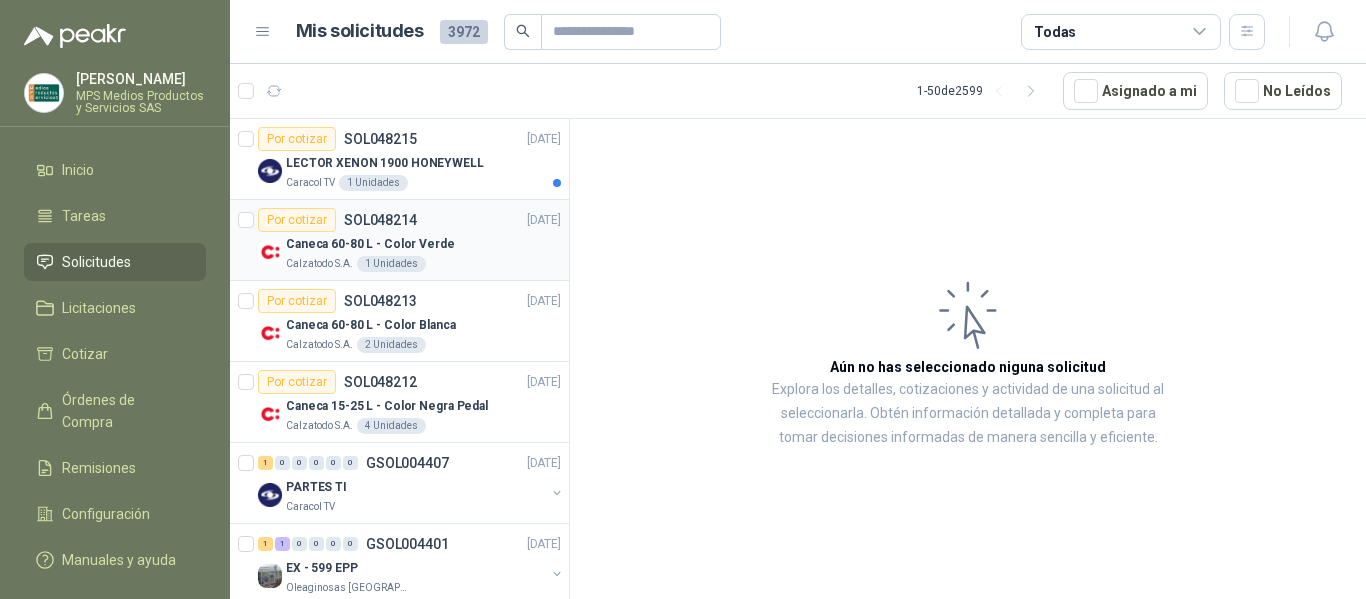 click on "Por cotizar SOL048214 [DATE]   Caneca 60-80 L - Color Verde Calzatodo S.A. 1   Unidades" at bounding box center (399, 240) 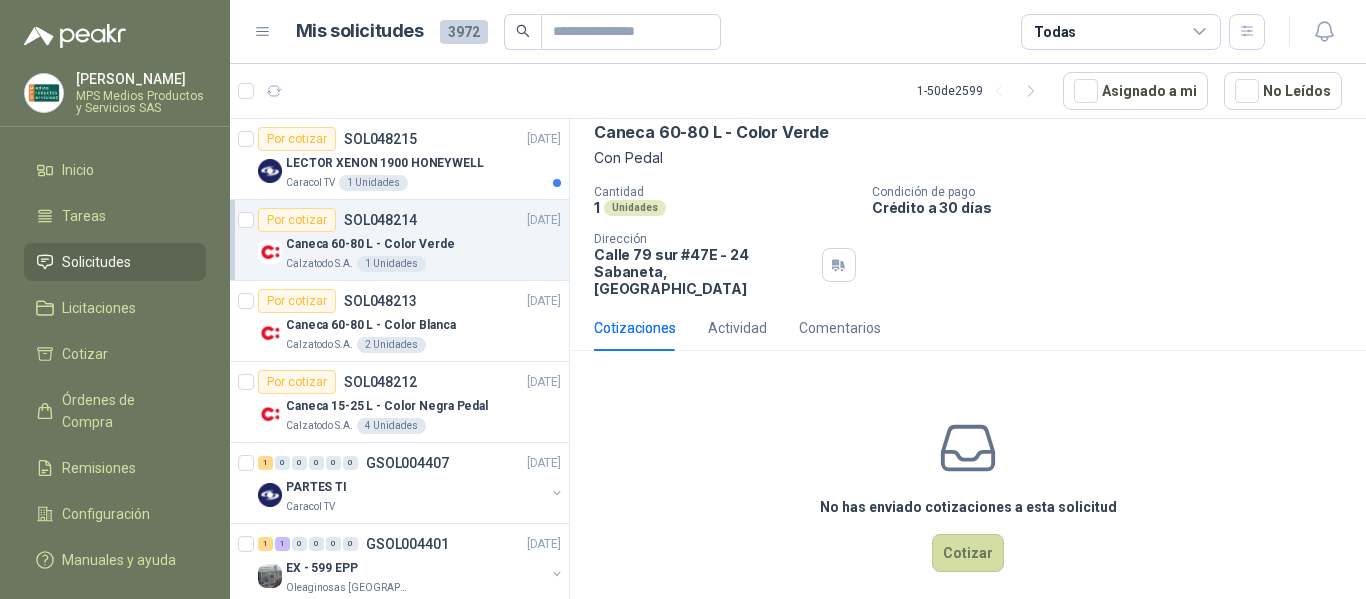 scroll, scrollTop: 0, scrollLeft: 0, axis: both 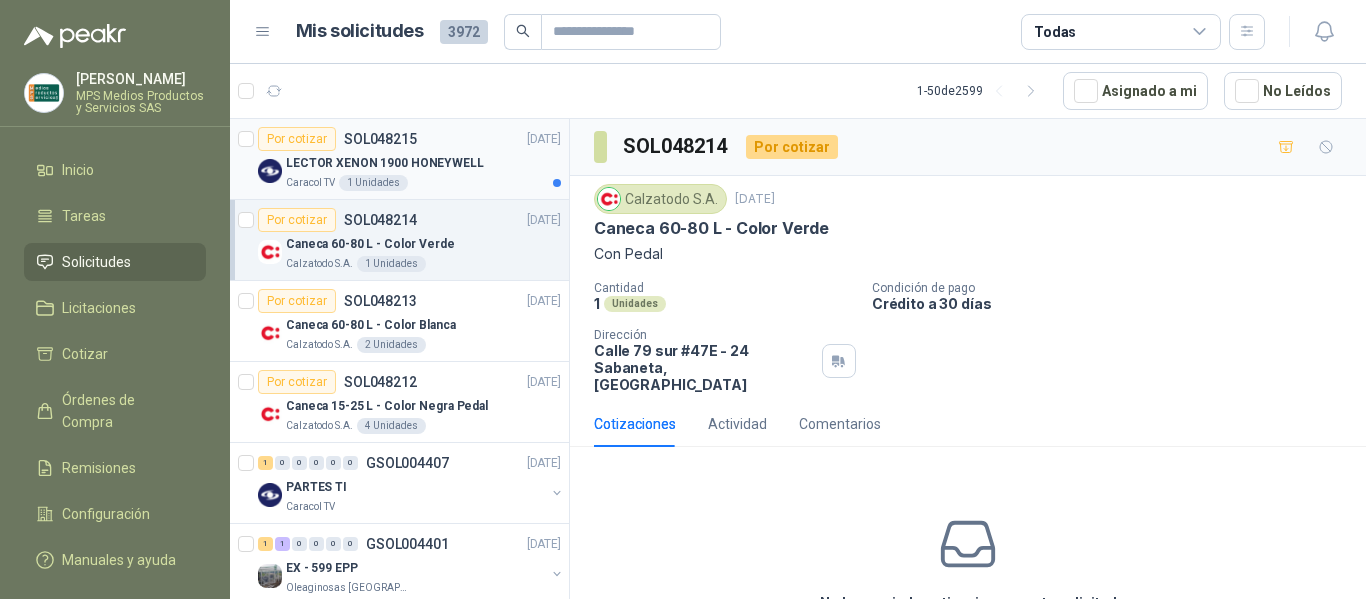 click on "LECTOR XENON 1900 HONEYWELL" at bounding box center (385, 163) 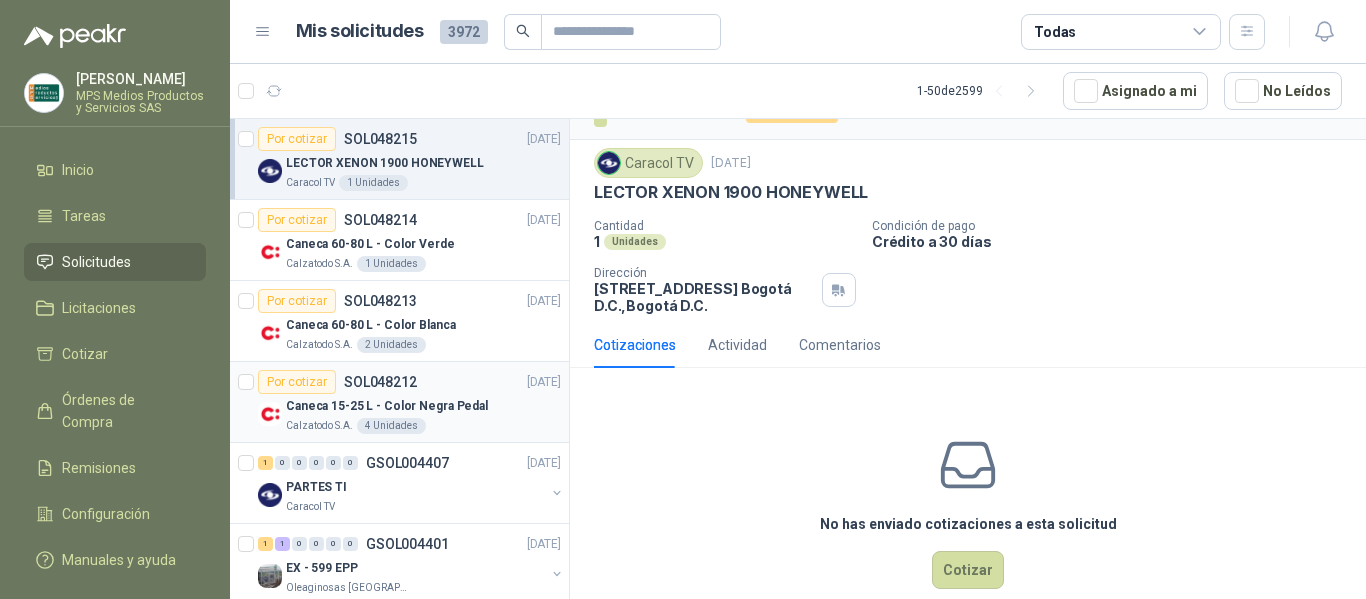 scroll, scrollTop: 70, scrollLeft: 0, axis: vertical 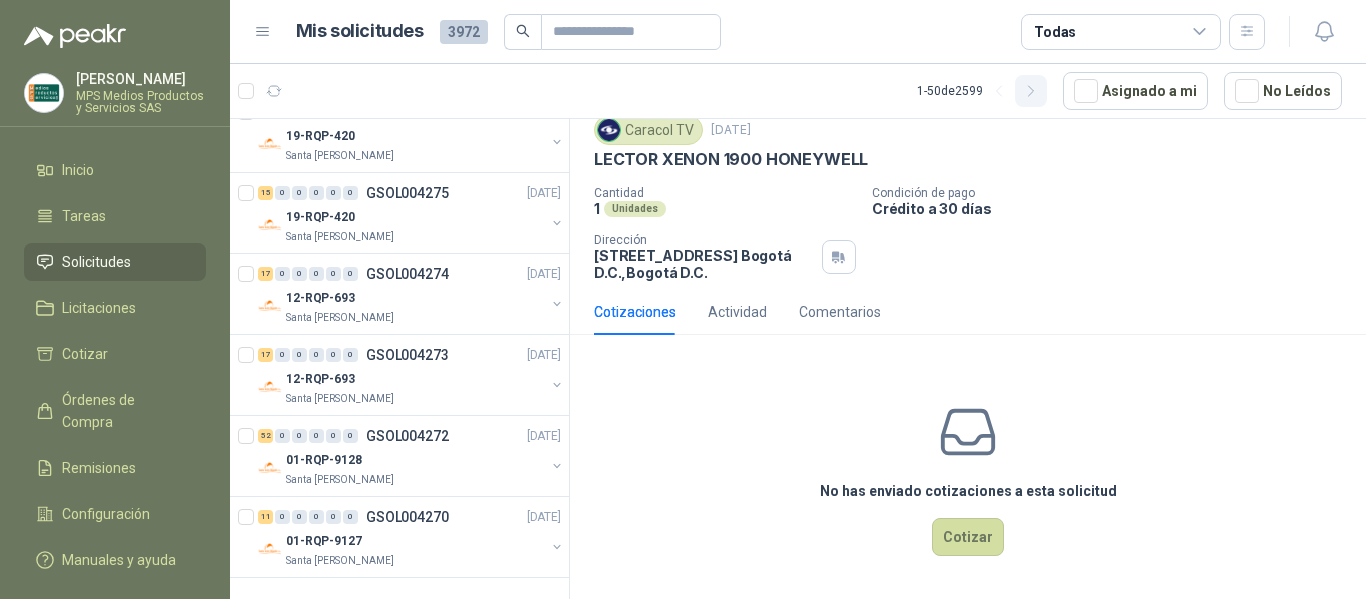 click 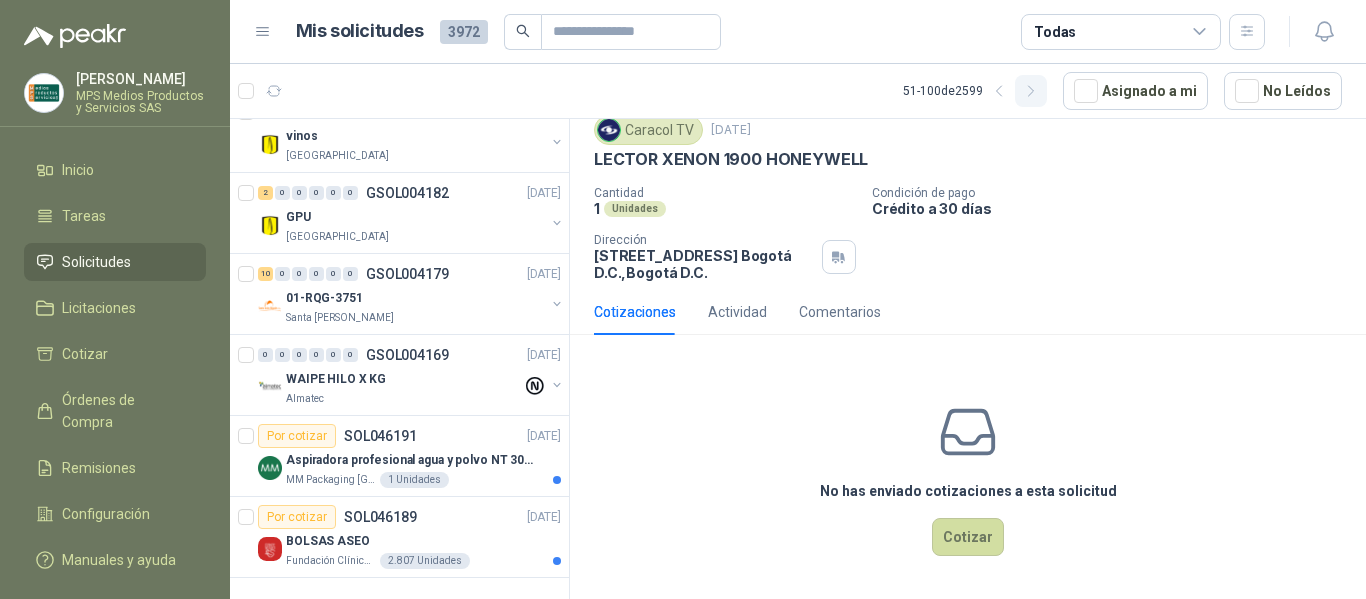 click 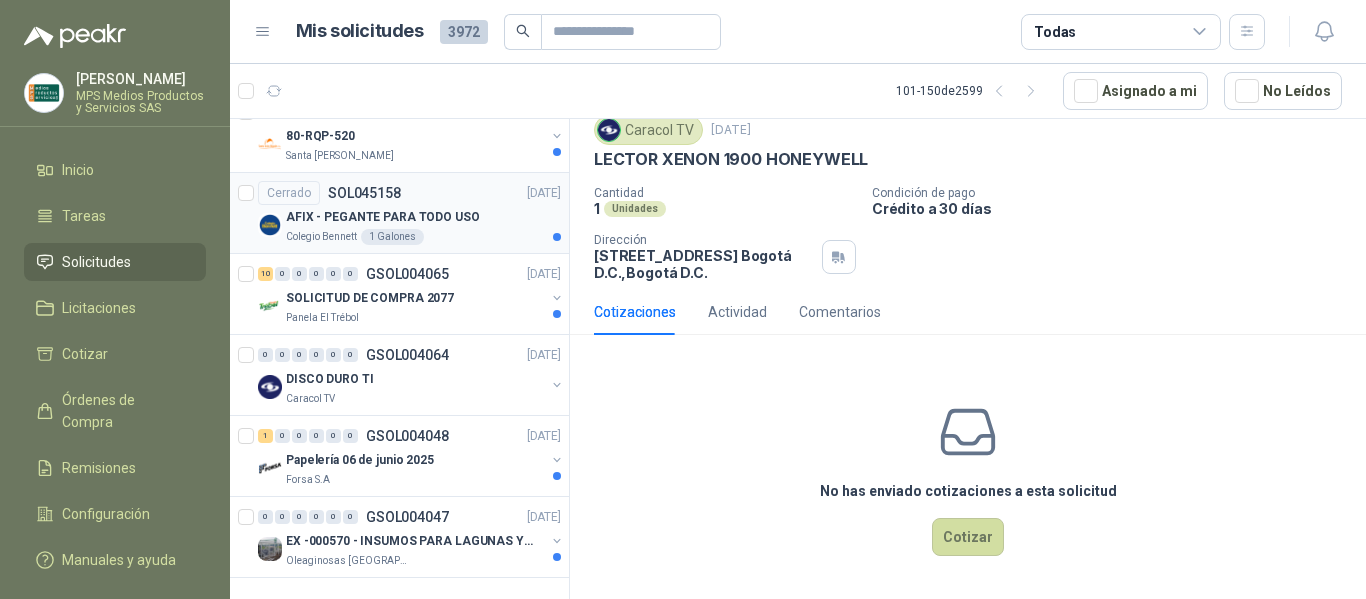 click on "AFIX - PEGANTE PARA TODO USO" at bounding box center [423, 217] 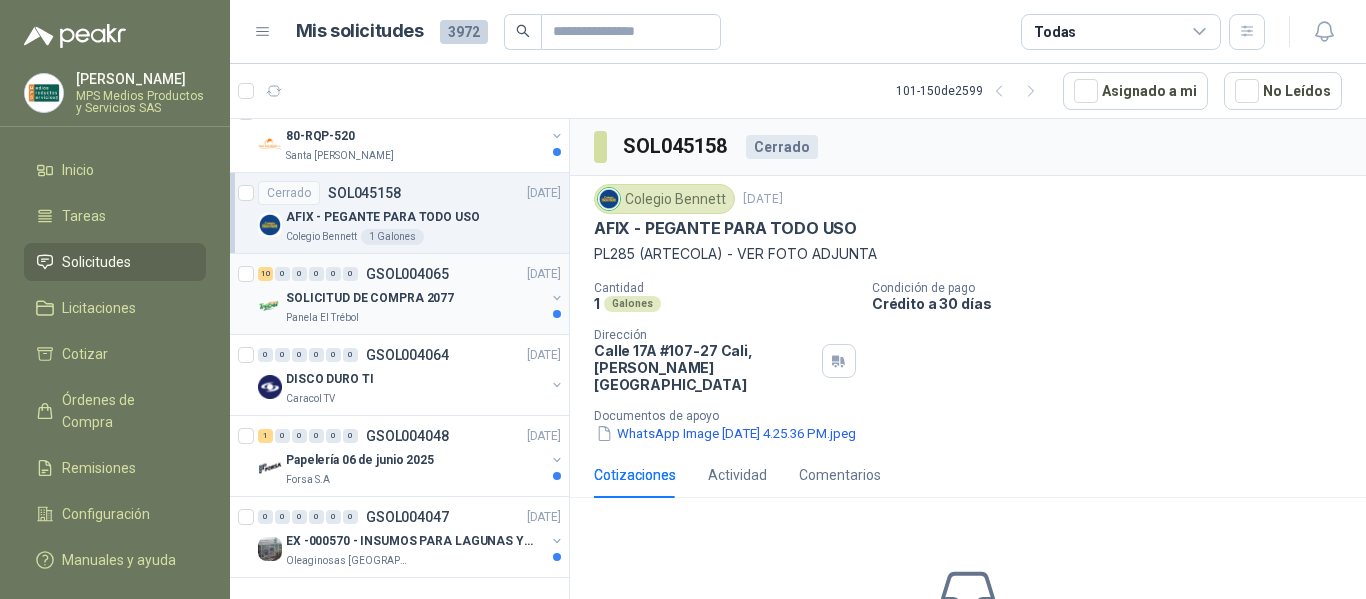 click on "SOLICITUD DE COMPRA 2077" at bounding box center (415, 298) 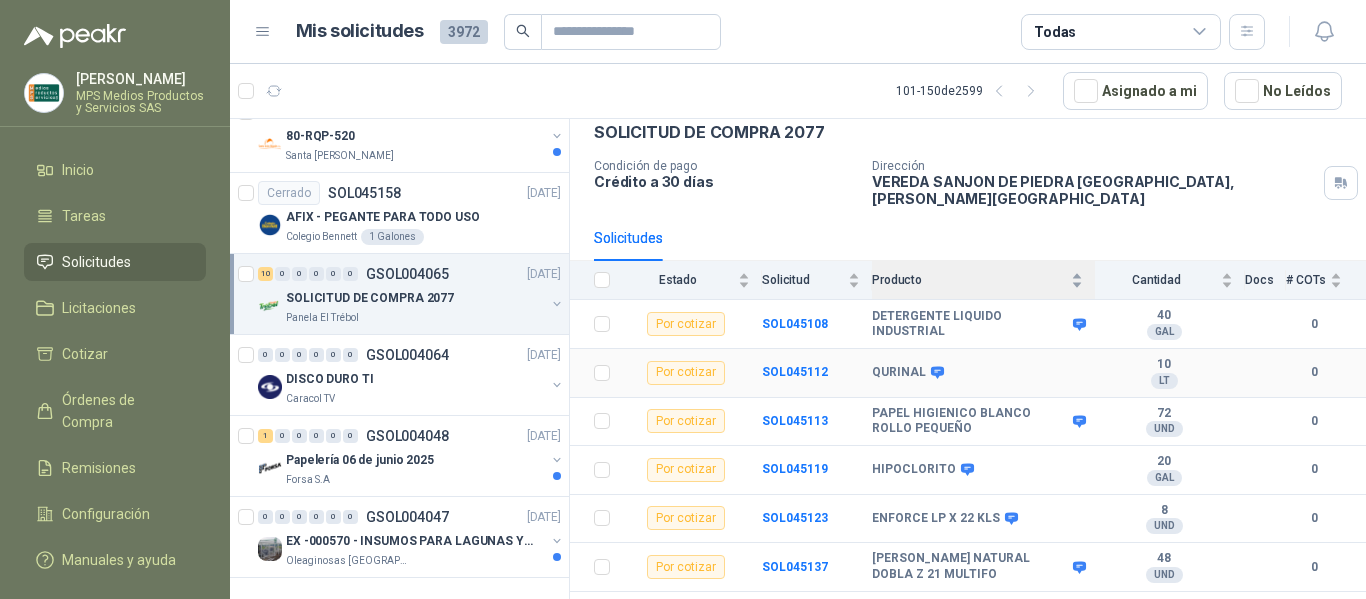scroll, scrollTop: 200, scrollLeft: 0, axis: vertical 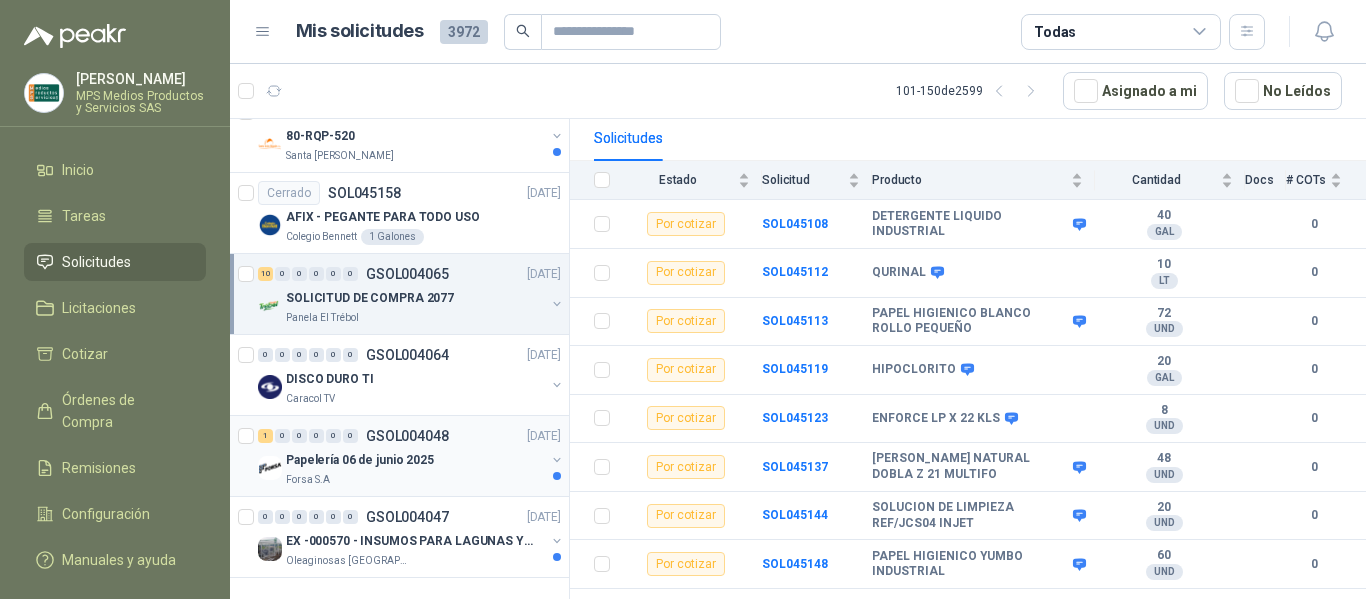 click on "Papelería 06 de junio 2025" at bounding box center (415, 460) 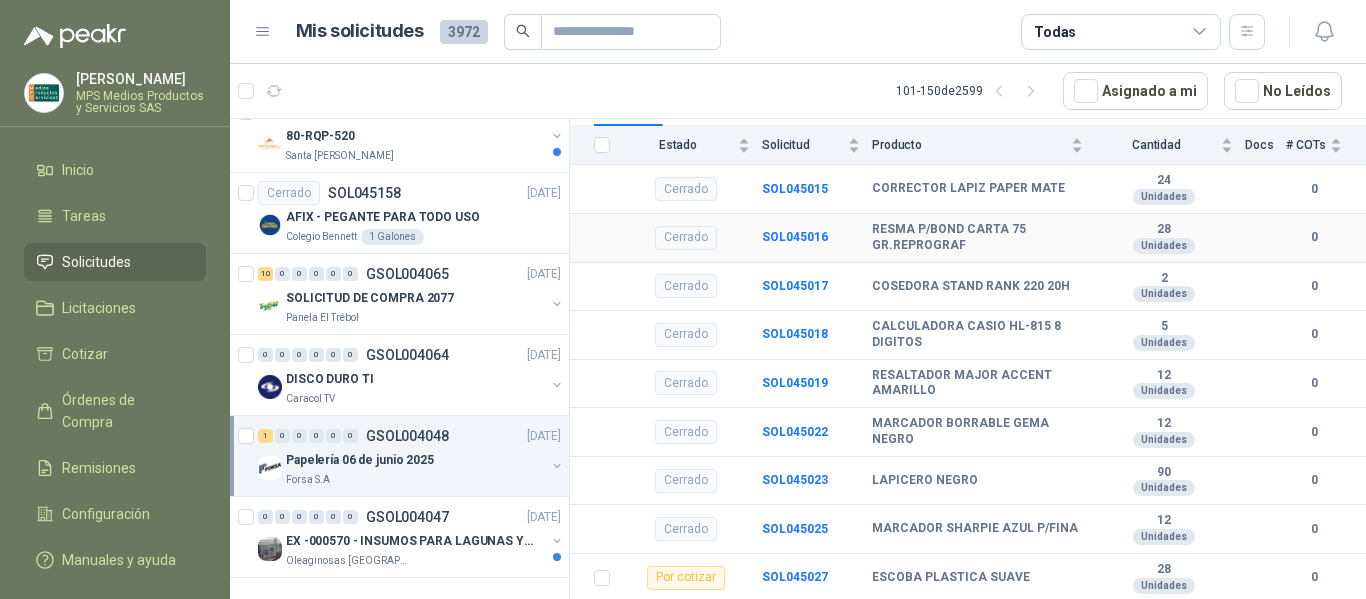 scroll, scrollTop: 280, scrollLeft: 0, axis: vertical 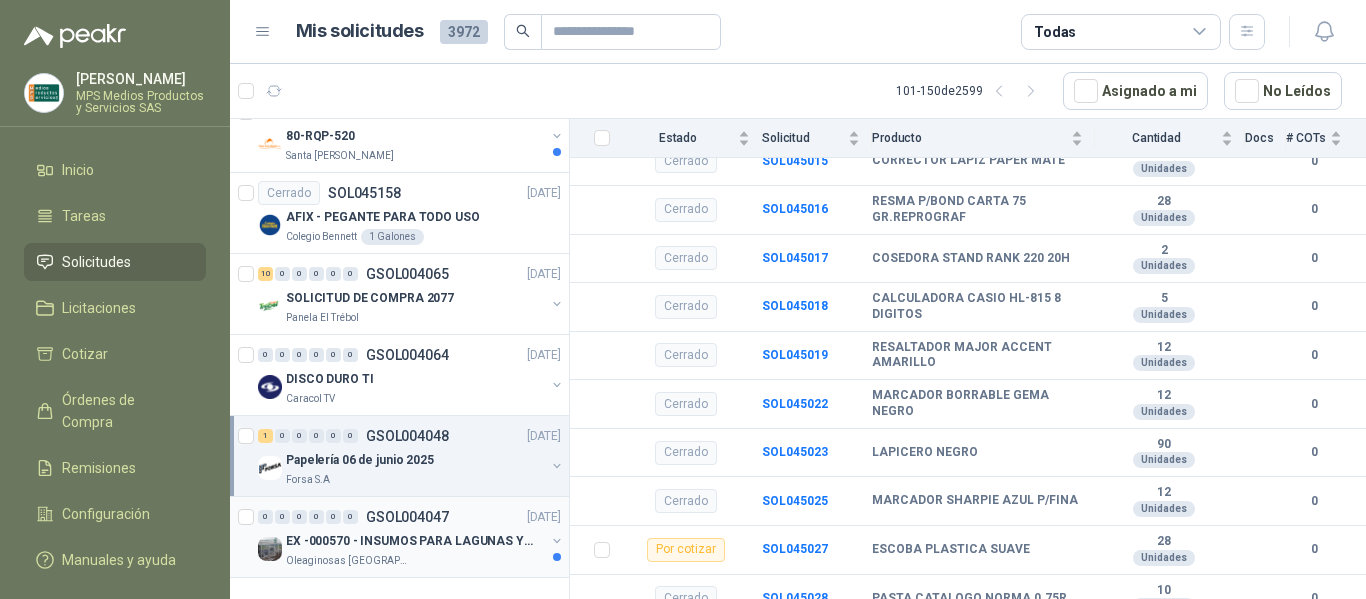 click on "EX -000570 - INSUMOS PARA LAGUNAS Y MATRIAL PARA M" at bounding box center (410, 541) 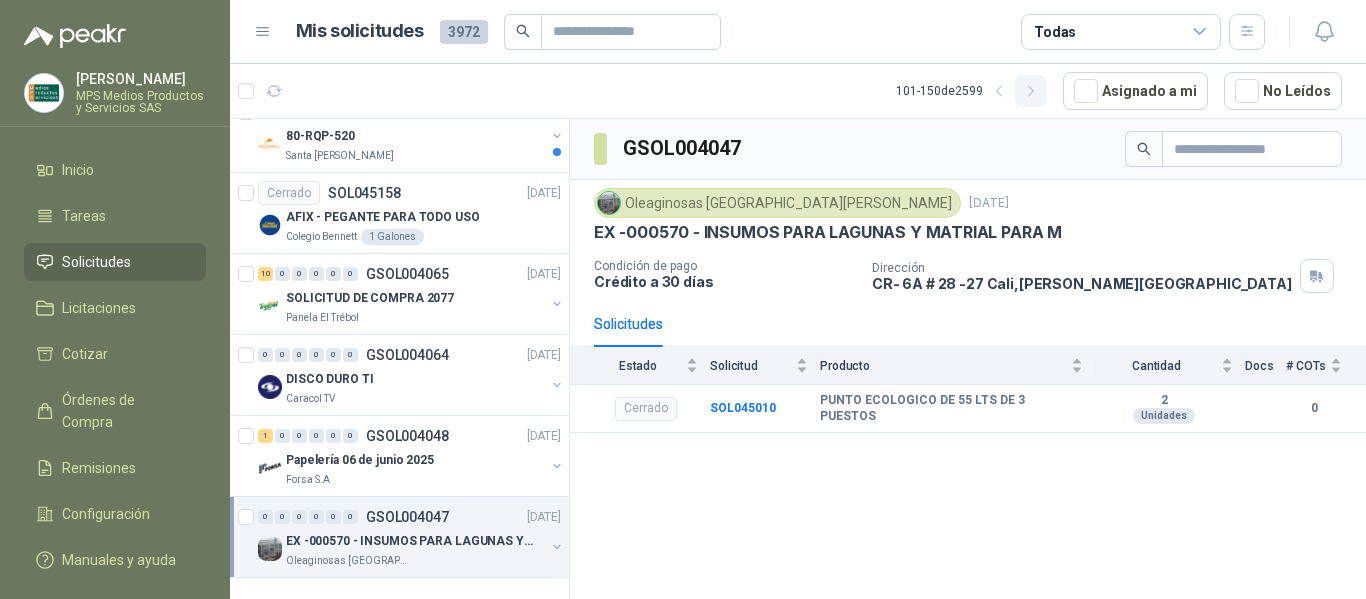 click 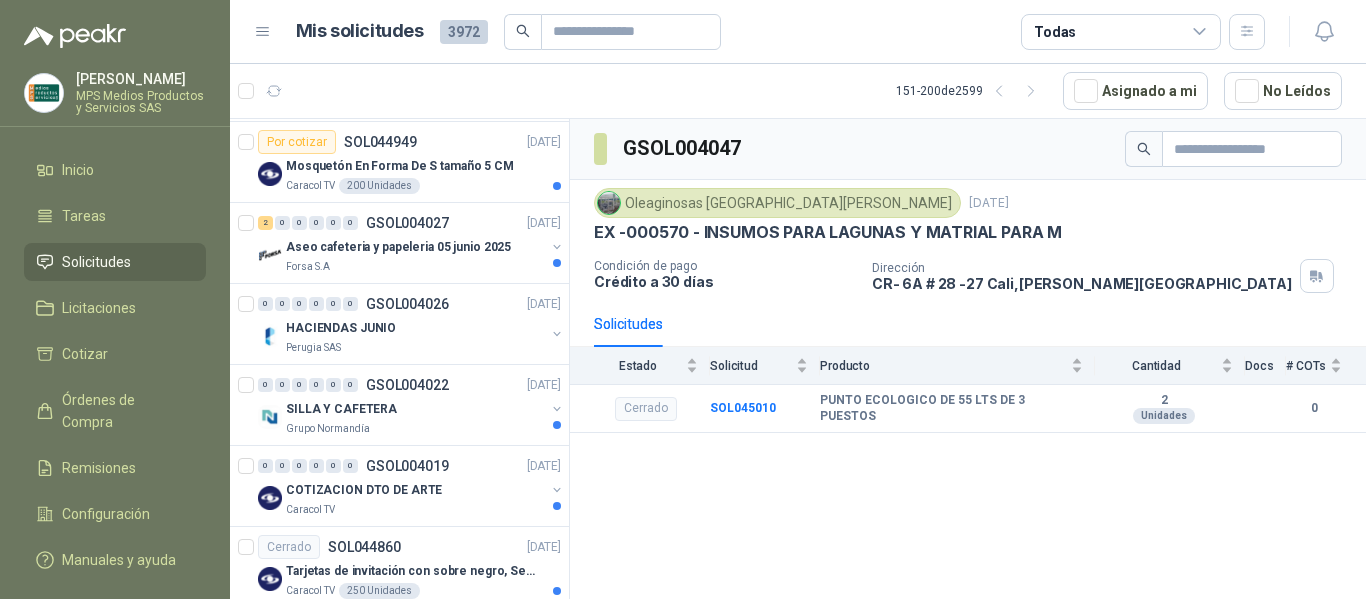 scroll, scrollTop: 0, scrollLeft: 0, axis: both 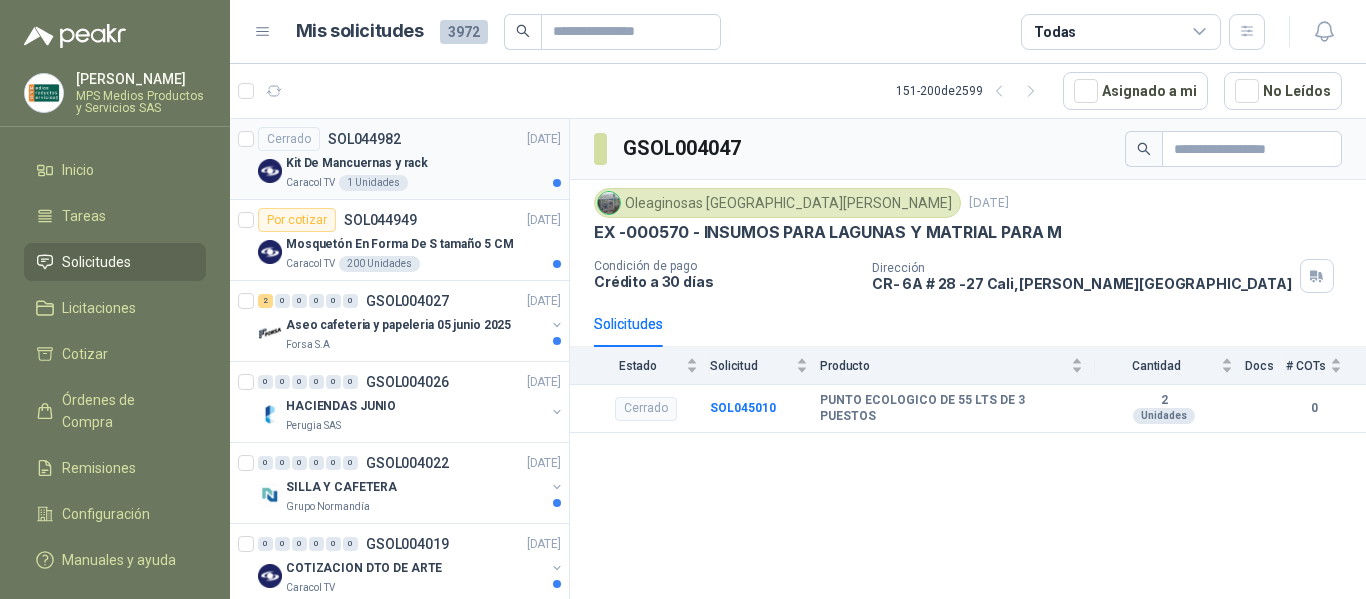 click on "Kit De Mancuernas y rack" at bounding box center (423, 163) 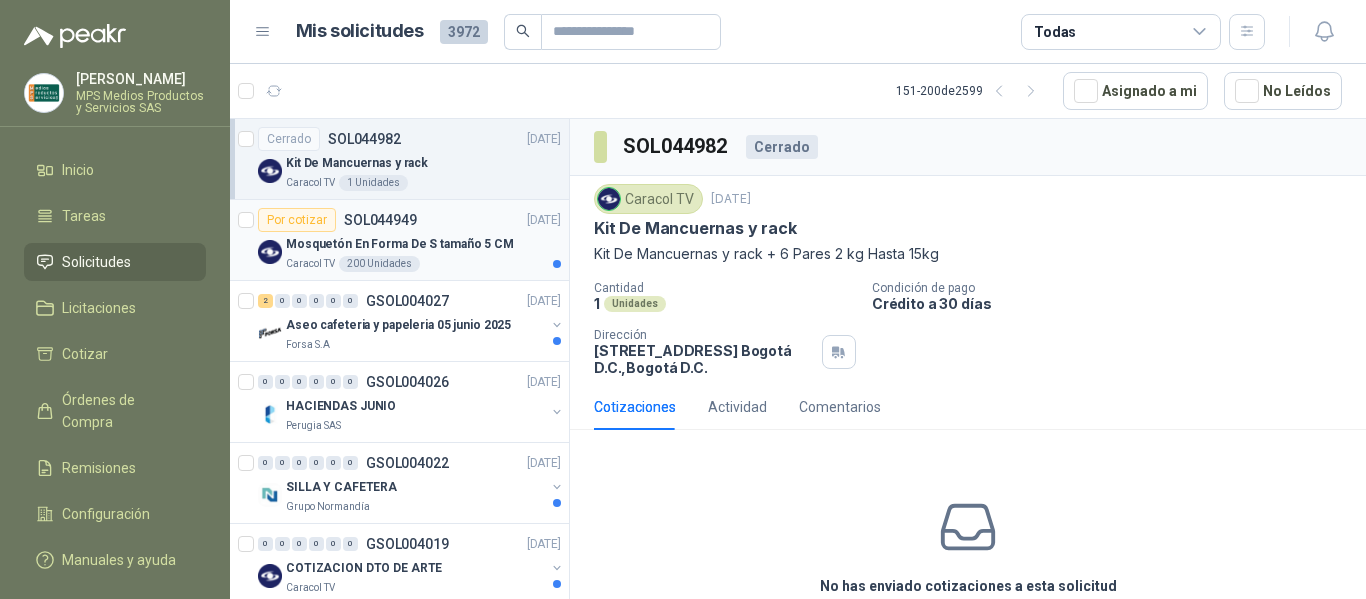 click on "Por cotizar SOL044949 [DATE]" at bounding box center [409, 220] 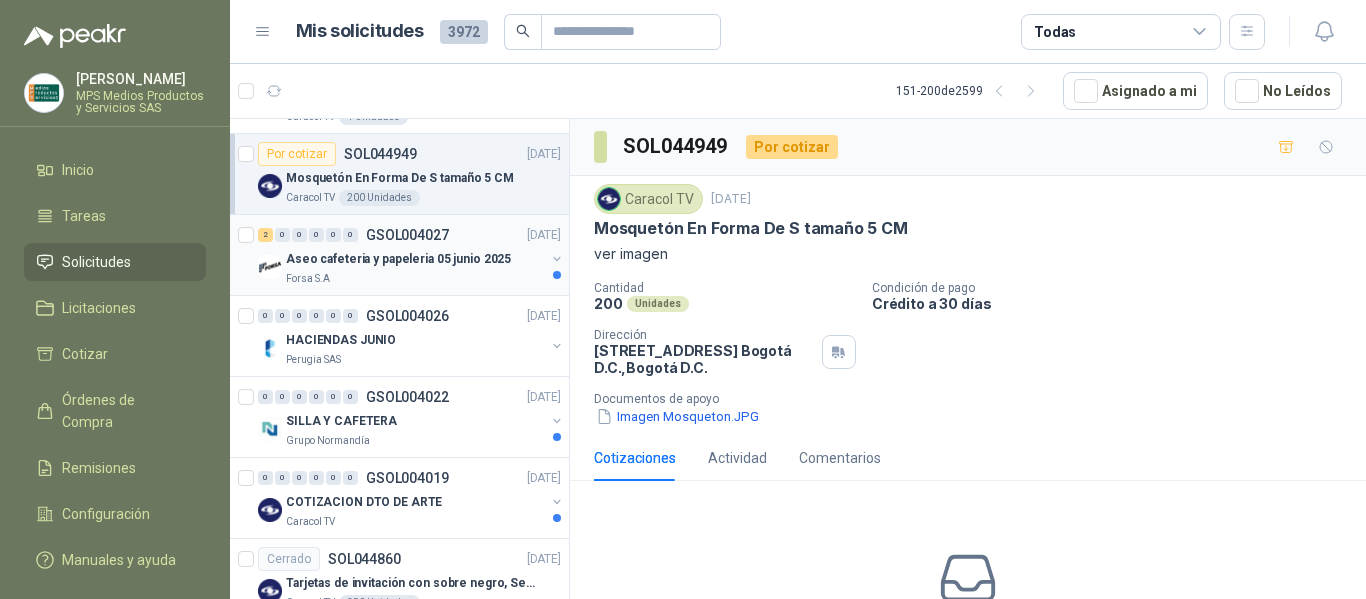 scroll, scrollTop: 100, scrollLeft: 0, axis: vertical 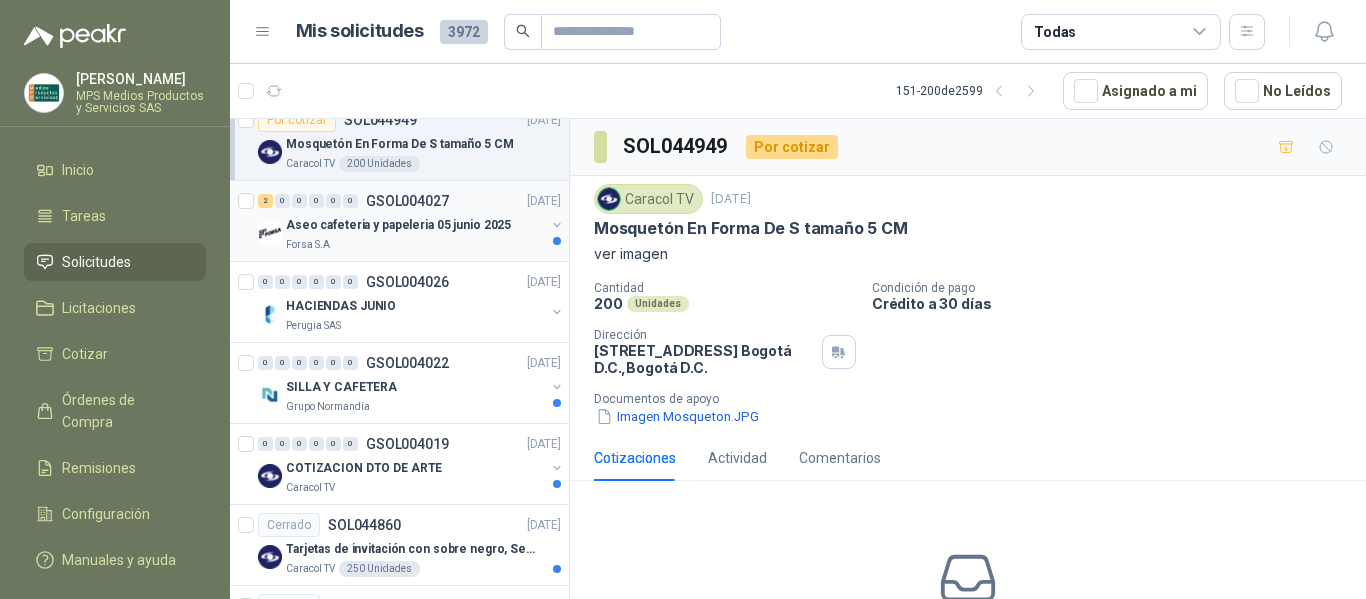 click on "Aseo cafeteria y papeleria 05 junio 2025" at bounding box center (398, 225) 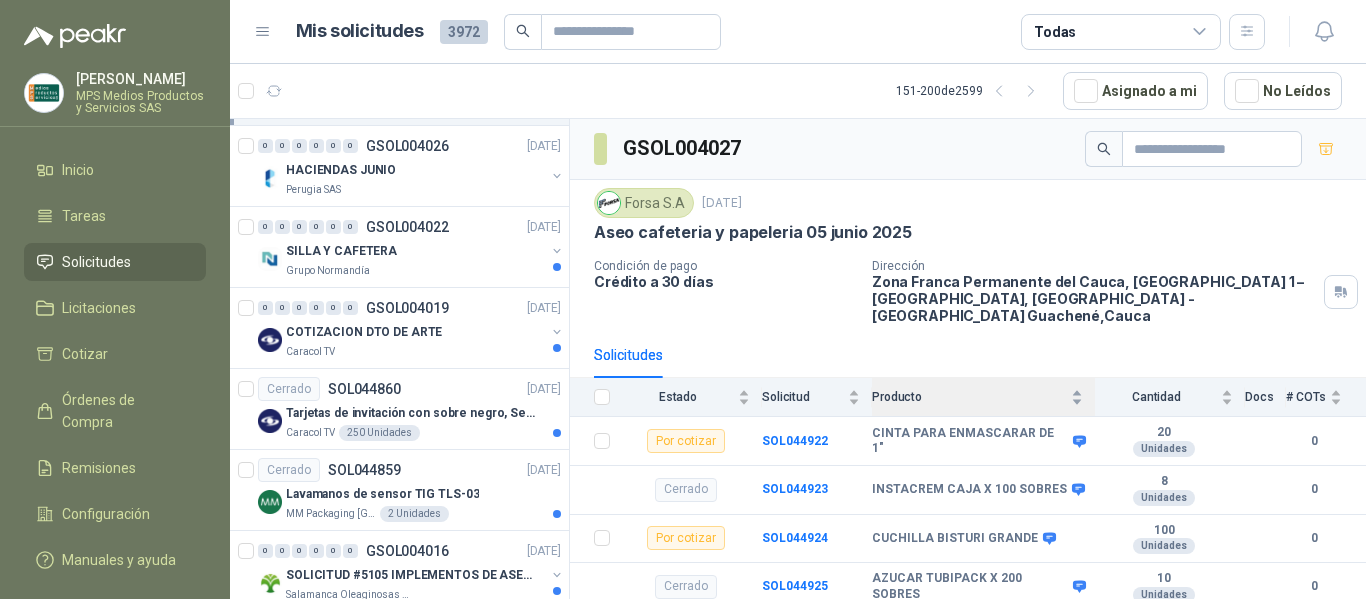 scroll, scrollTop: 200, scrollLeft: 0, axis: vertical 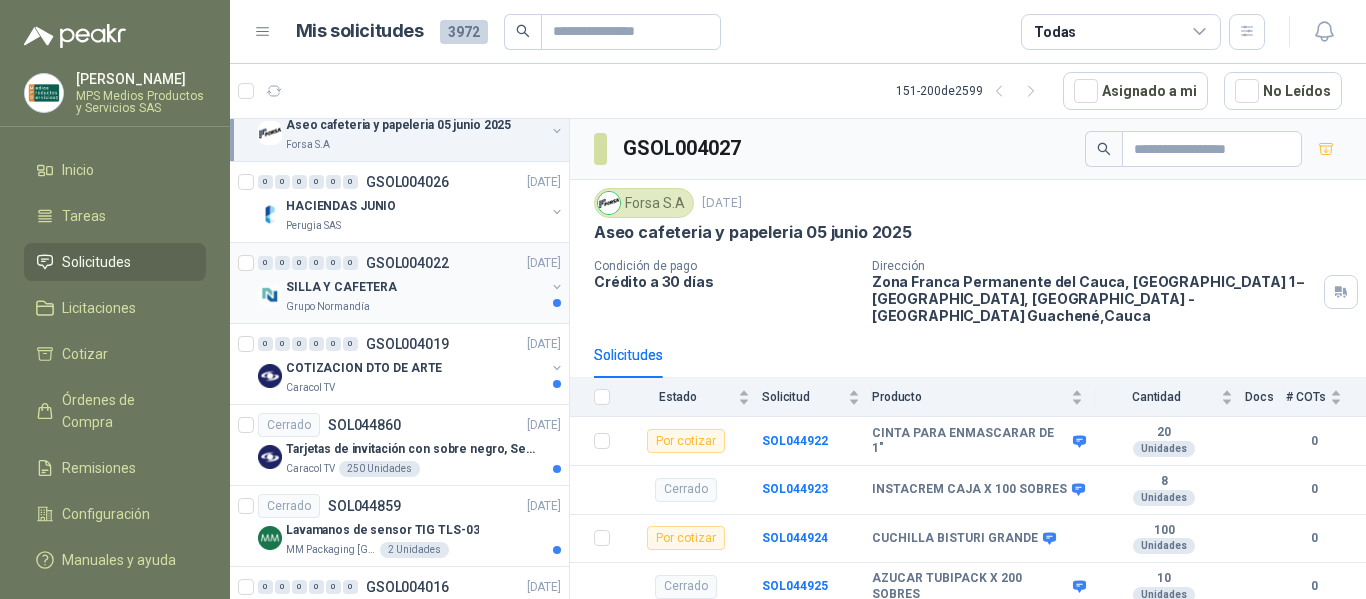 click on "SILLA Y CAFETERA" at bounding box center [415, 287] 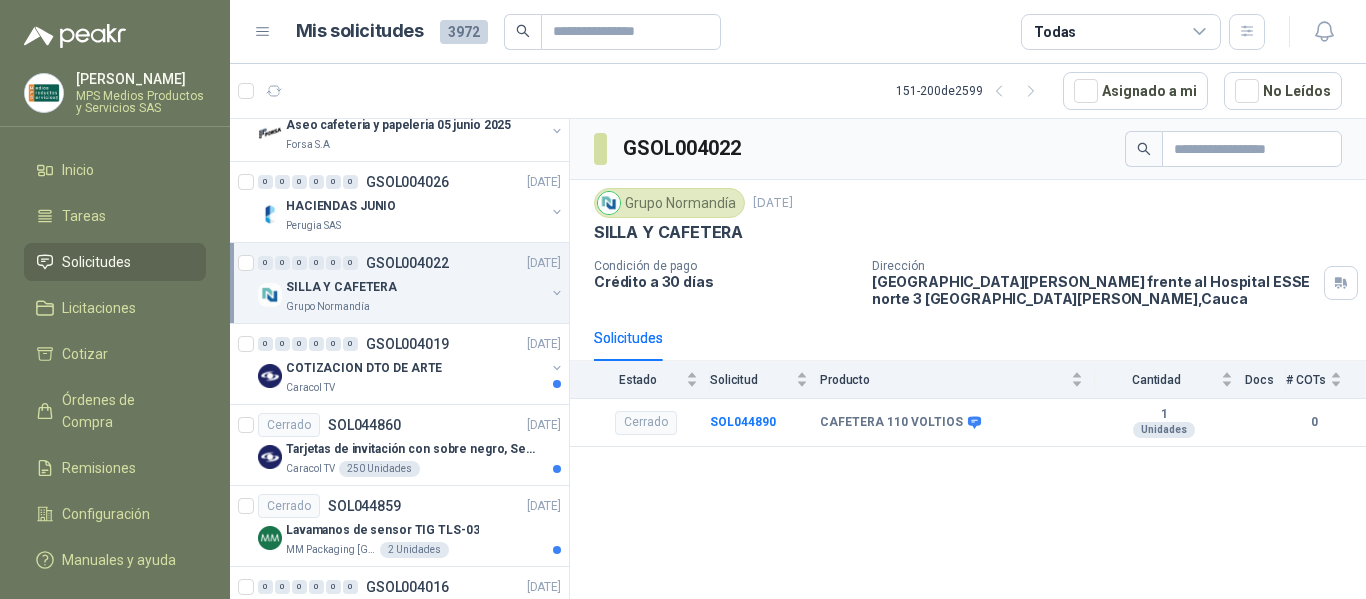 scroll, scrollTop: 300, scrollLeft: 0, axis: vertical 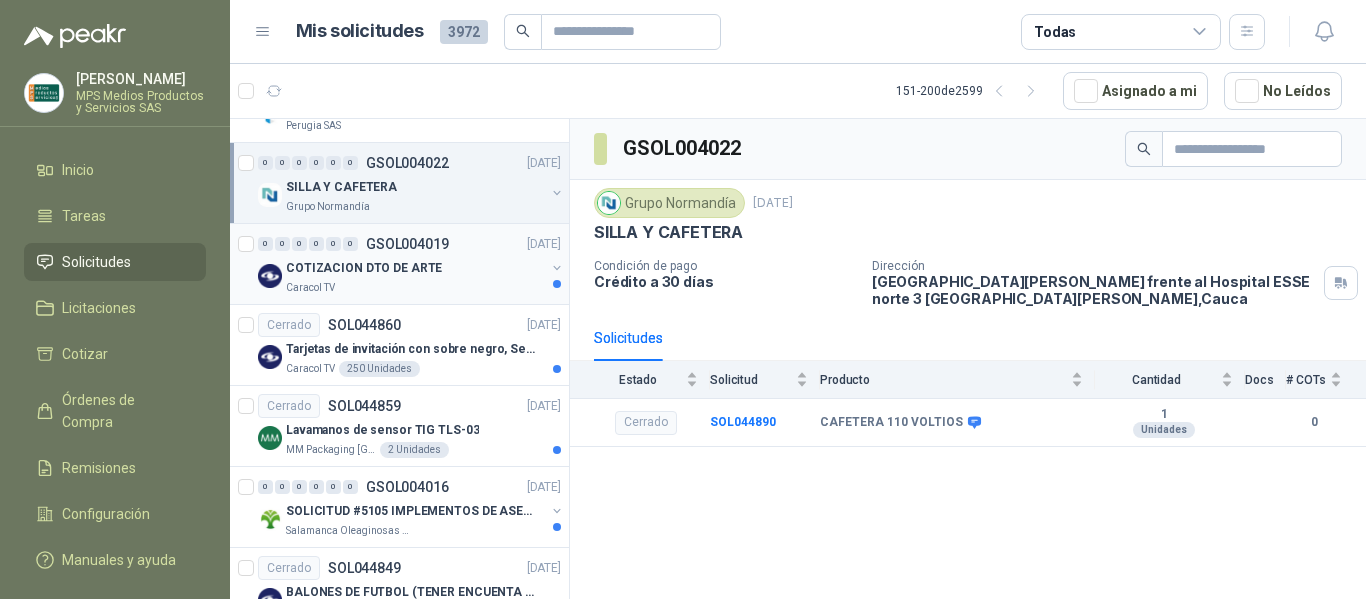 click on "Caracol TV" at bounding box center [415, 288] 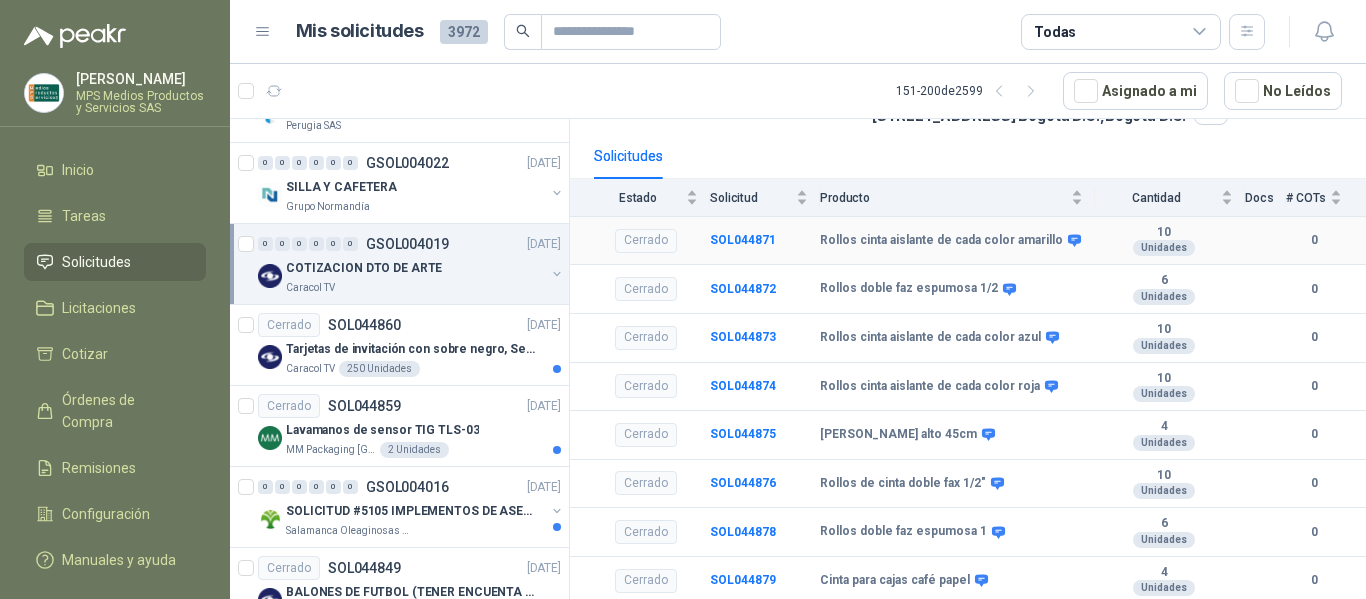 scroll, scrollTop: 200, scrollLeft: 0, axis: vertical 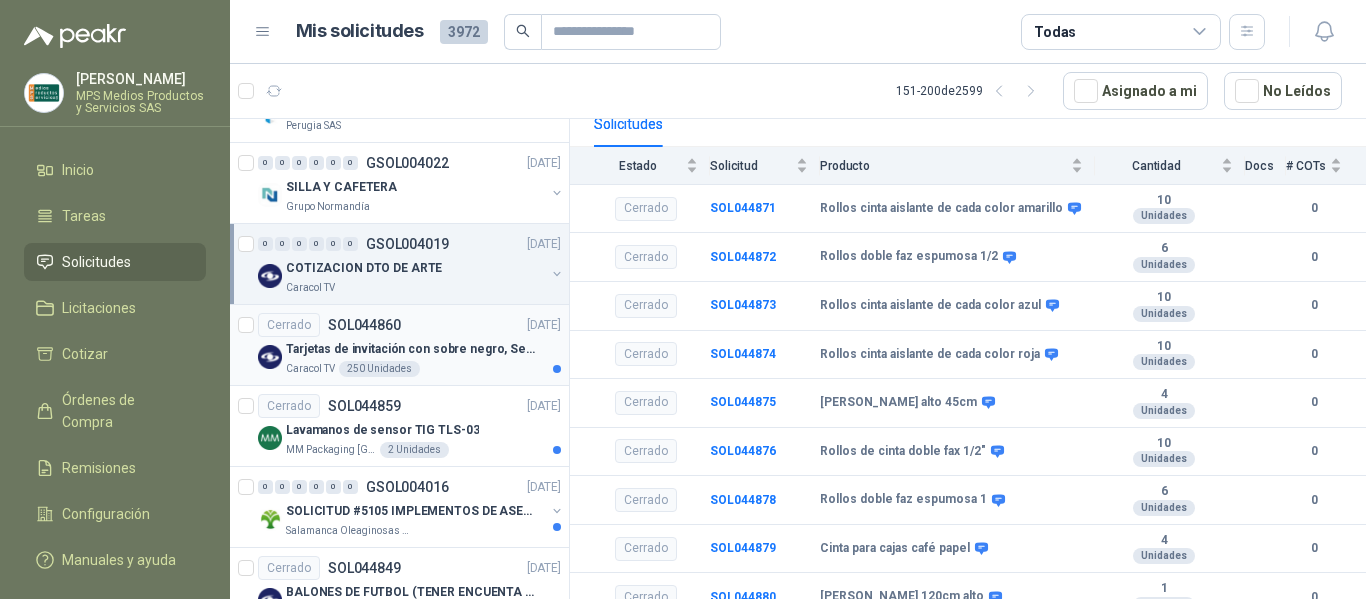 click on "Caracol TV 250   Unidades" at bounding box center [423, 369] 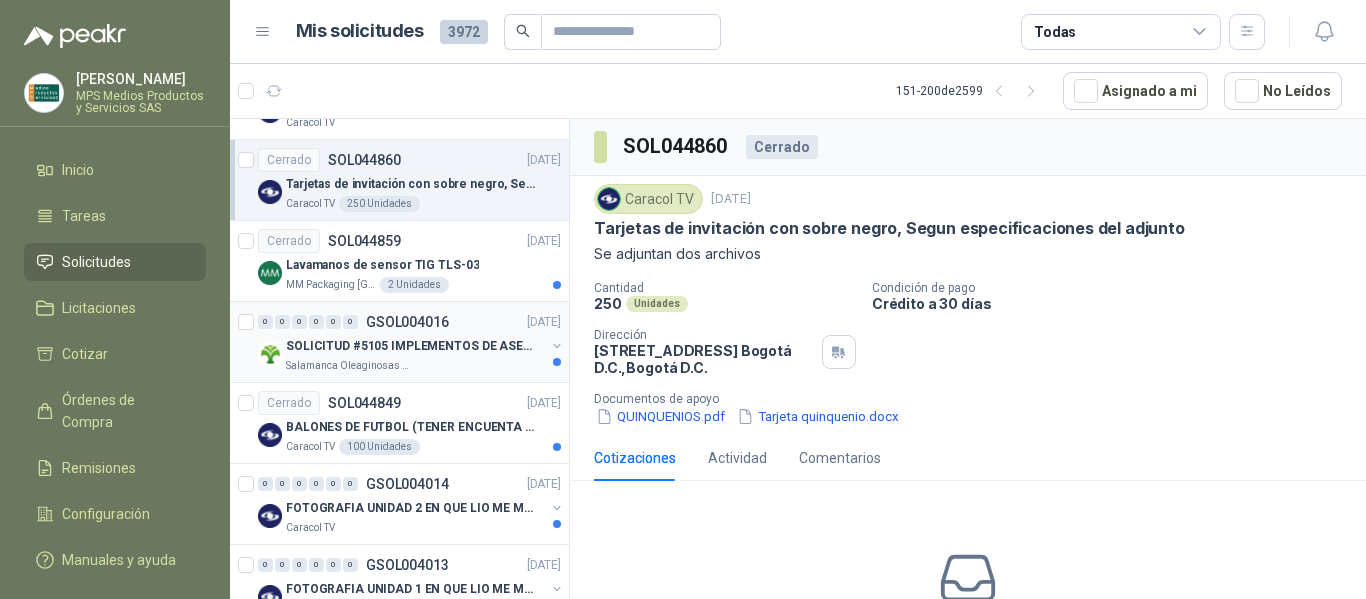 scroll, scrollTop: 500, scrollLeft: 0, axis: vertical 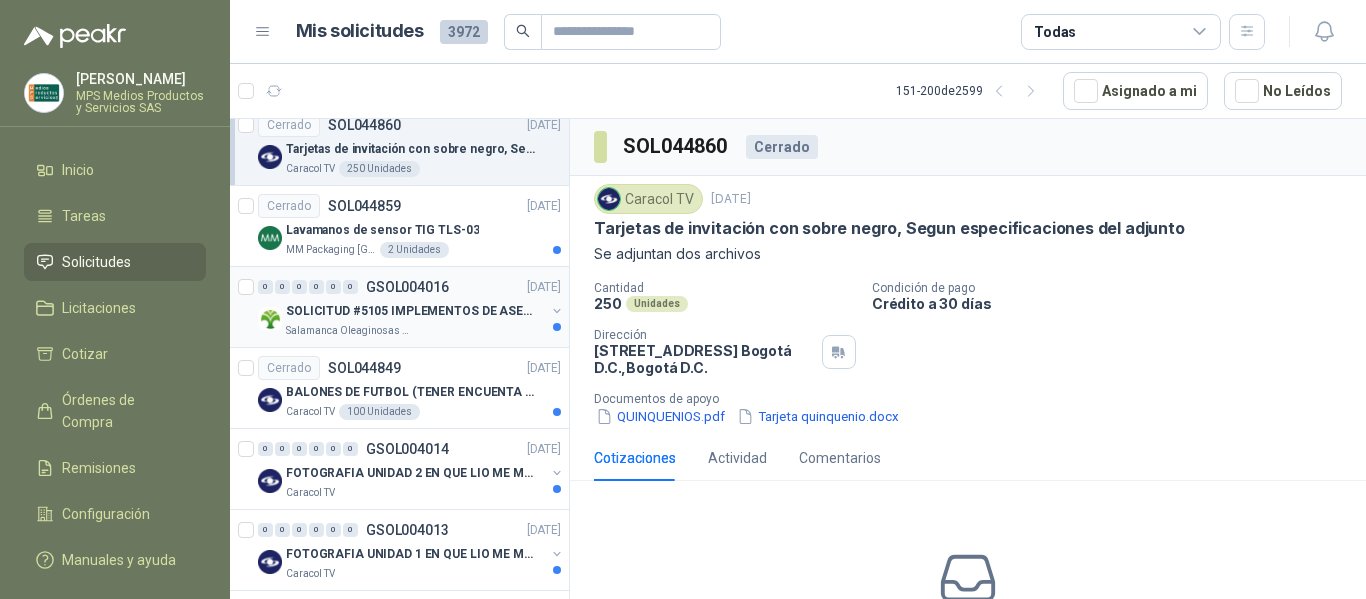 click on "Salamanca Oleaginosas SAS" at bounding box center (349, 331) 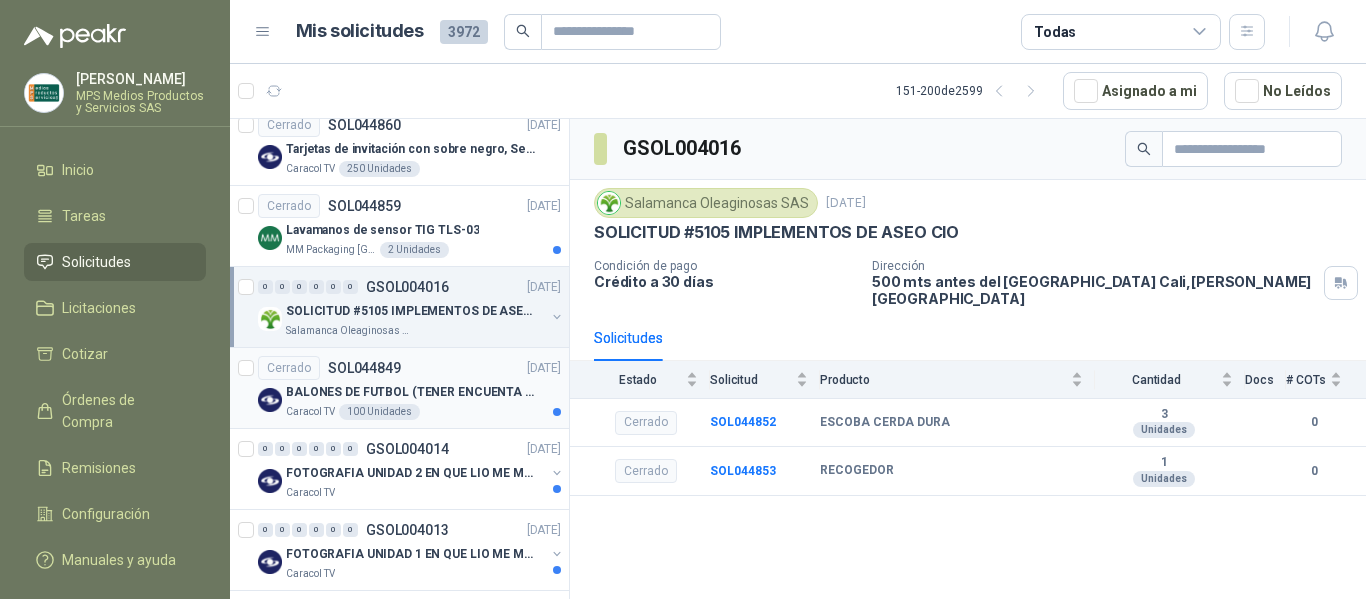 click on "Cerrado SOL044849 [DATE]" at bounding box center [409, 368] 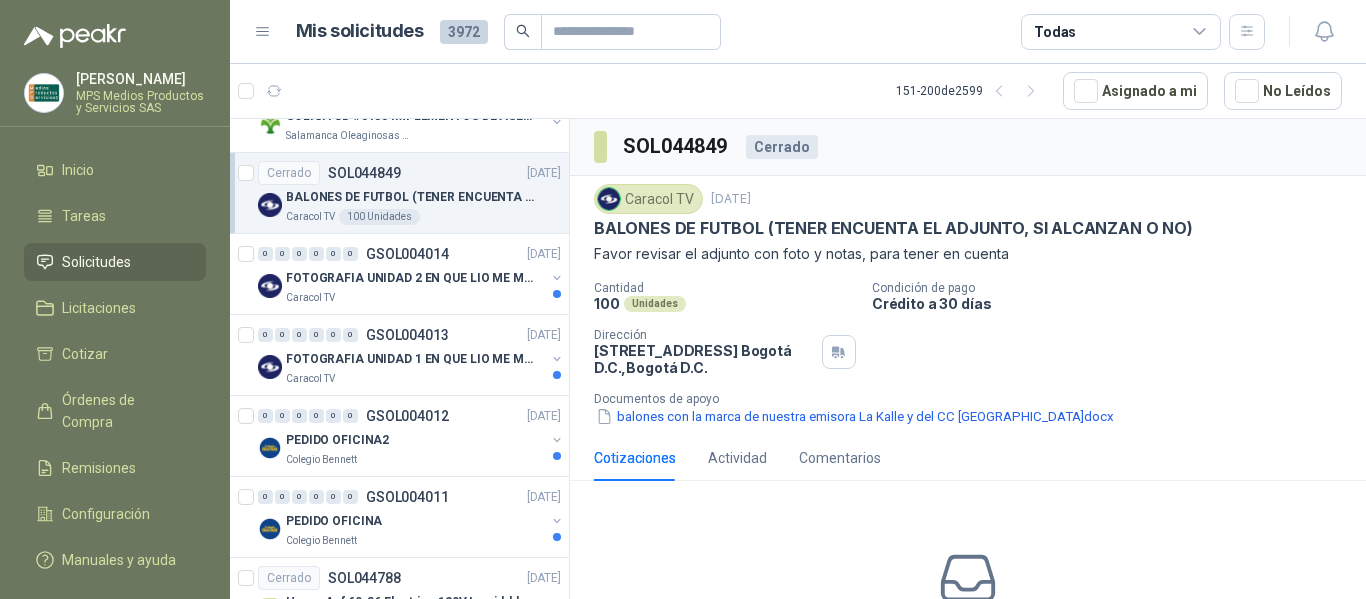 scroll, scrollTop: 700, scrollLeft: 0, axis: vertical 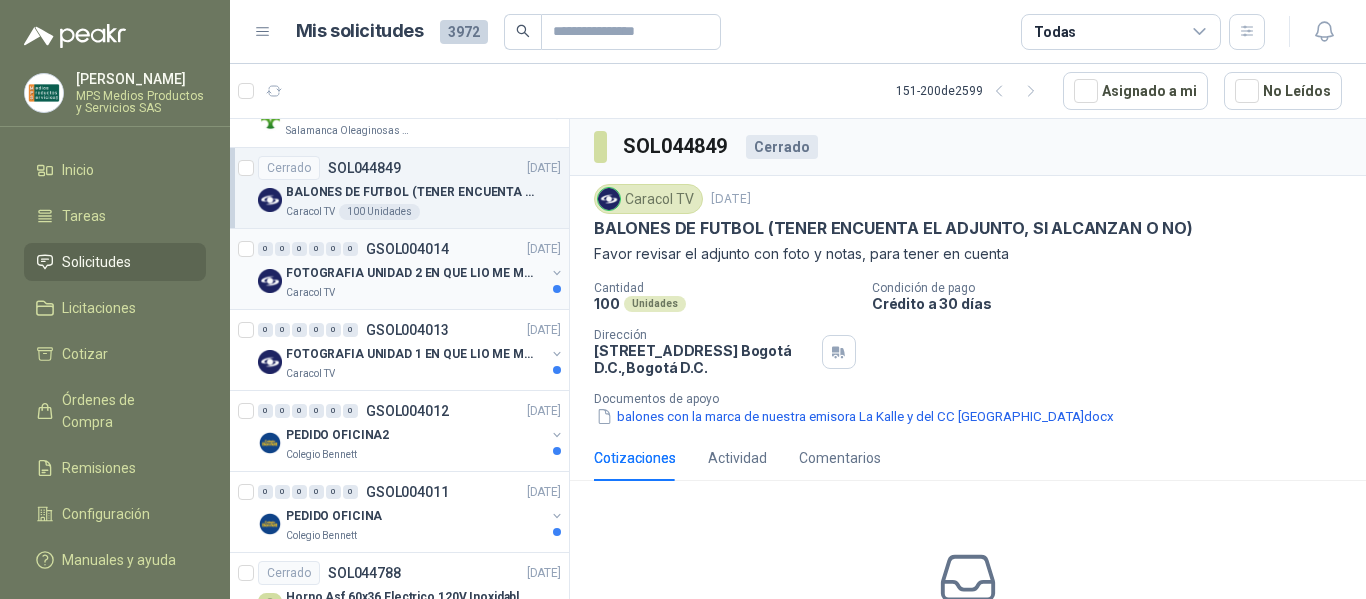 click on "Caracol TV" at bounding box center [415, 293] 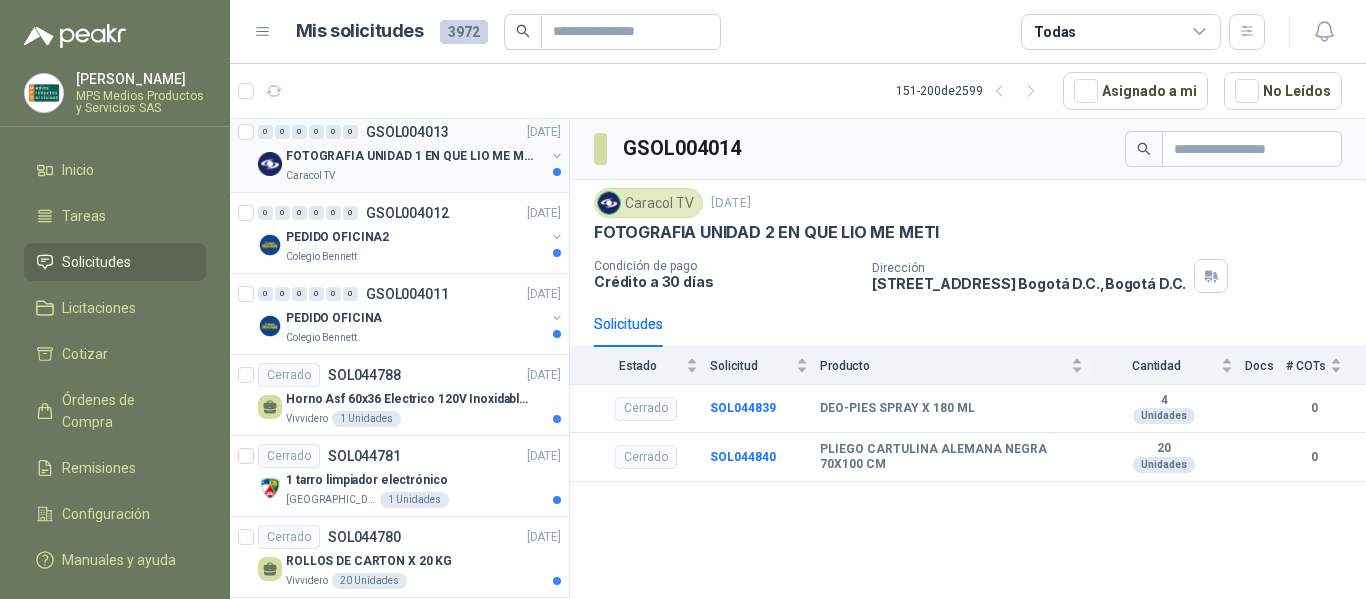 scroll, scrollTop: 900, scrollLeft: 0, axis: vertical 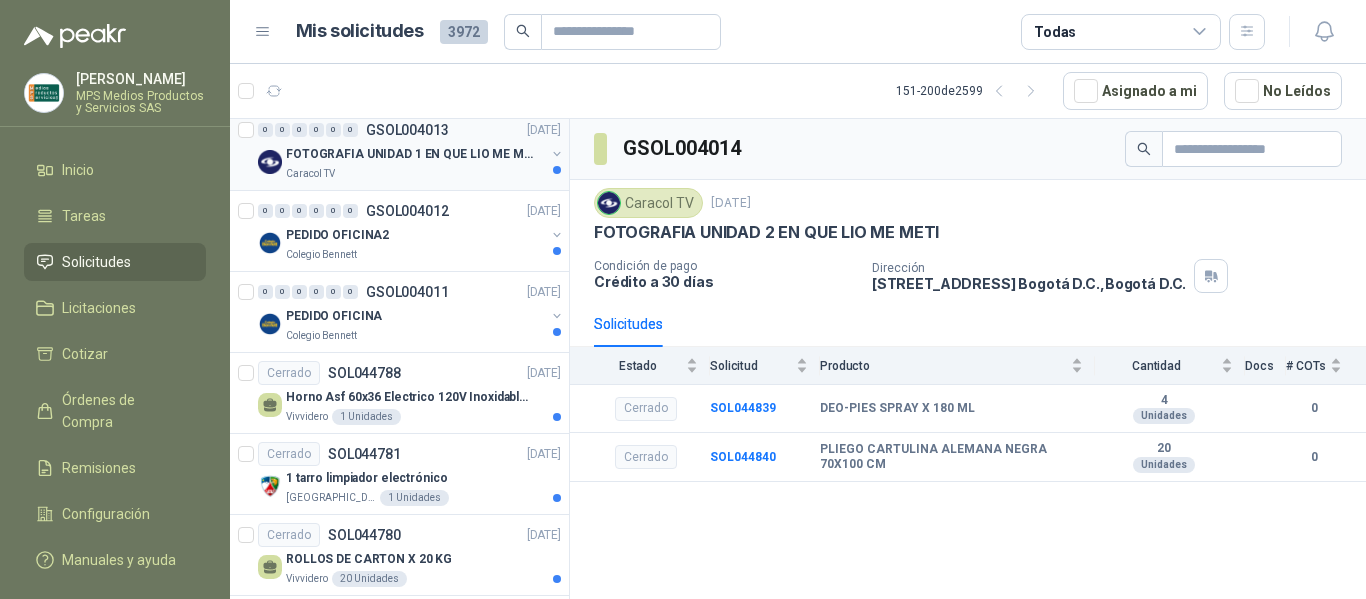 click on "0   0   0   0   0   0   GSOL004013 [DATE]   FOTOGRAFIA UNIDAD 1 EN QUE LIO ME METI Caracol TV" at bounding box center [399, 150] 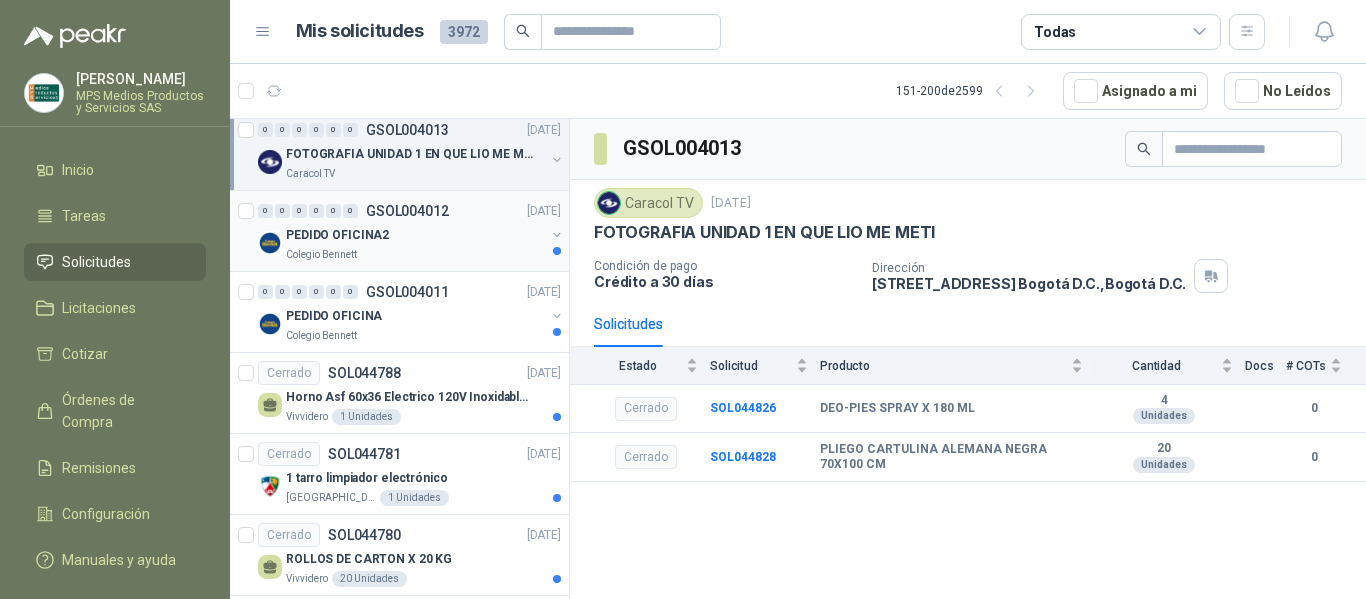 click on "PEDIDO OFICINA2" at bounding box center (415, 235) 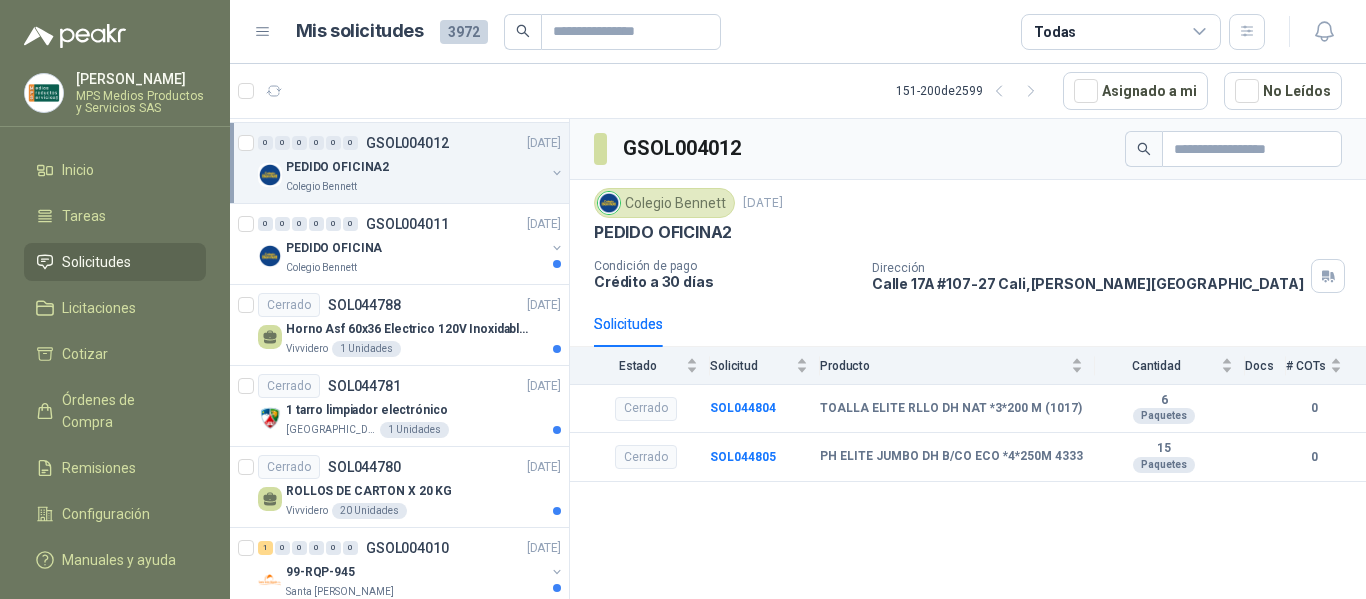 scroll, scrollTop: 1000, scrollLeft: 0, axis: vertical 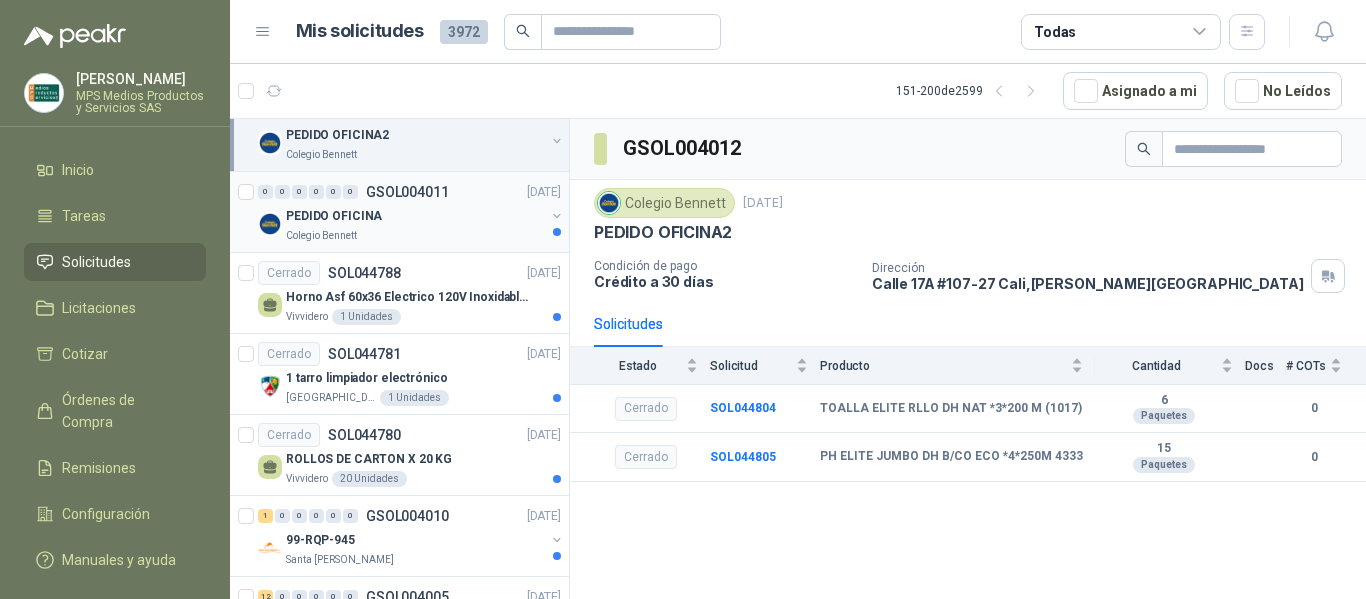 click on "0   0   0   0   0   0   GSOL004011 [DATE]" at bounding box center (411, 192) 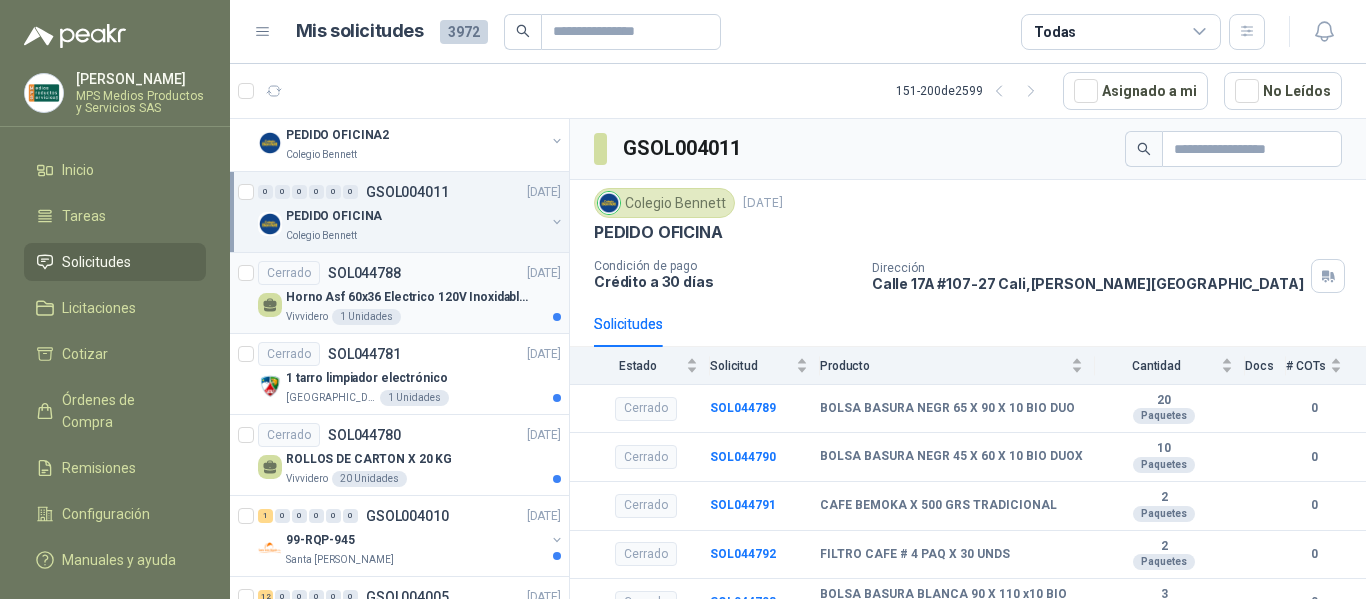 click on "Horno Asf 60x36 Electrico 120V Inoxidable Medio Formato" at bounding box center (410, 297) 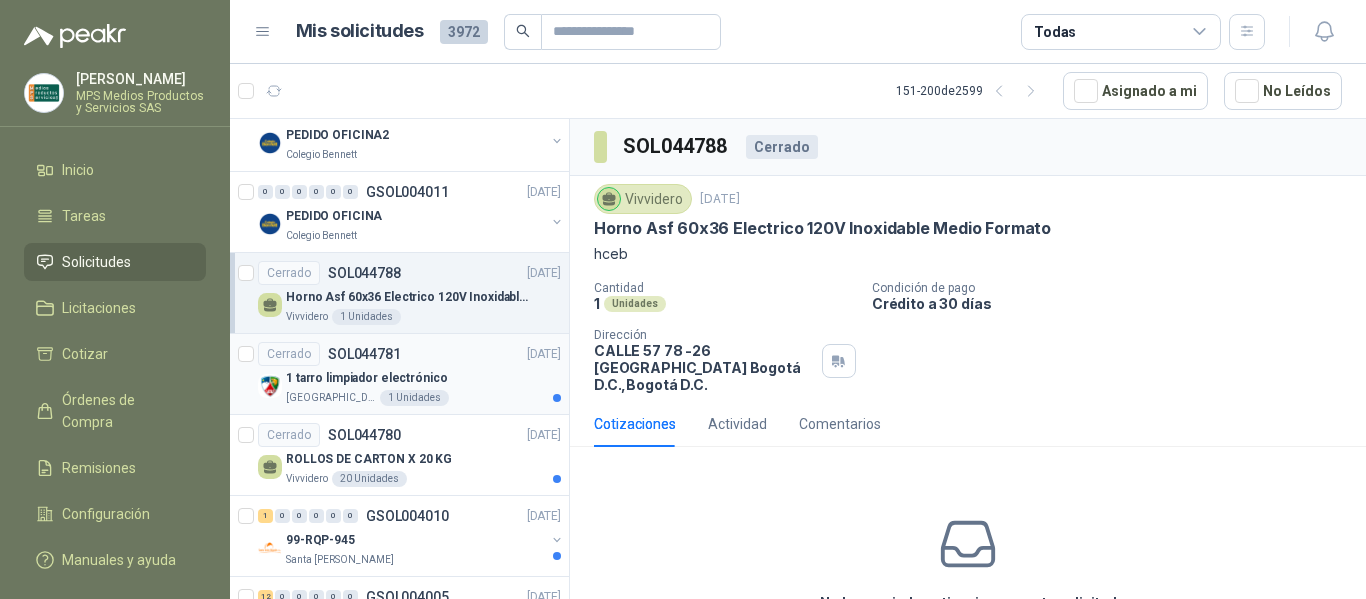 click on "1 tarro limpiador electrónico" at bounding box center (367, 378) 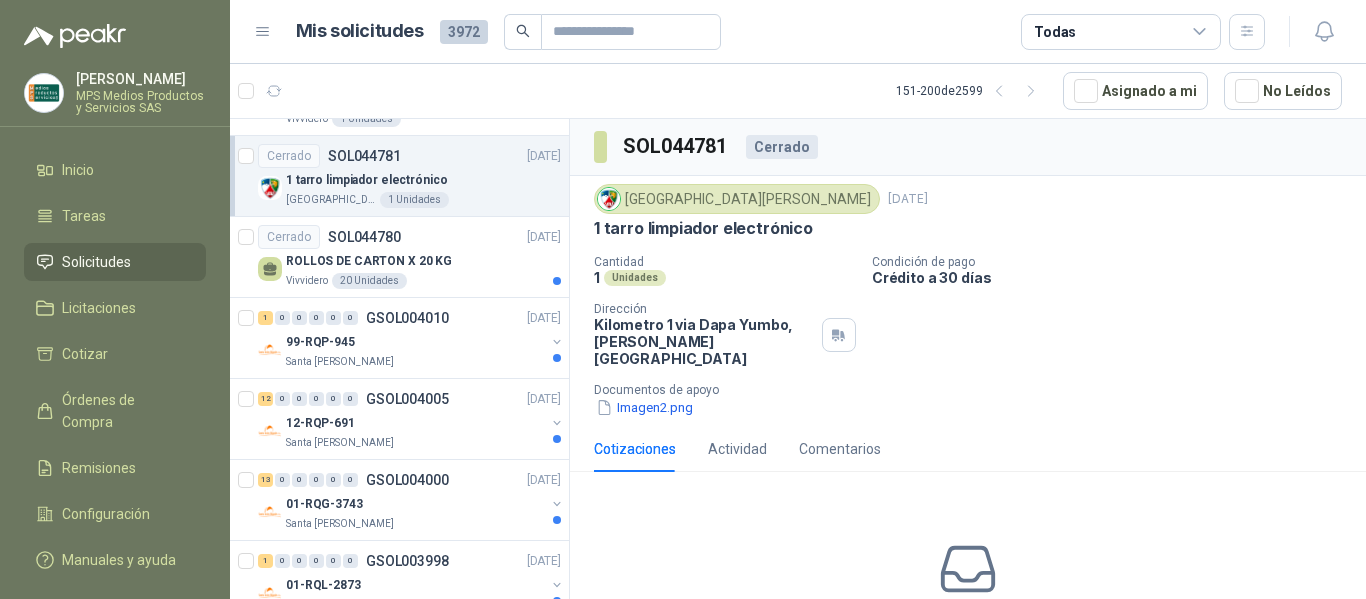 scroll, scrollTop: 1200, scrollLeft: 0, axis: vertical 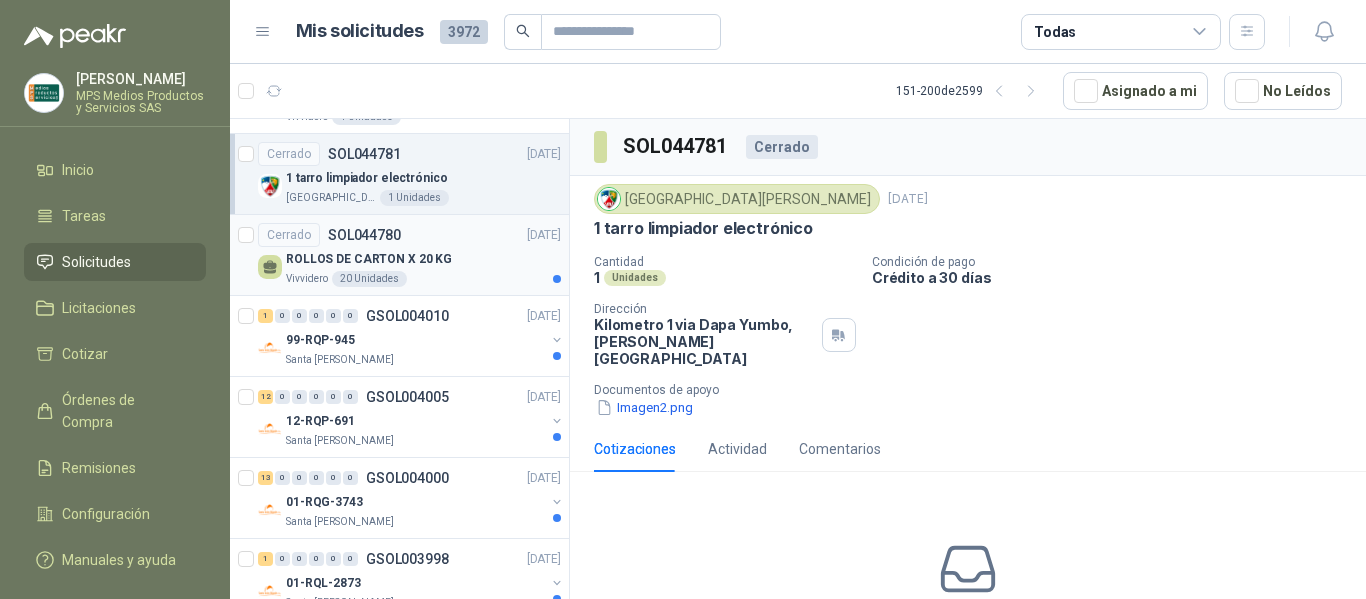 click on "Vivvidero 20   Unidades" at bounding box center [423, 279] 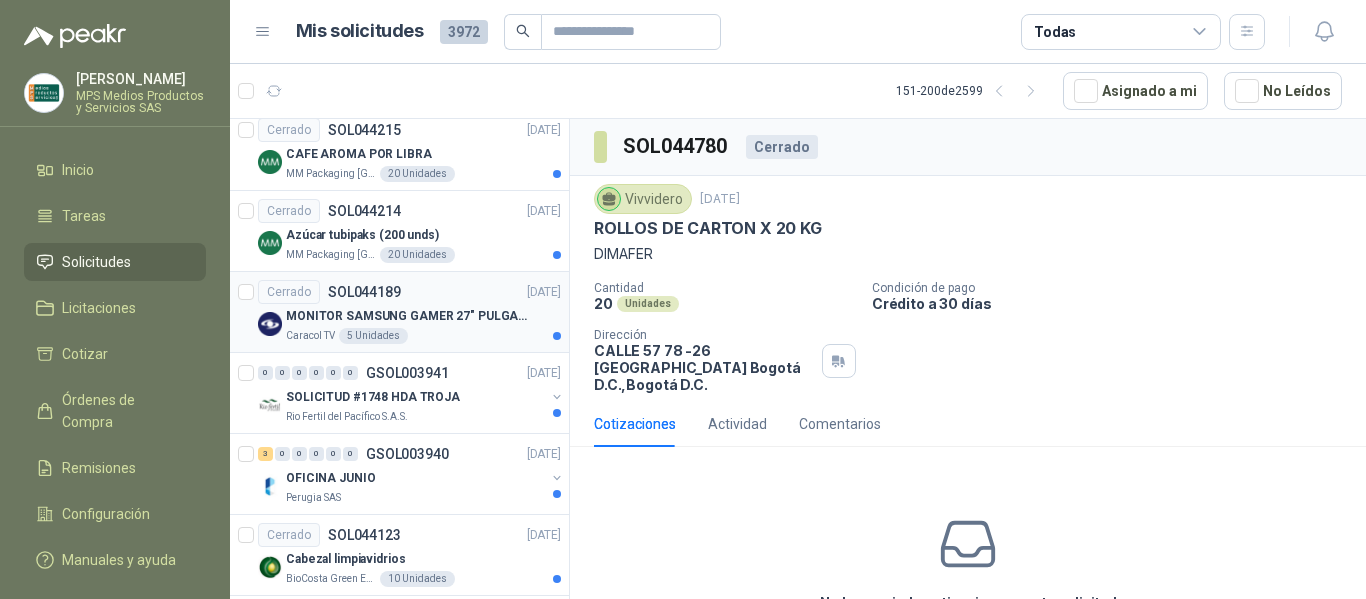 scroll, scrollTop: 3607, scrollLeft: 0, axis: vertical 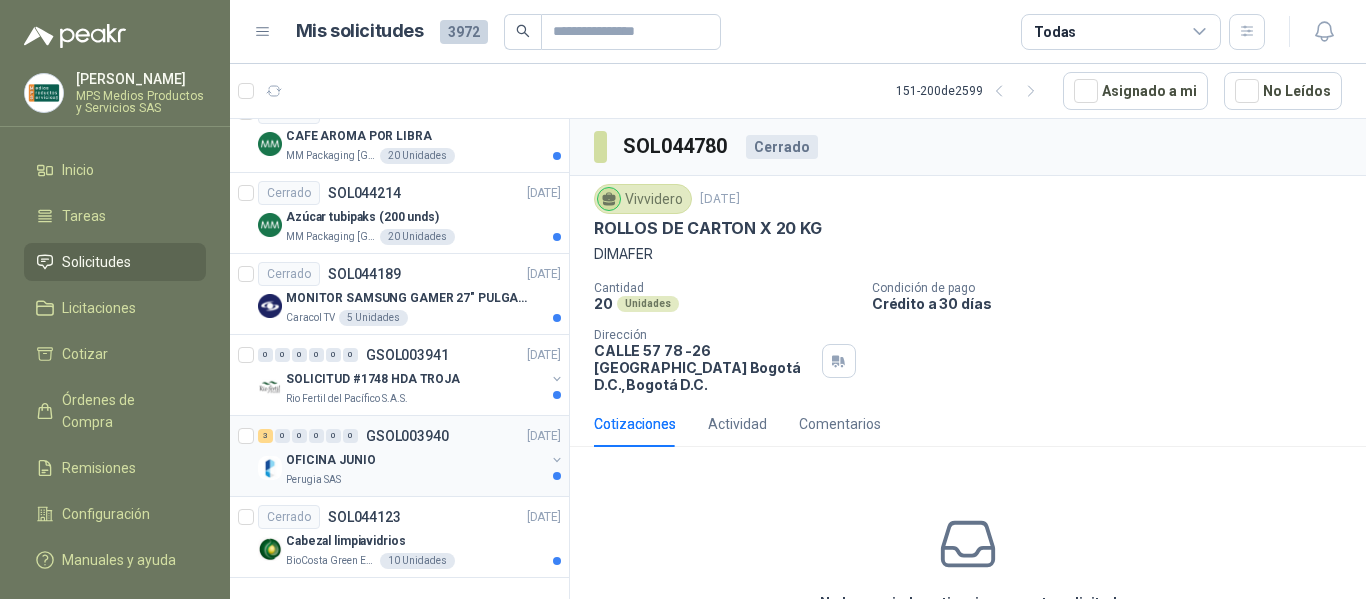 click on "3   0   0   0   0   0   GSOL003940 [DATE]   OFICINA JUNIO Perugia SAS" at bounding box center [399, 456] 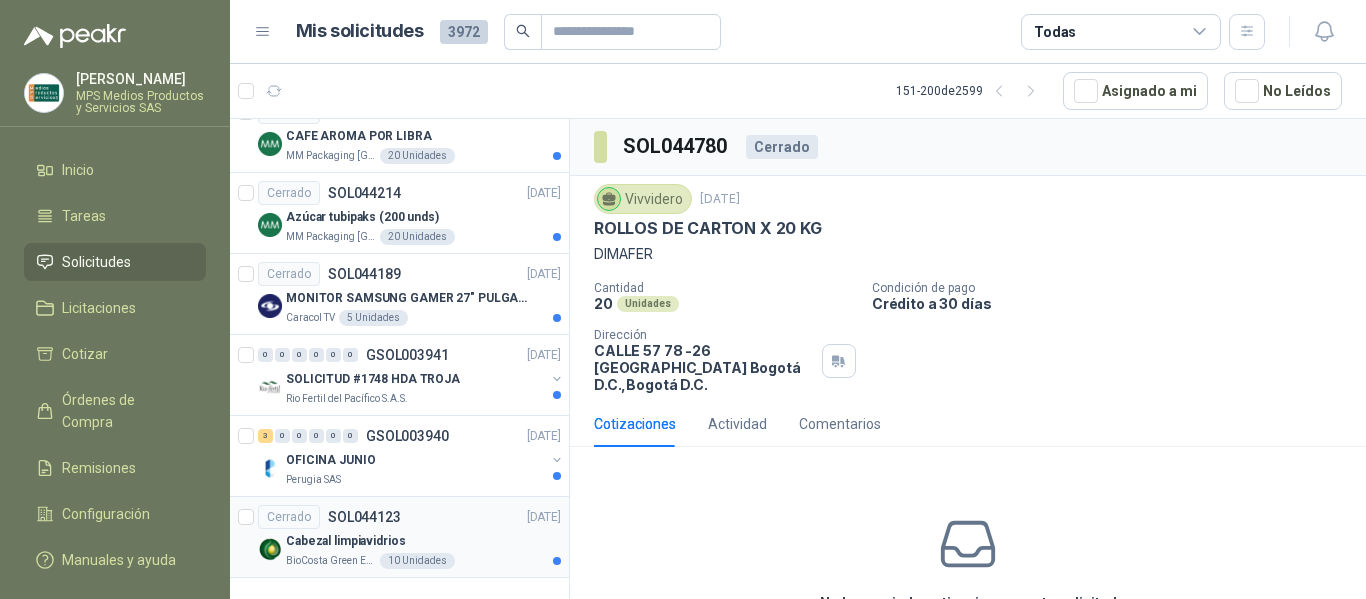 click on "Cerrado SOL044123" at bounding box center (329, 517) 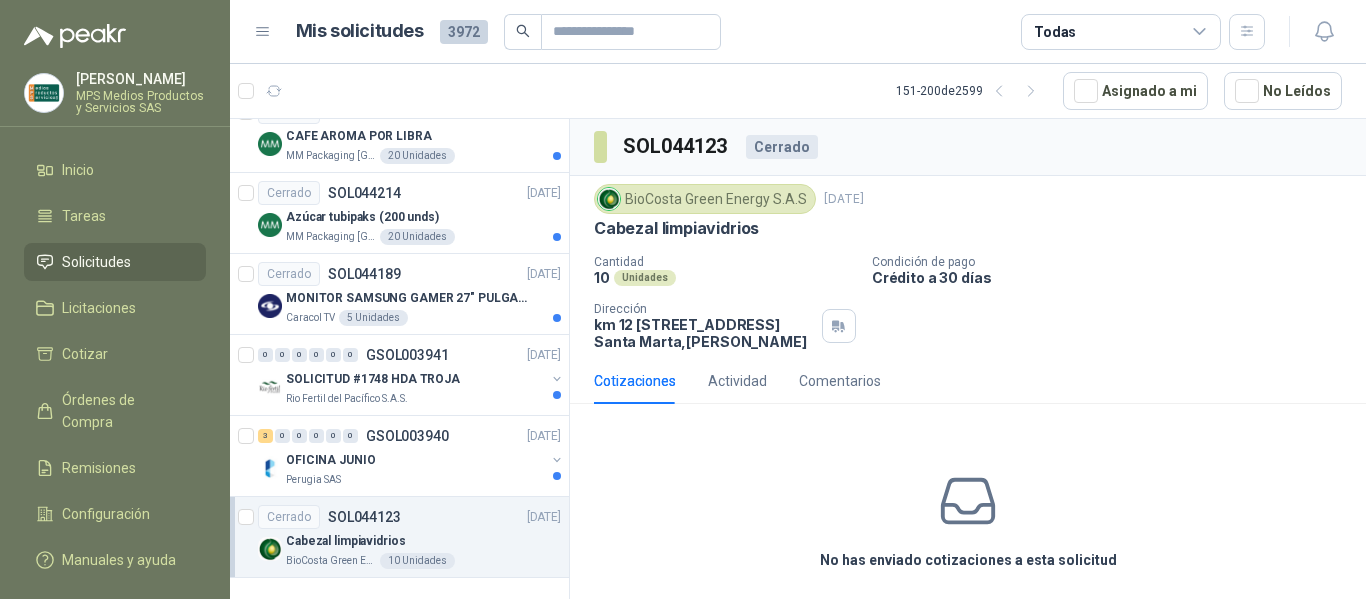 click on "Cerrado SOL044123" at bounding box center (329, 517) 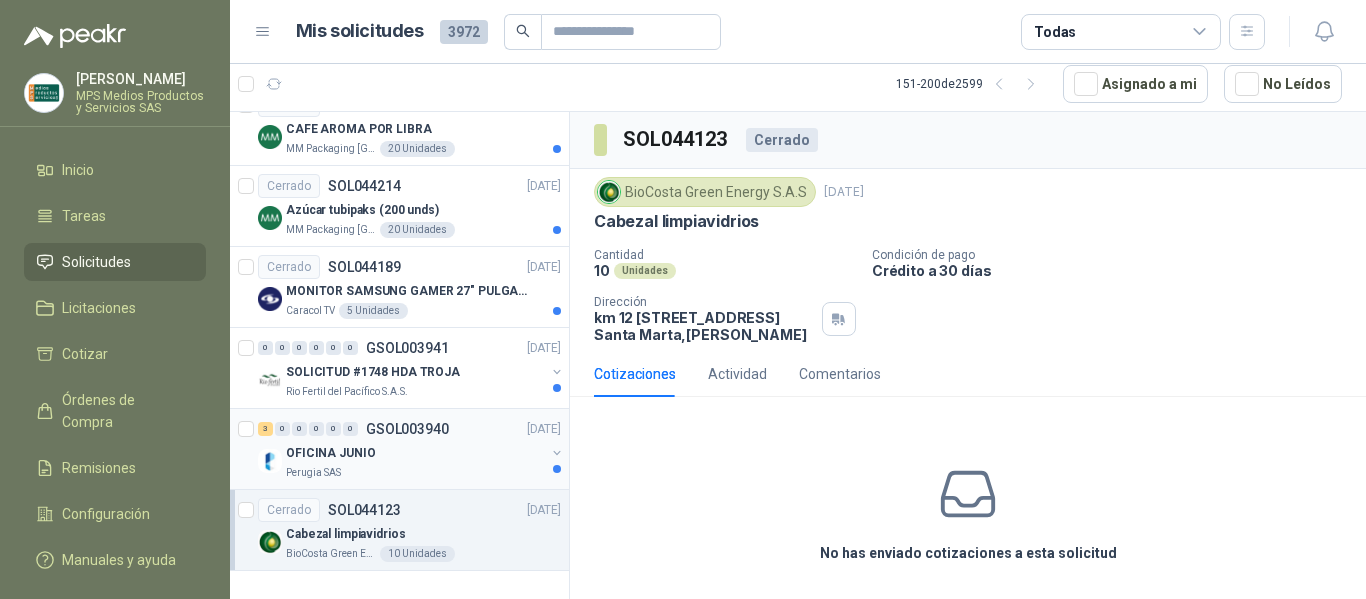 click on "OFICINA JUNIO" at bounding box center (415, 453) 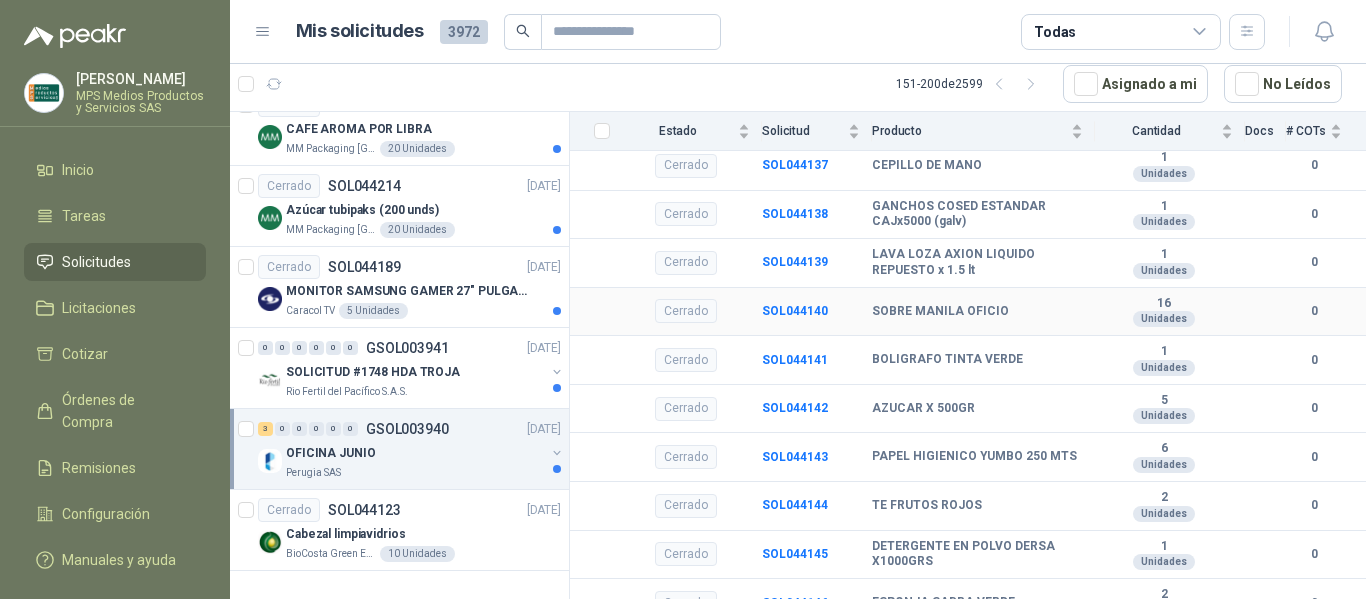scroll, scrollTop: 200, scrollLeft: 0, axis: vertical 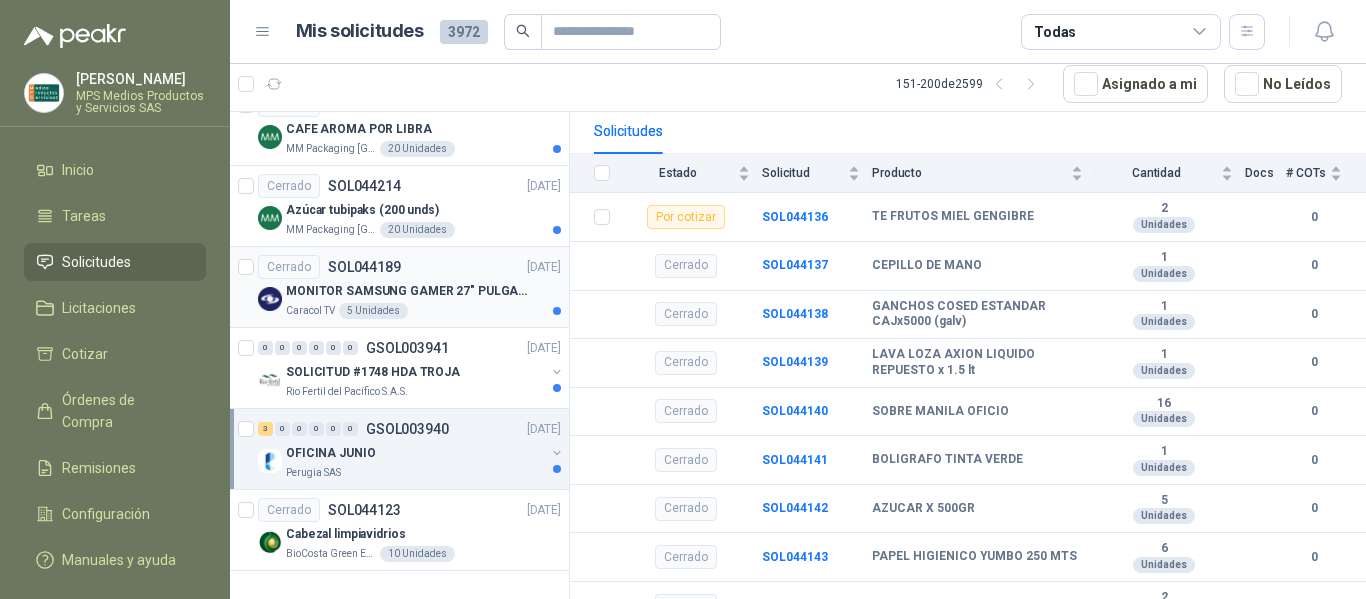 click on "Caracol TV 5   Unidades" at bounding box center (423, 311) 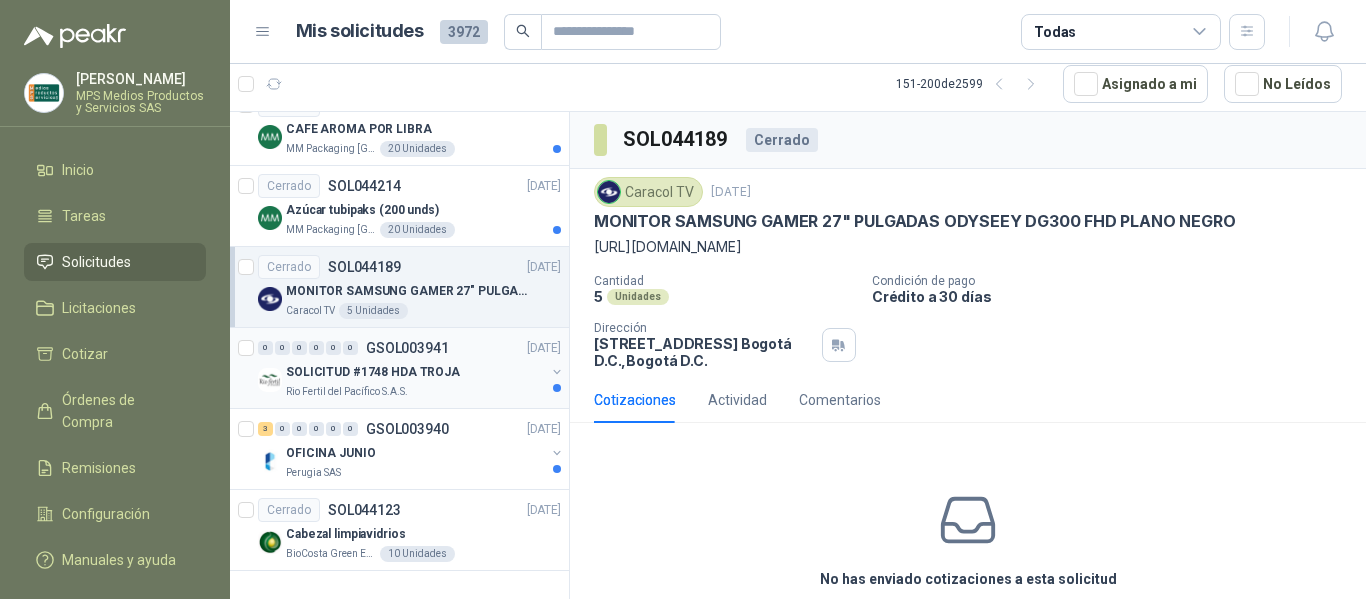 click on "SOLICITUD #1748 HDA TROJA" at bounding box center (415, 372) 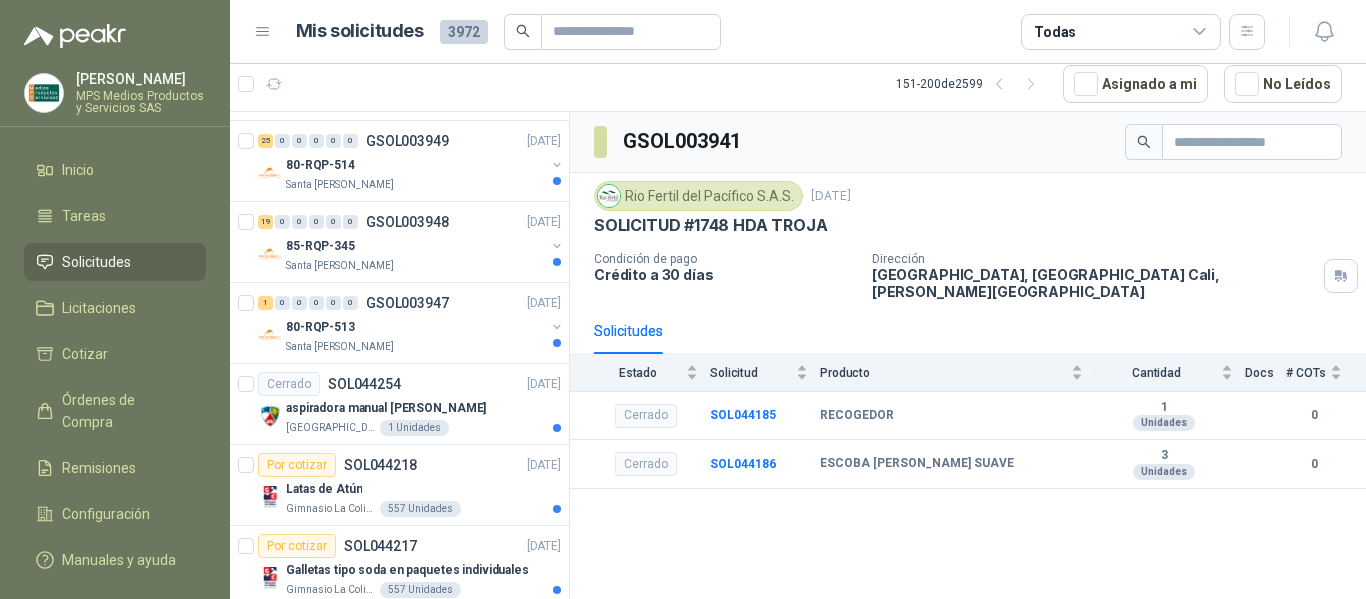 scroll, scrollTop: 3007, scrollLeft: 0, axis: vertical 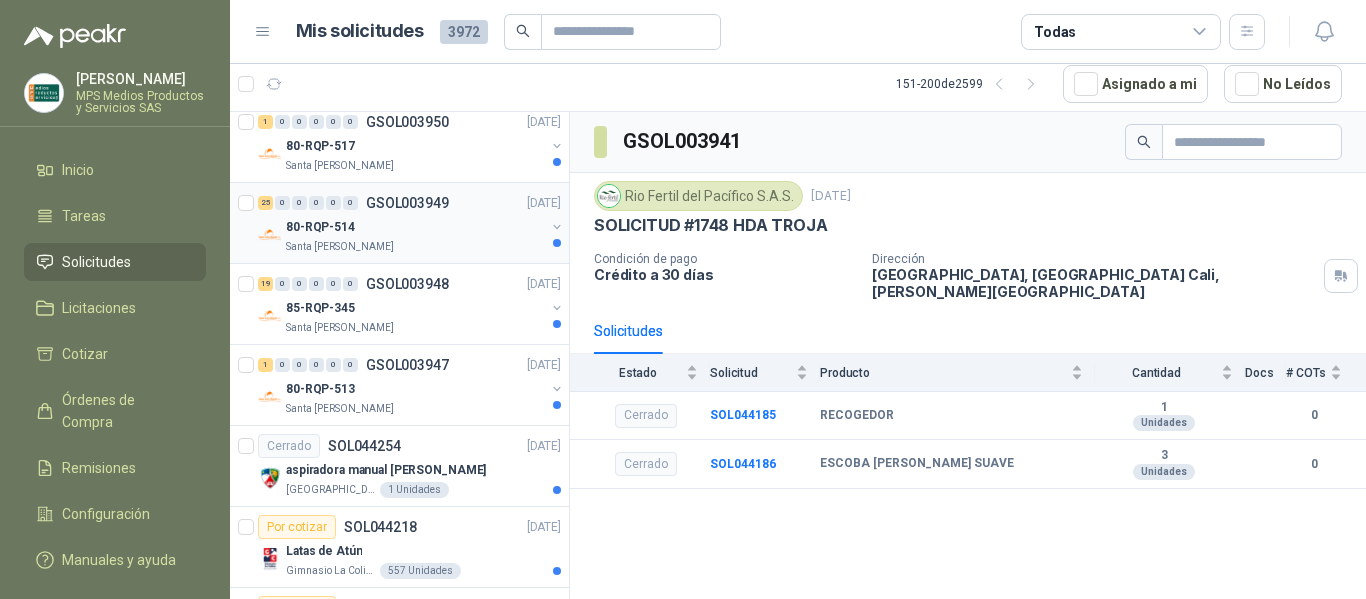 click on "80-RQP-514" at bounding box center (415, 227) 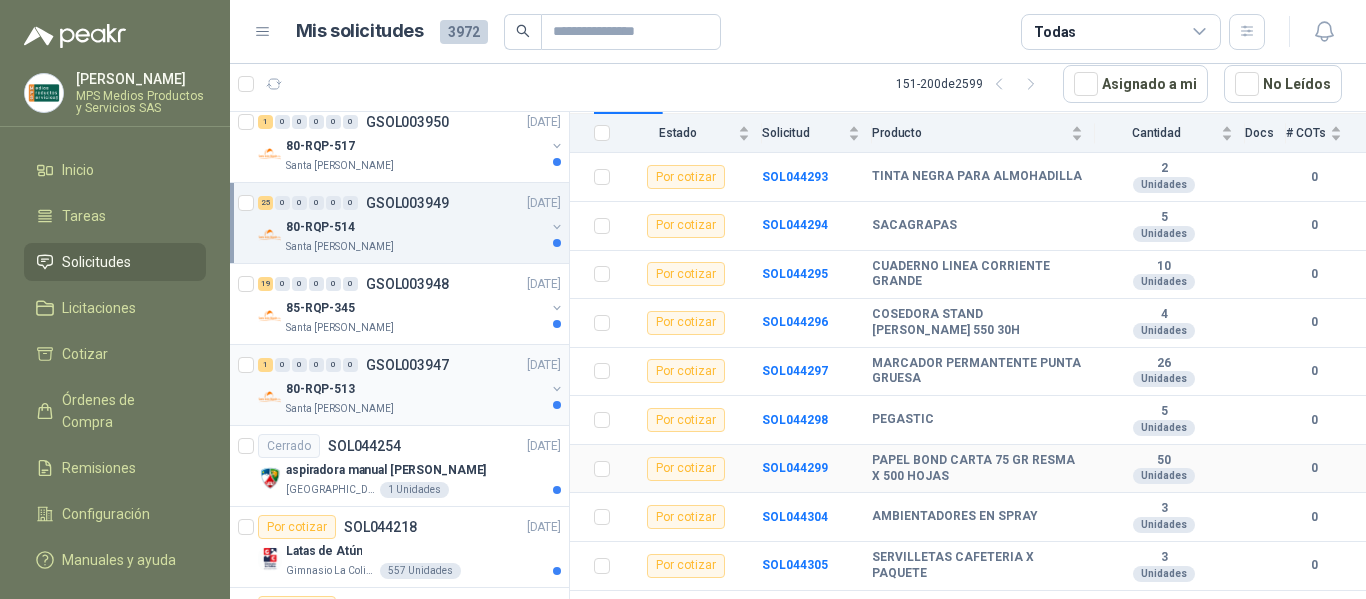 scroll, scrollTop: 300, scrollLeft: 0, axis: vertical 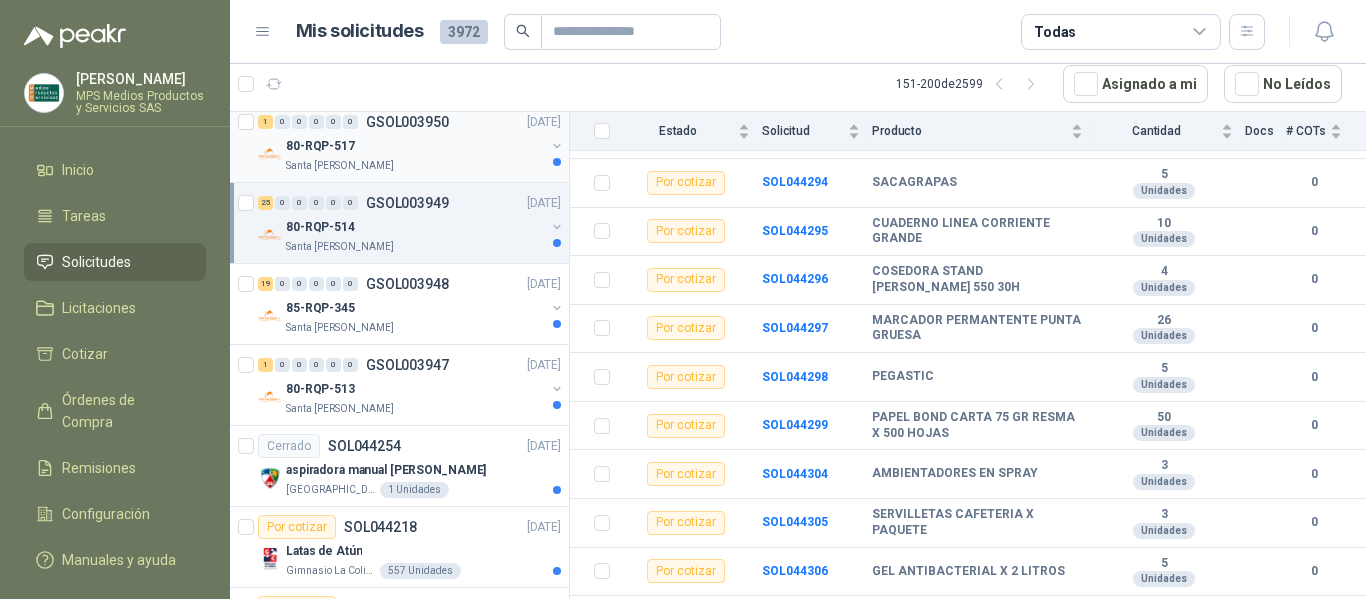 click on "80-RQP-517" at bounding box center [415, 146] 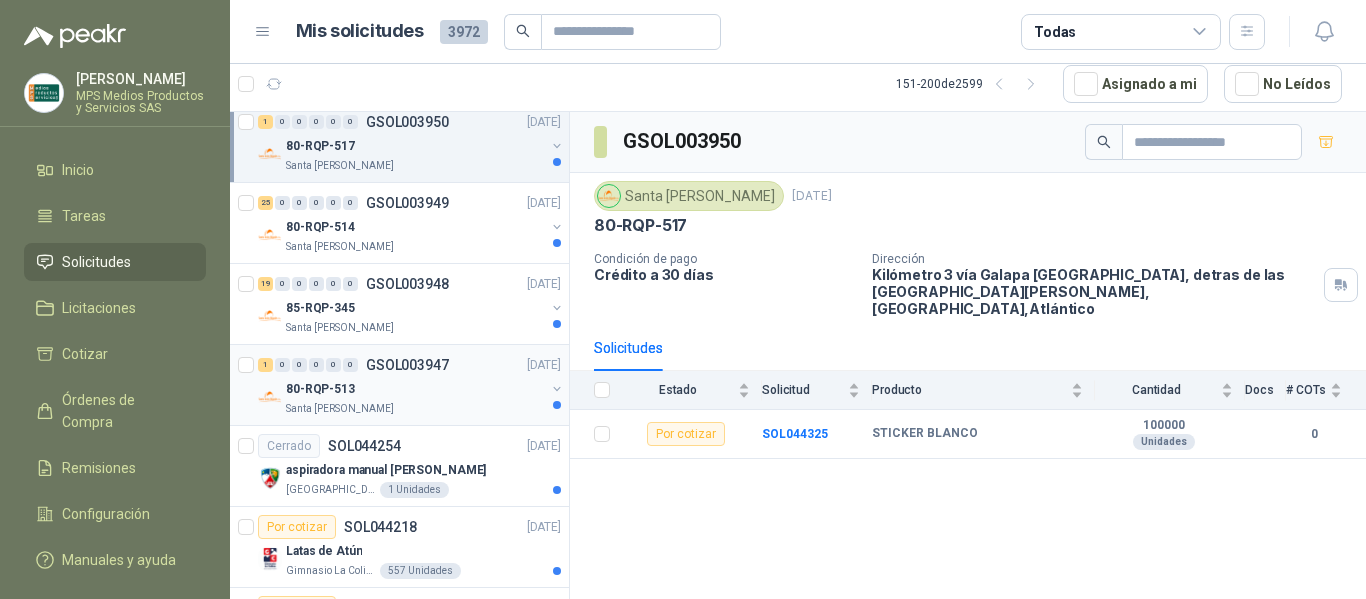 click on "80-RQP-513" at bounding box center [415, 389] 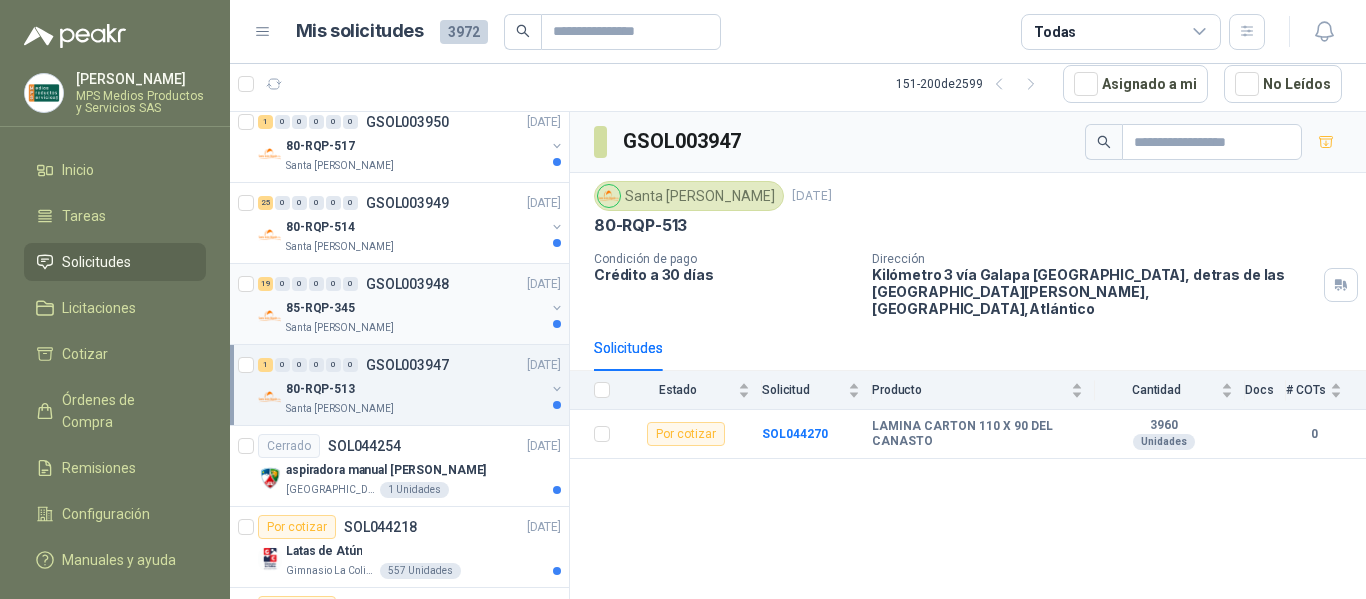 click on "85-RQP-345" at bounding box center (415, 308) 